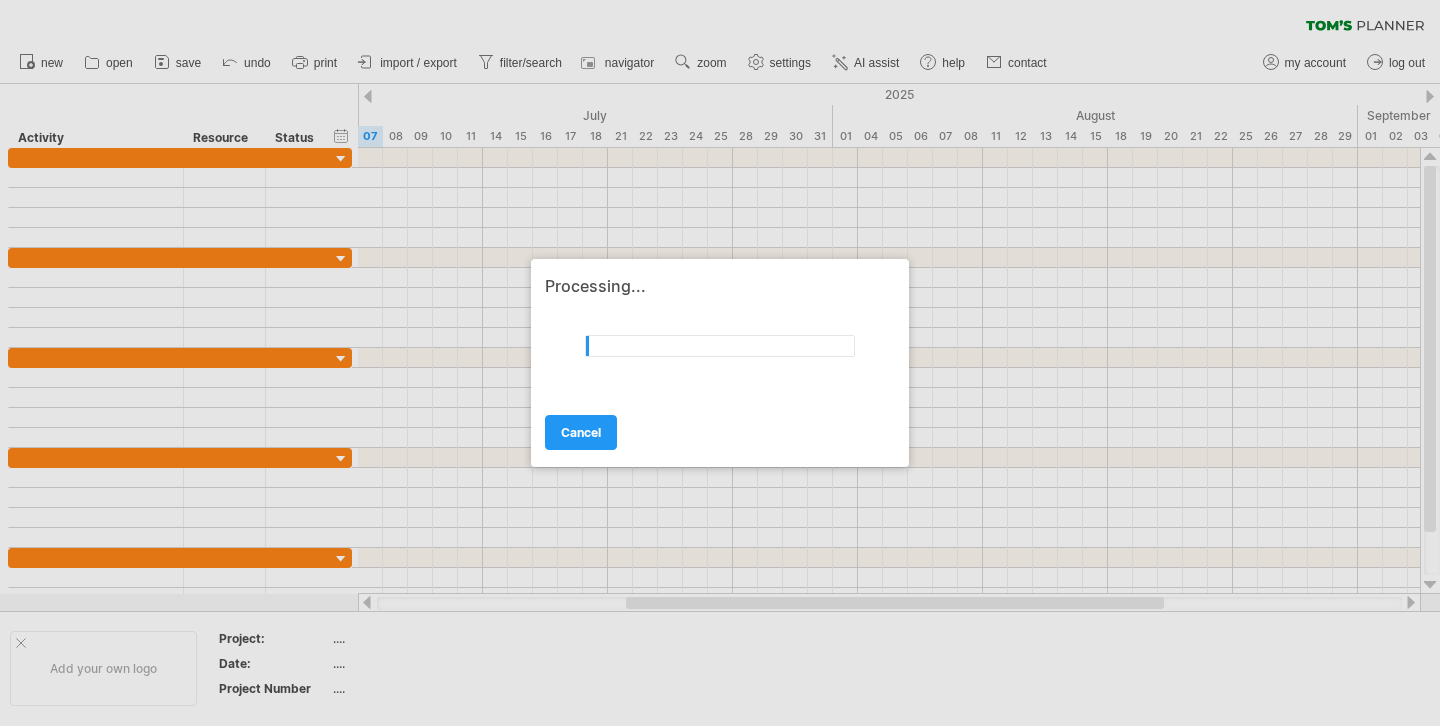 scroll, scrollTop: 0, scrollLeft: 0, axis: both 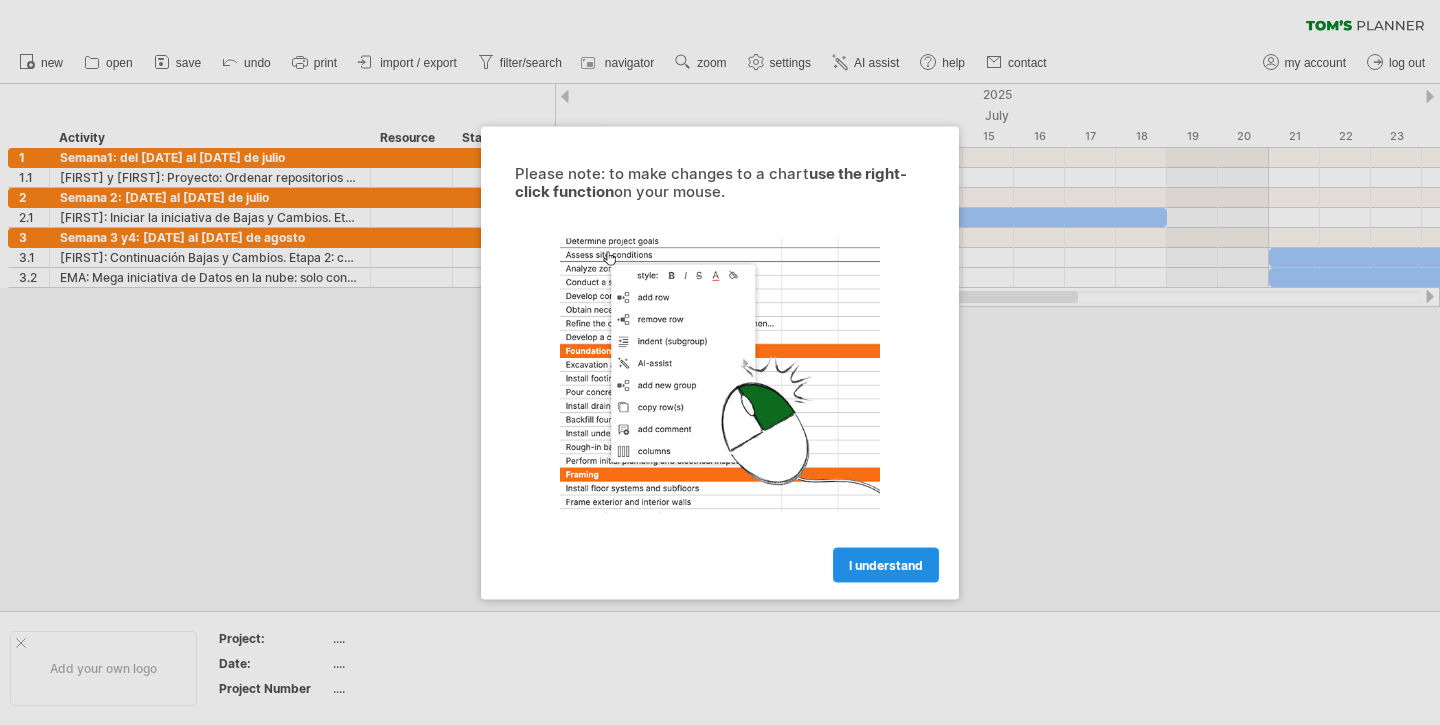 click on "I understand" at bounding box center (886, 565) 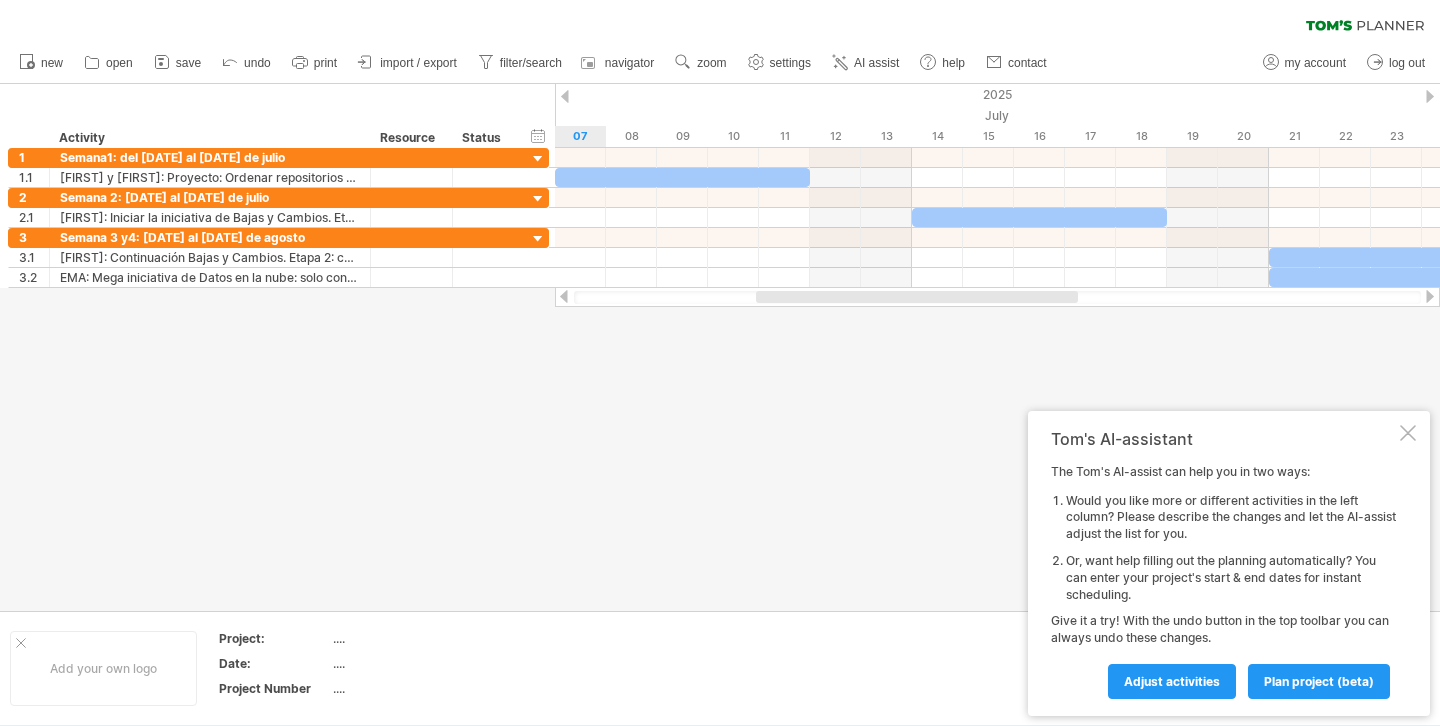 click at bounding box center [1408, 433] 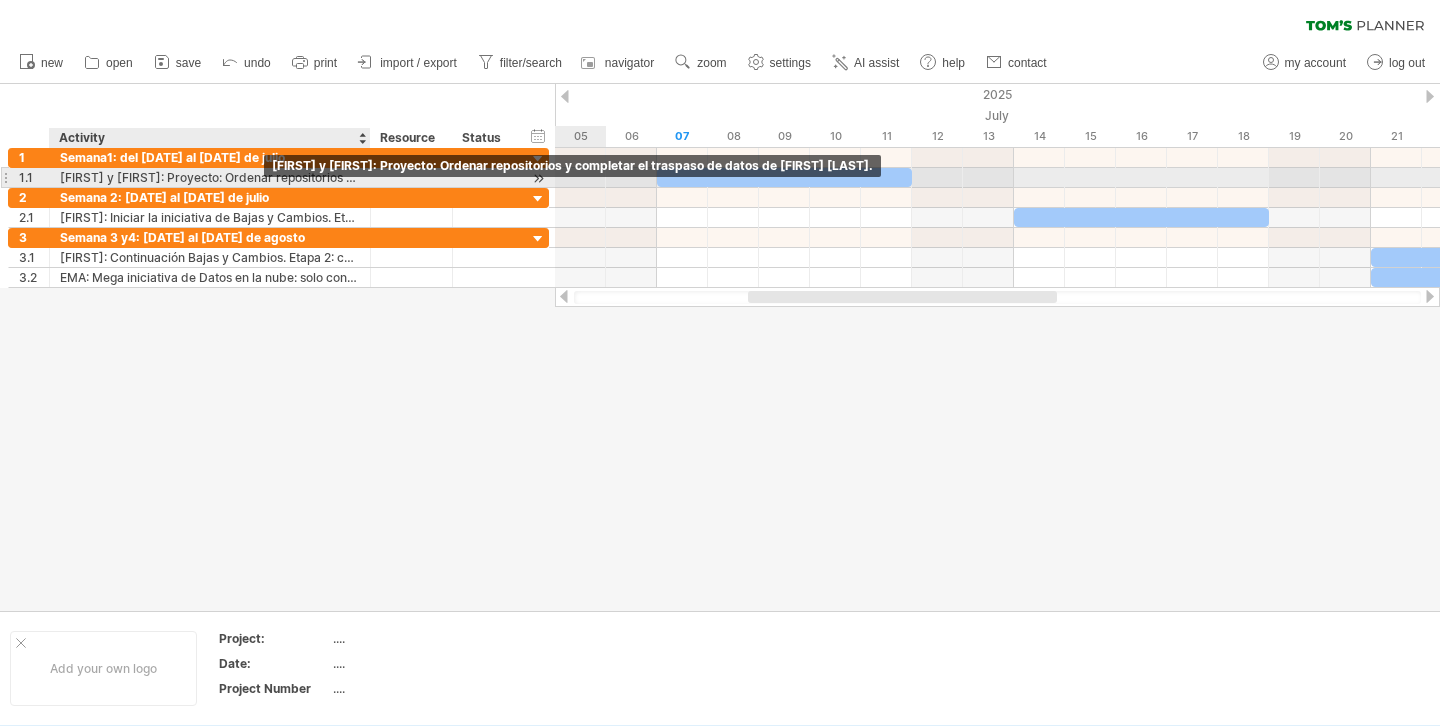 click on "[FIRST] y [FIRST]: Proyecto: Ordenar repositorios y completar el traspaso de datos de [FIRST] [LAST]." at bounding box center (210, 177) 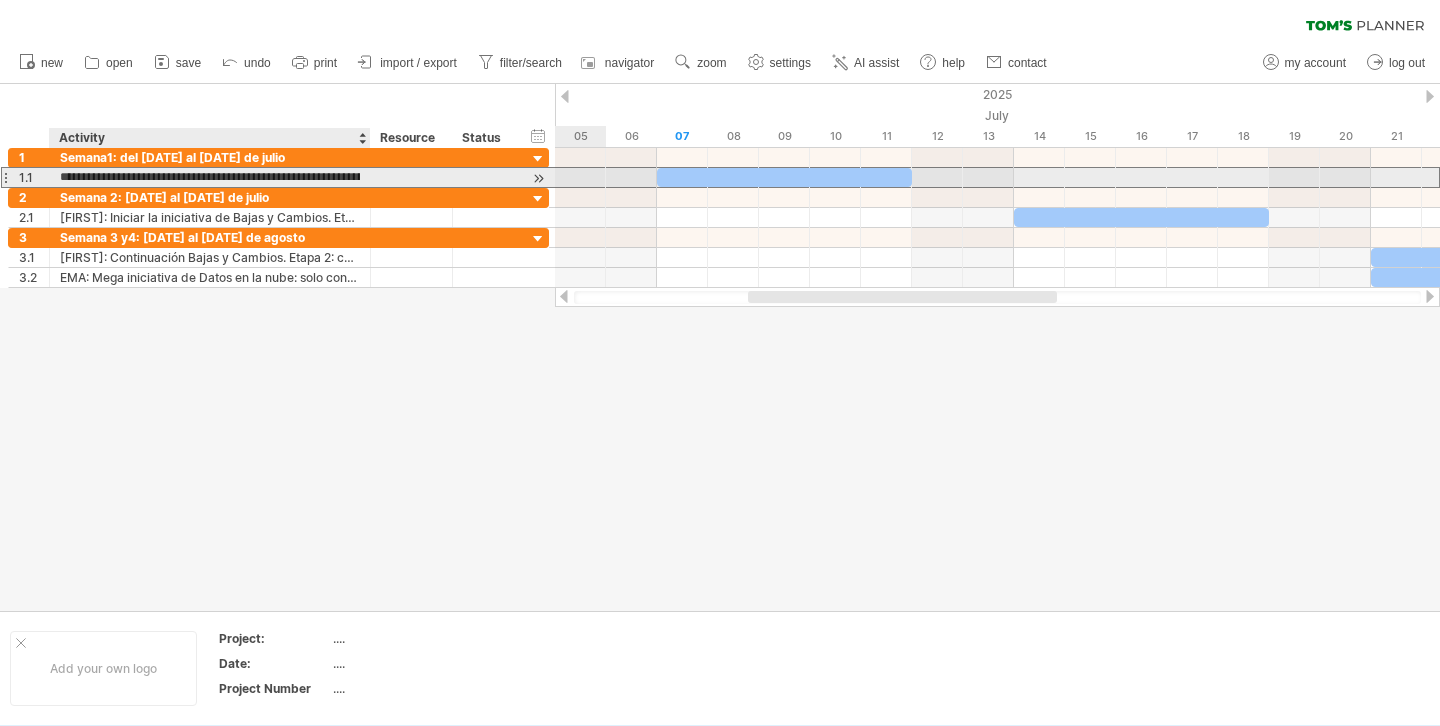 drag, startPoint x: 171, startPoint y: 179, endPoint x: 80, endPoint y: 180, distance: 91.00549 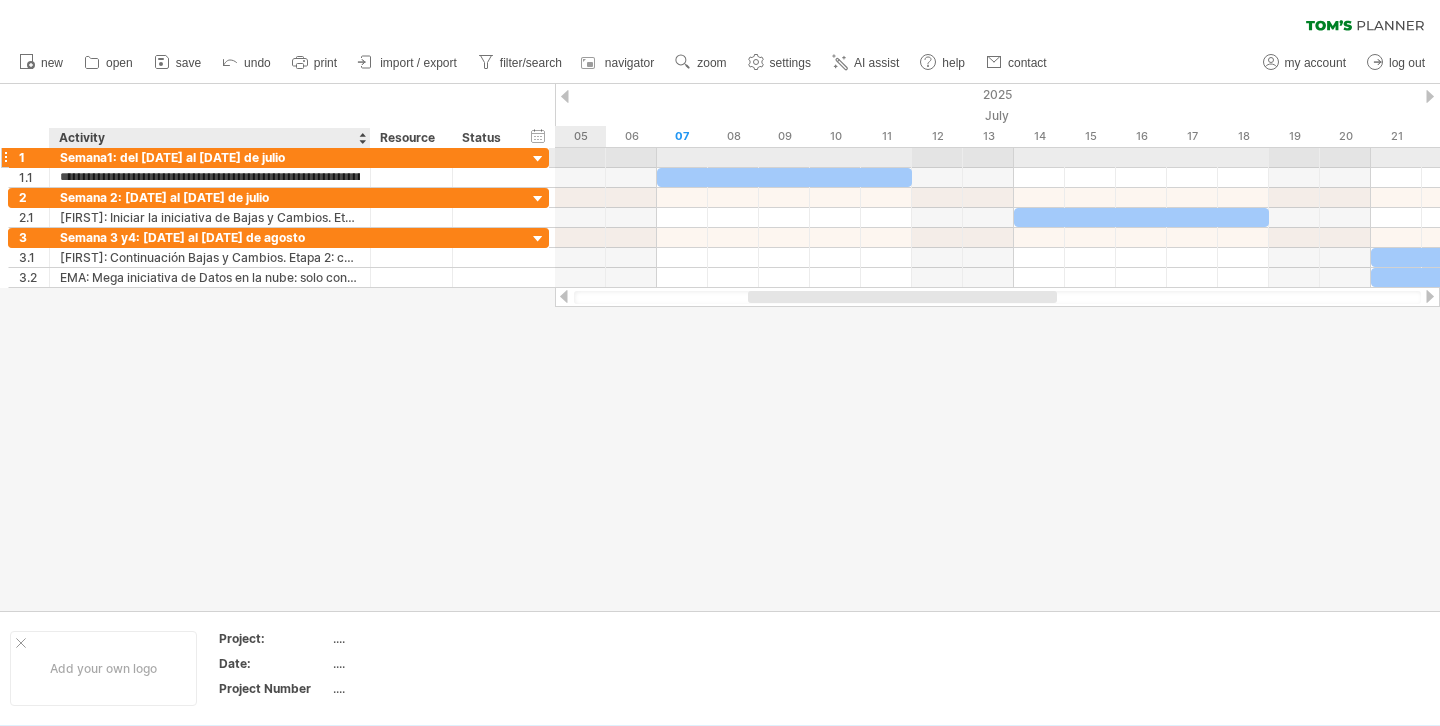 click on "Semana1: del [DATE] al [DATE] de julio" at bounding box center (210, 157) 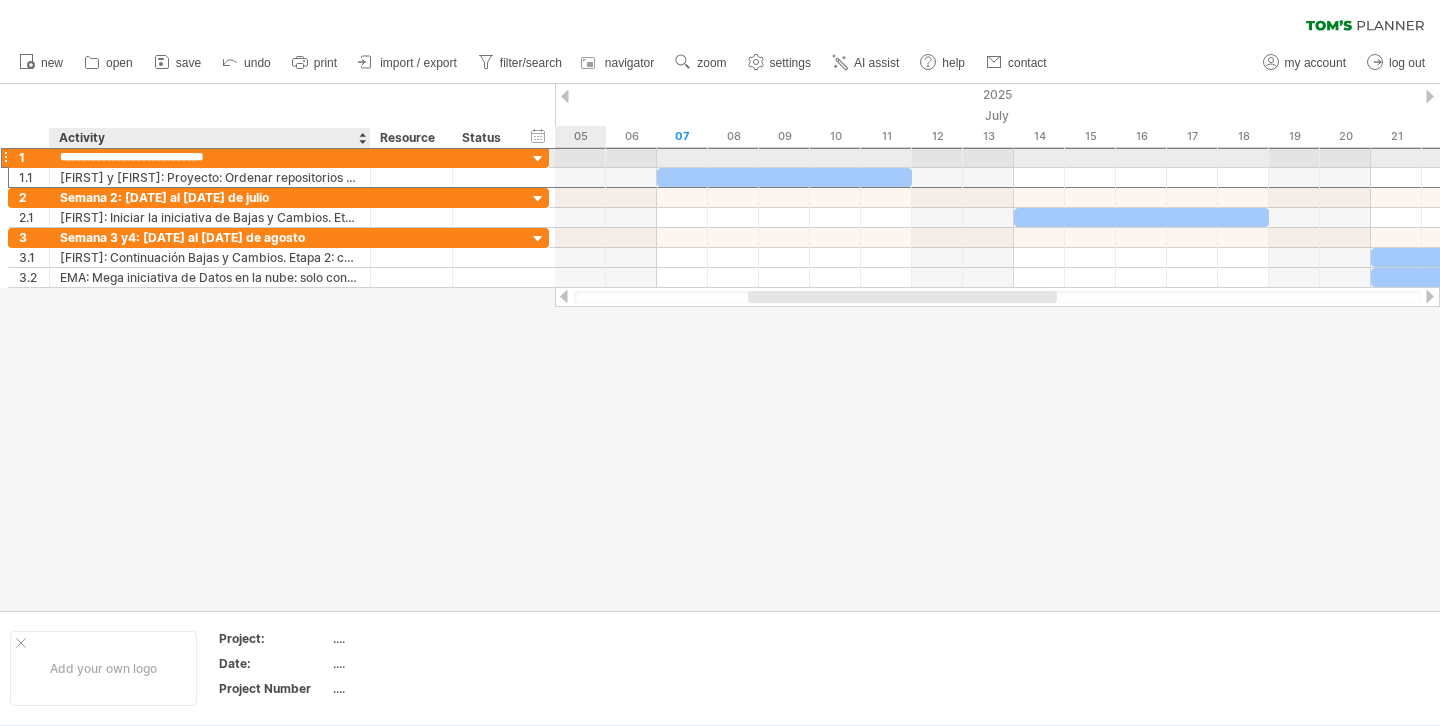 click on "**********" at bounding box center [210, 157] 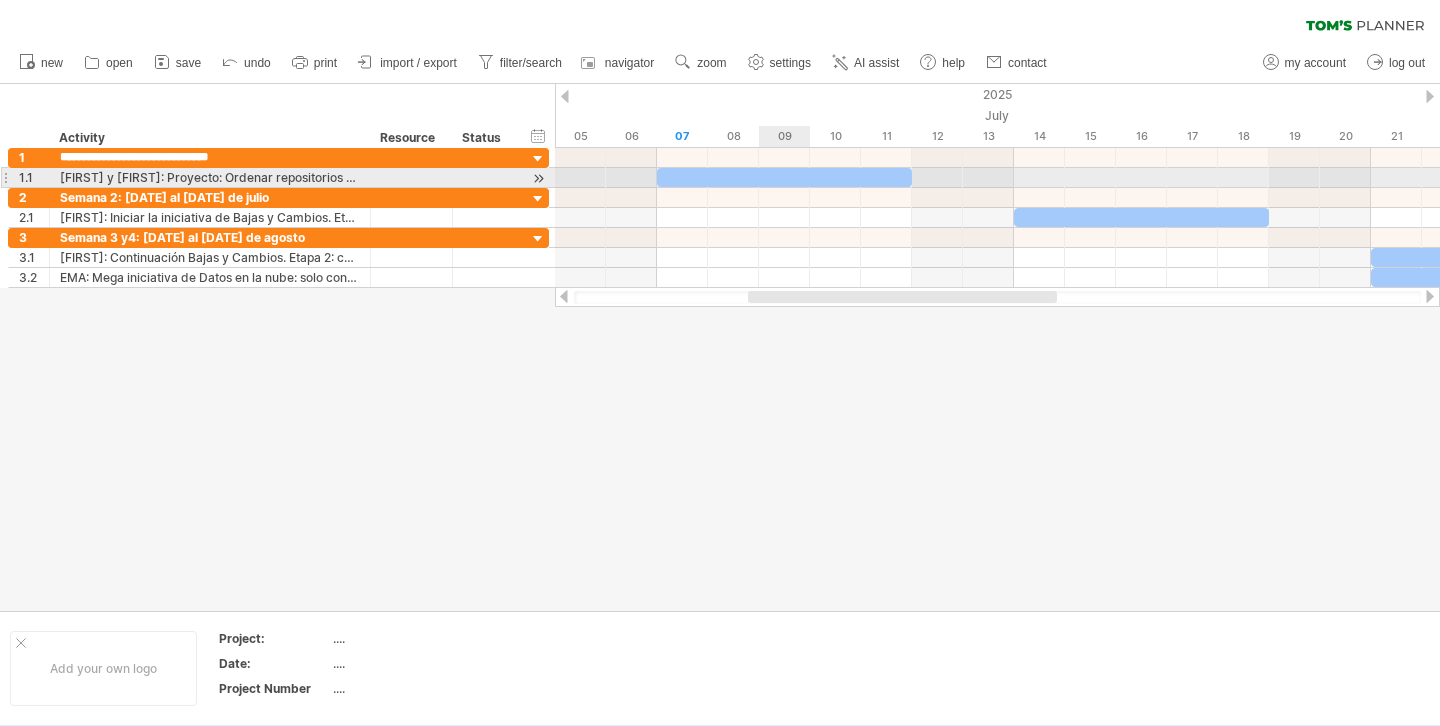 click at bounding box center [784, 177] 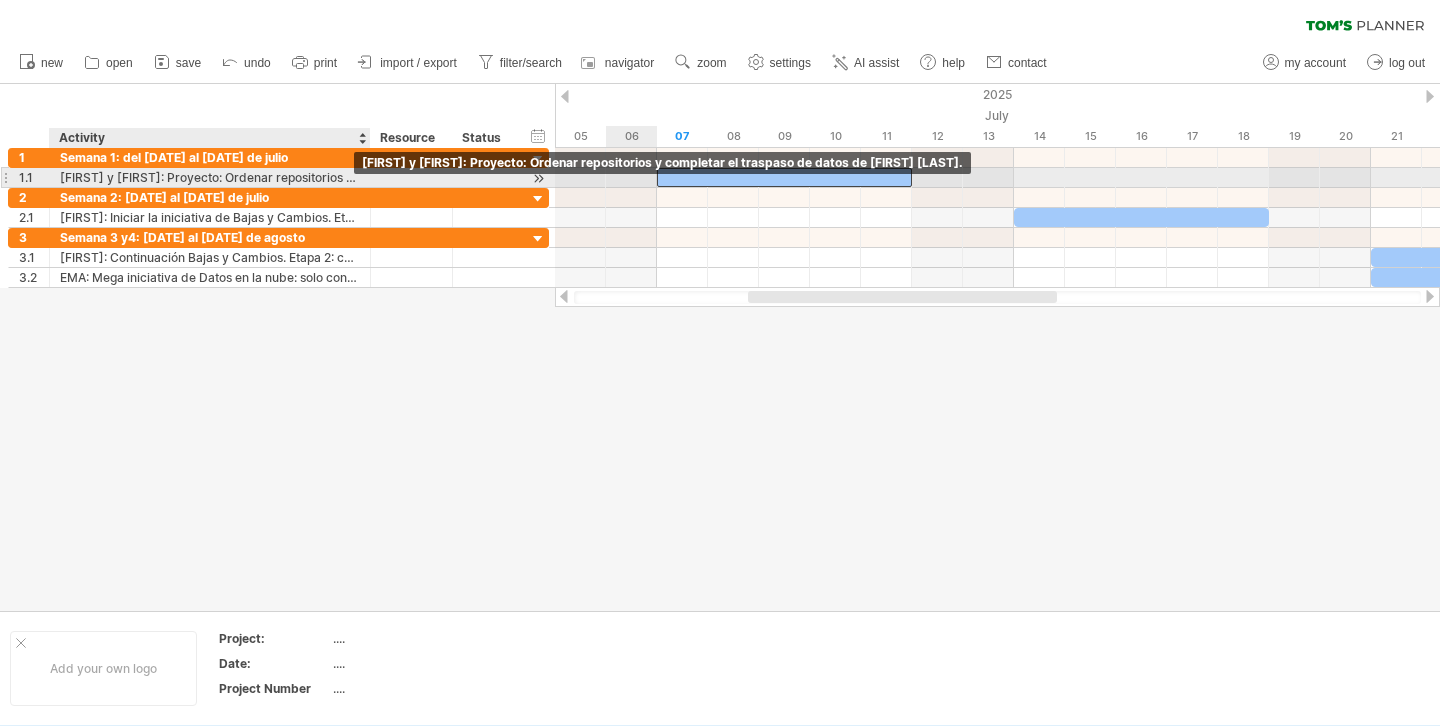 click on "[FIRST] y [FIRST]: Proyecto: Ordenar repositorios y completar el traspaso de datos de [FIRST] [LAST]." at bounding box center (210, 177) 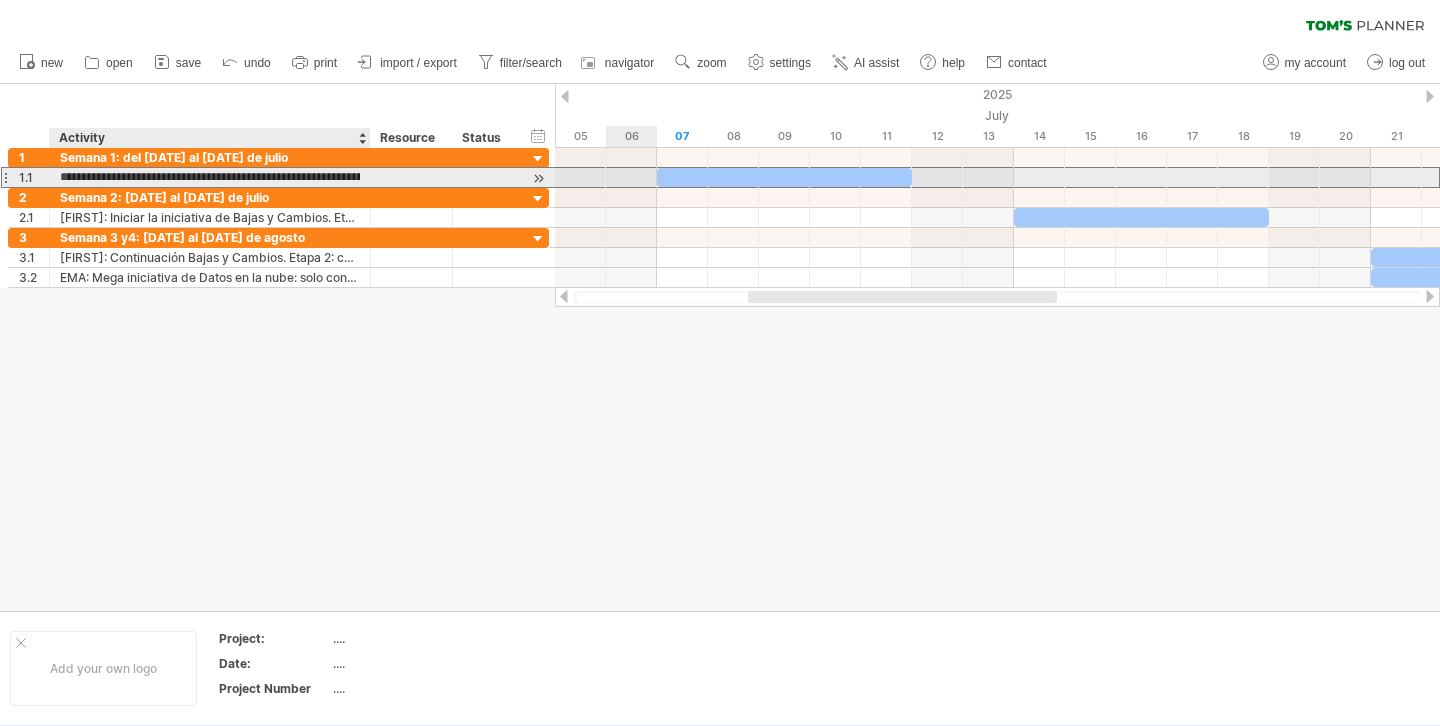 click on "**********" at bounding box center [210, 177] 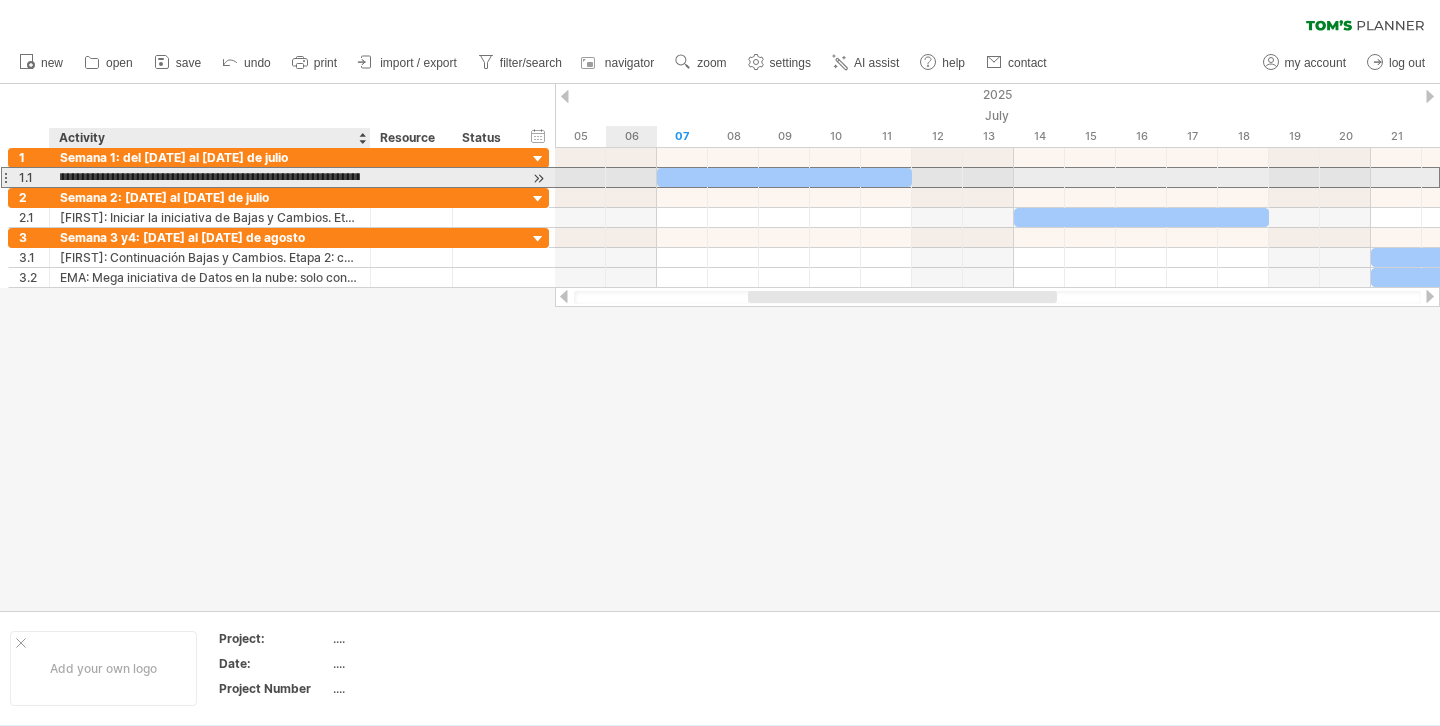 scroll, scrollTop: 0, scrollLeft: 325, axis: horizontal 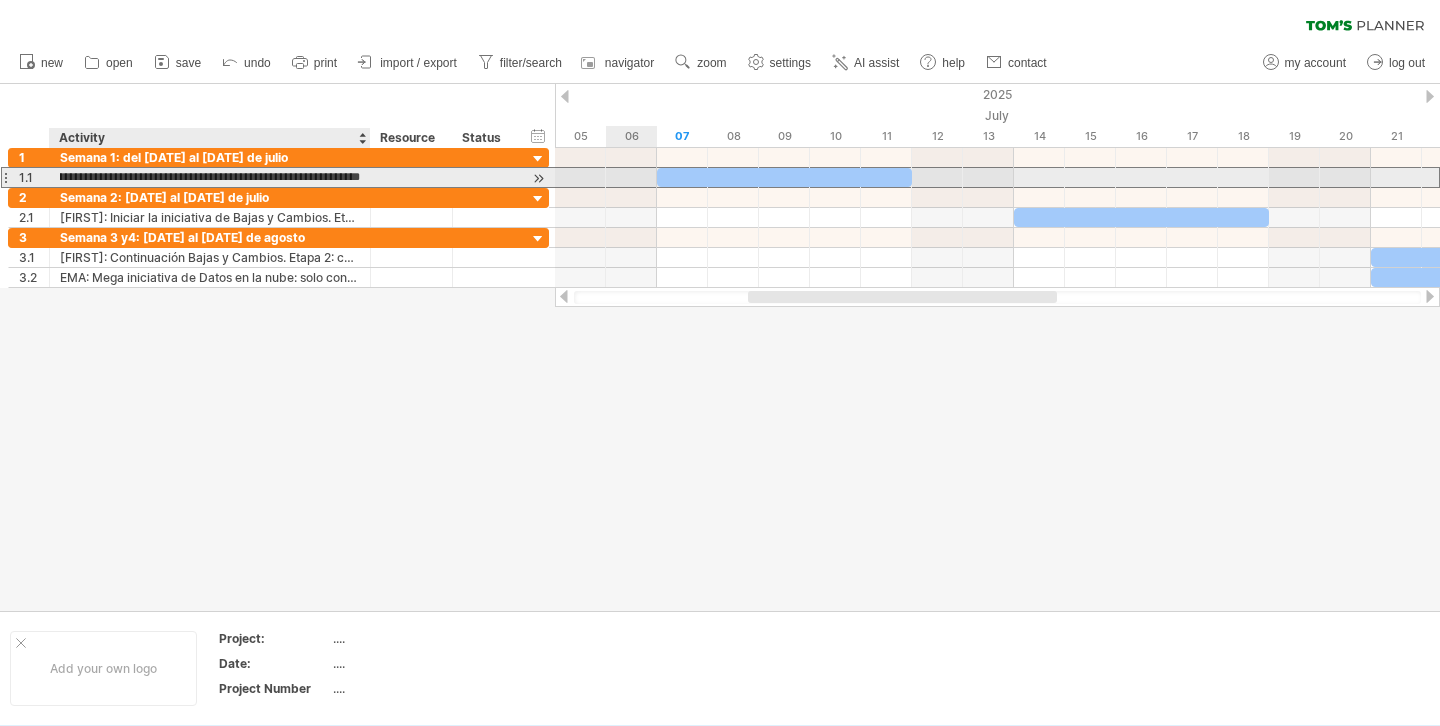 drag, startPoint x: 172, startPoint y: 177, endPoint x: 358, endPoint y: 180, distance: 186.02419 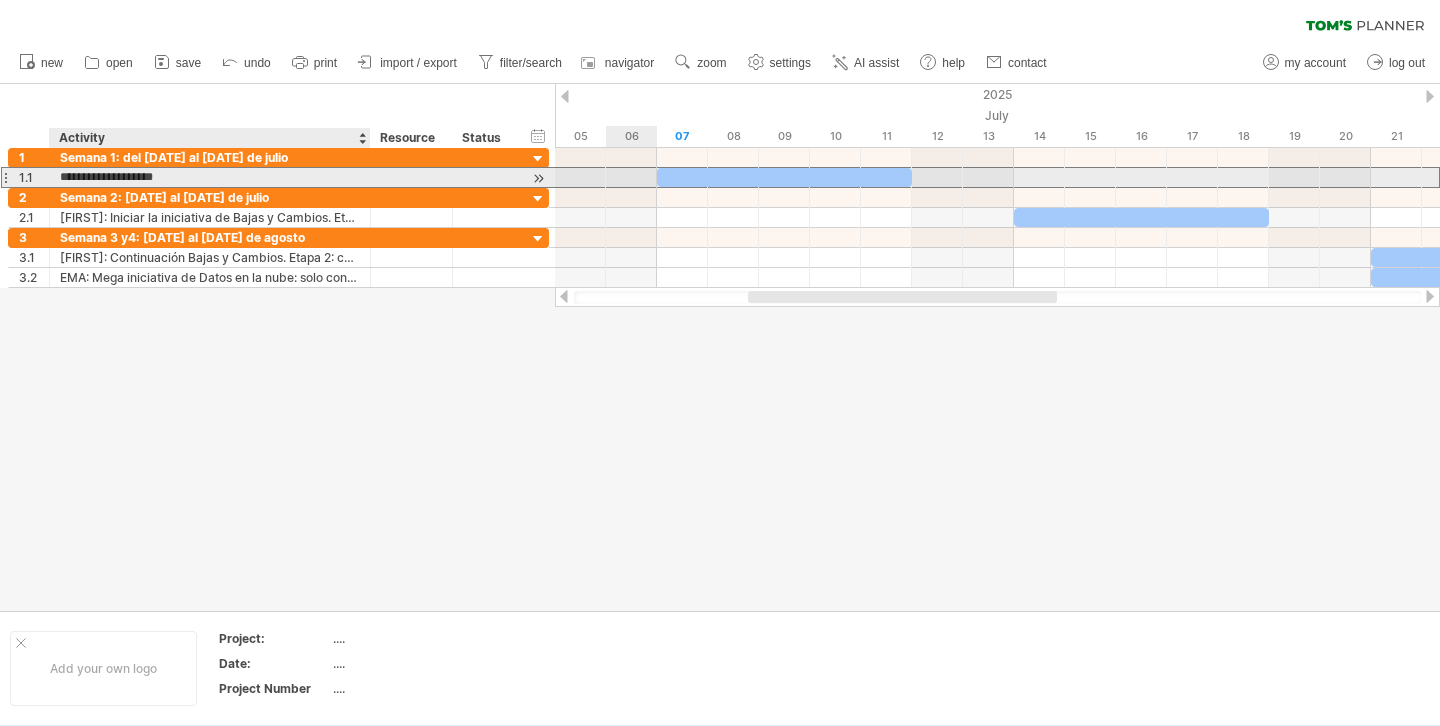 scroll, scrollTop: 0, scrollLeft: 0, axis: both 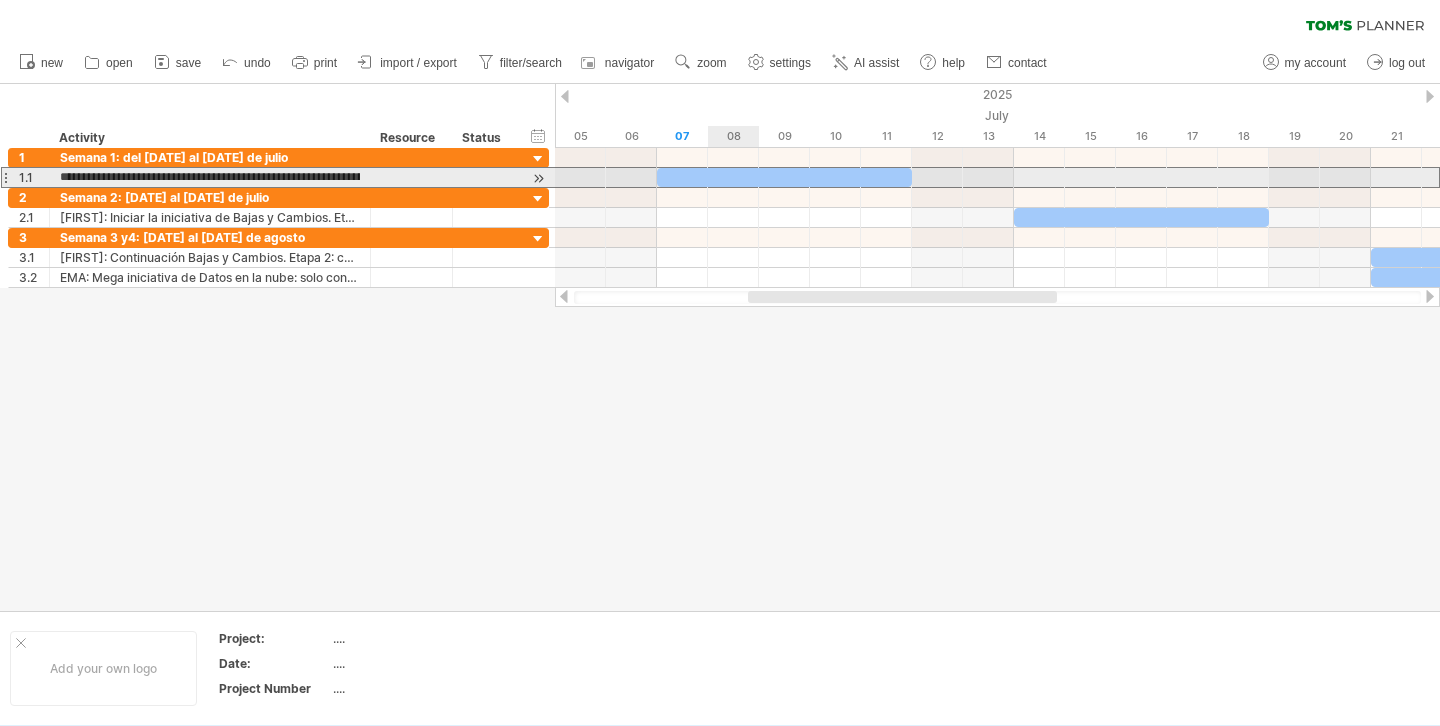 click at bounding box center [784, 177] 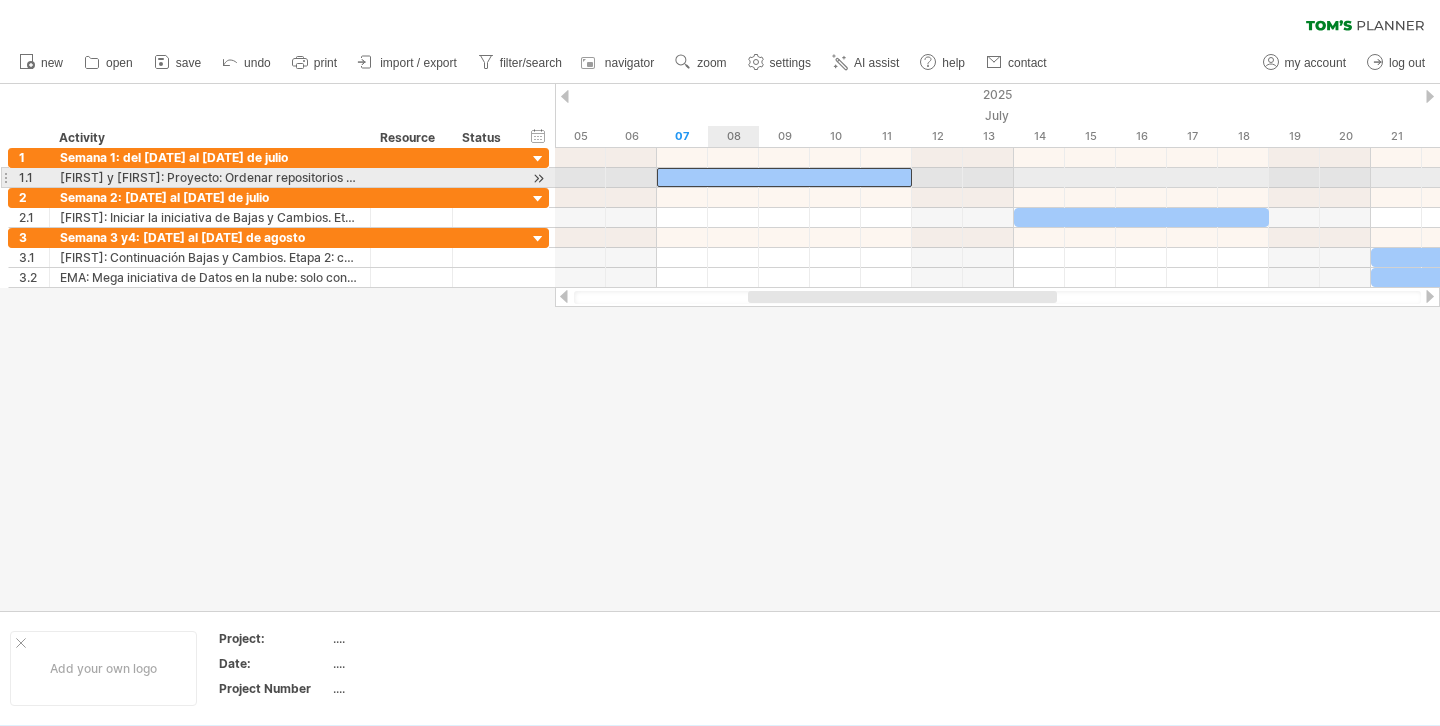 paste 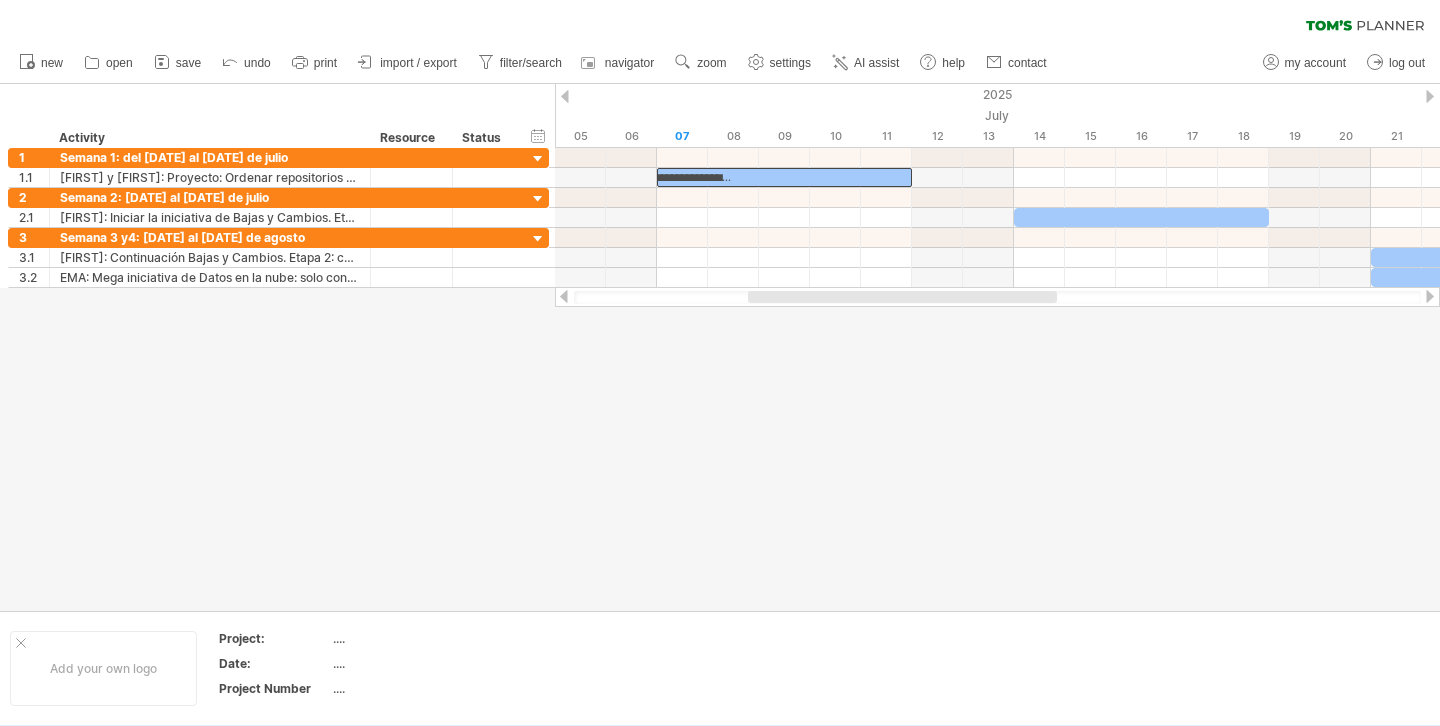 click at bounding box center [720, 347] 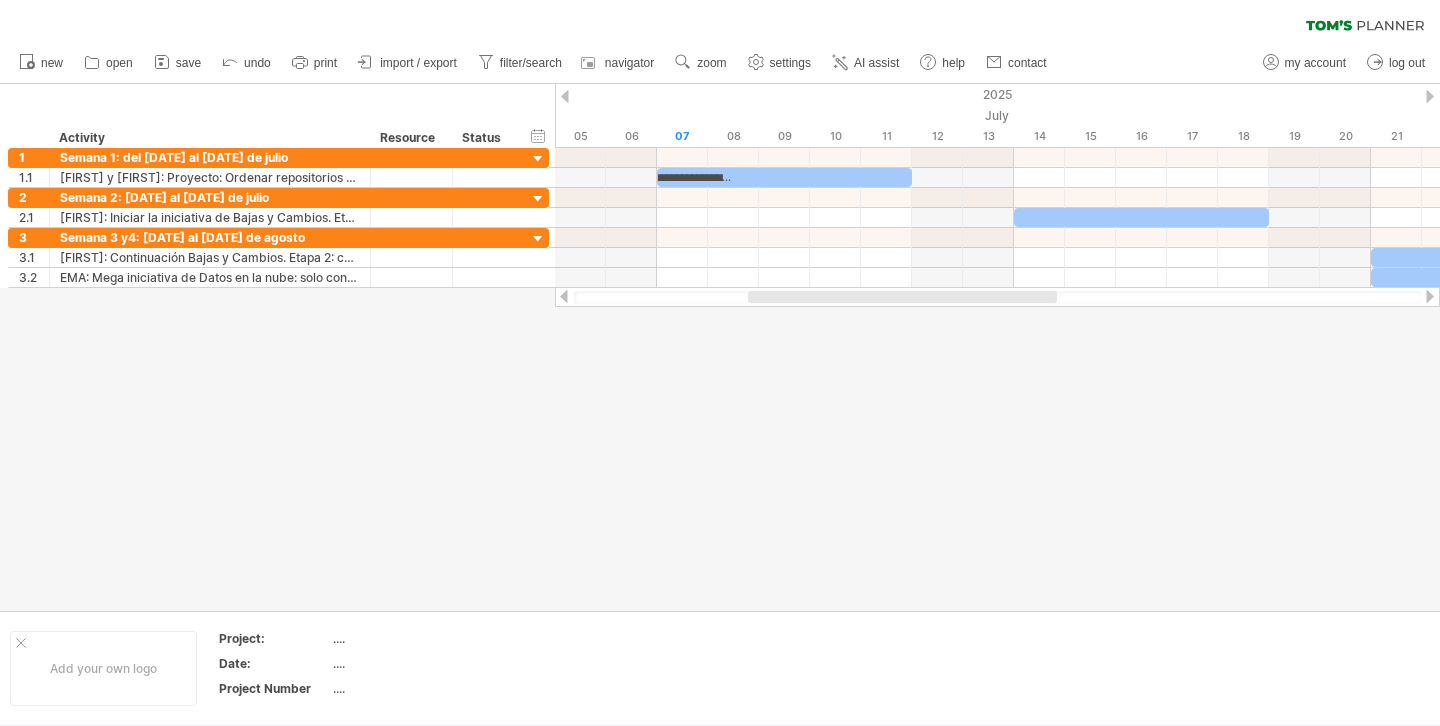 scroll, scrollTop: 0, scrollLeft: 0, axis: both 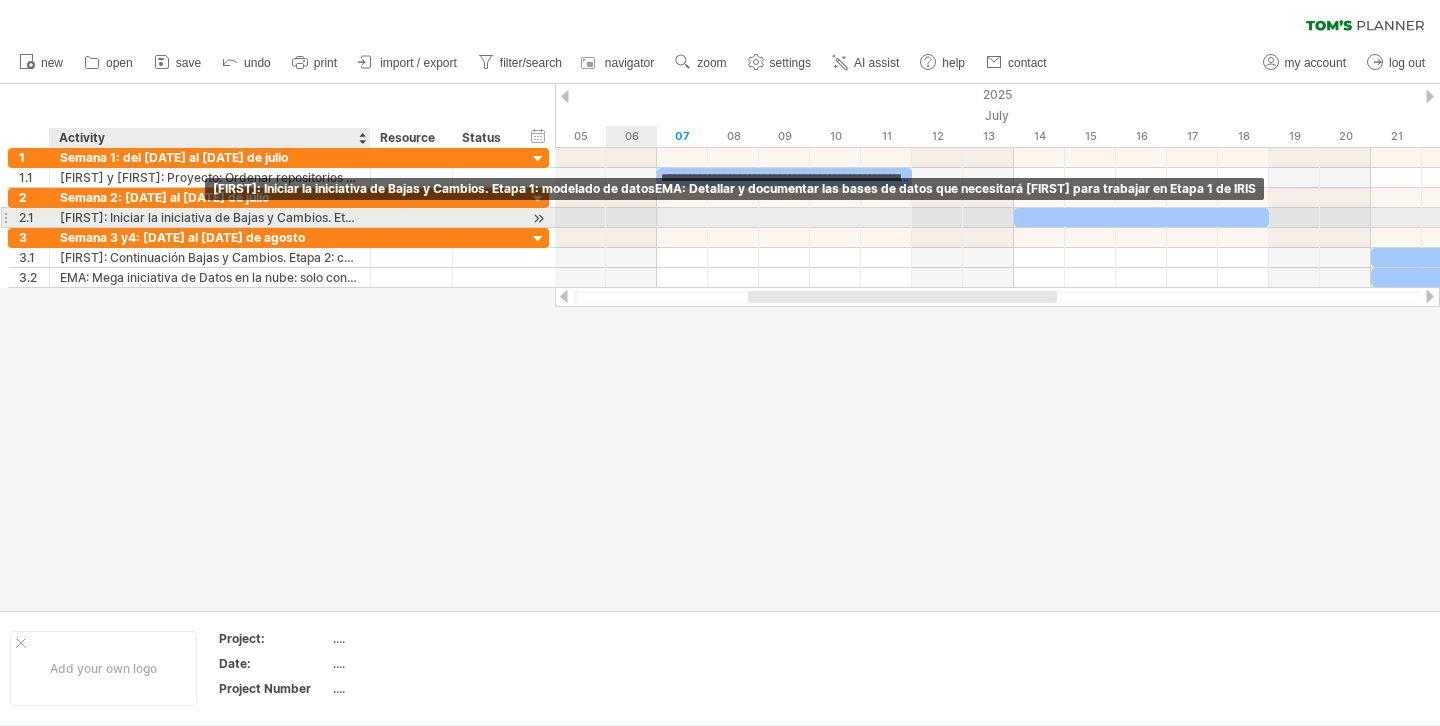 click on "[FIRST]: Iniciar la iniciativa de Bajas y Cambios. Etapa 1: modelado de datosEMA: Detallar y documentar las bases de datos que necesitará [FIRST] para trabajar en Etapa 1 de IRIS" at bounding box center (210, 217) 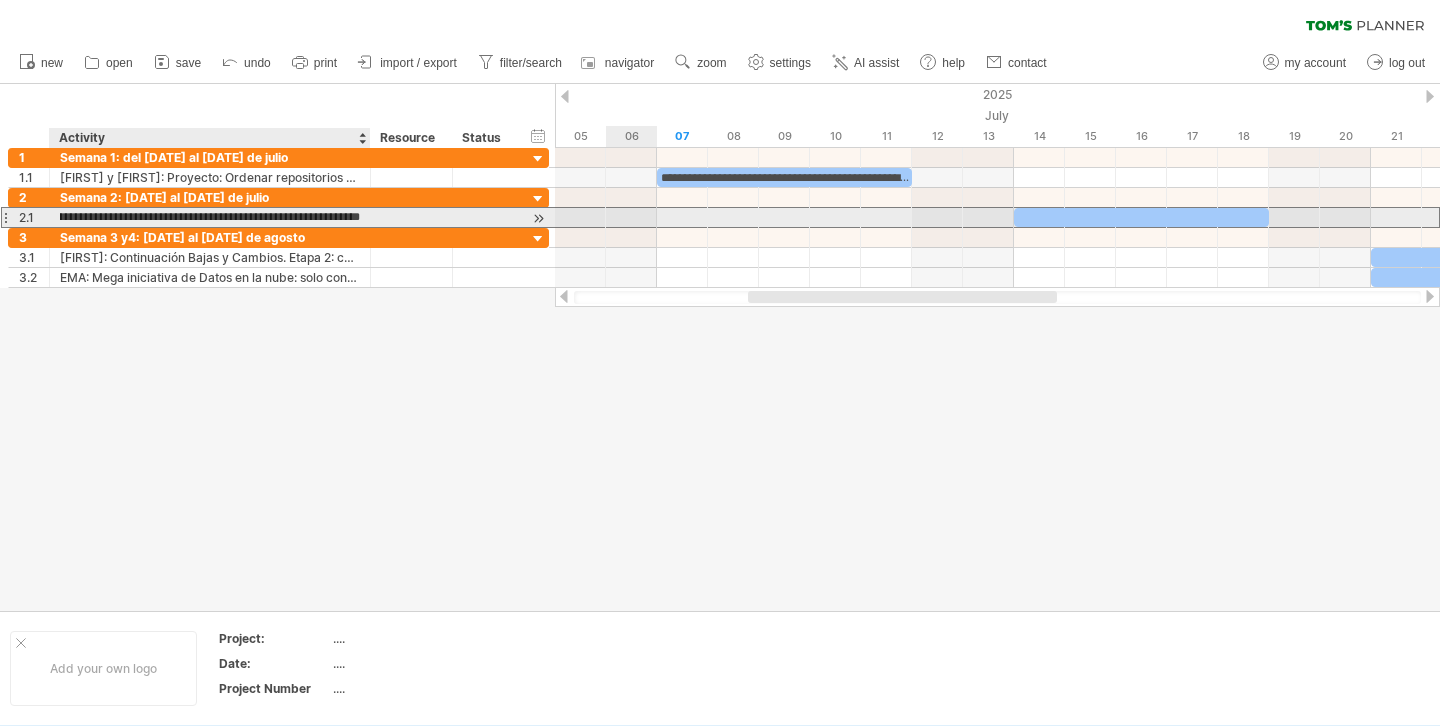 scroll, scrollTop: 0, scrollLeft: 715, axis: horizontal 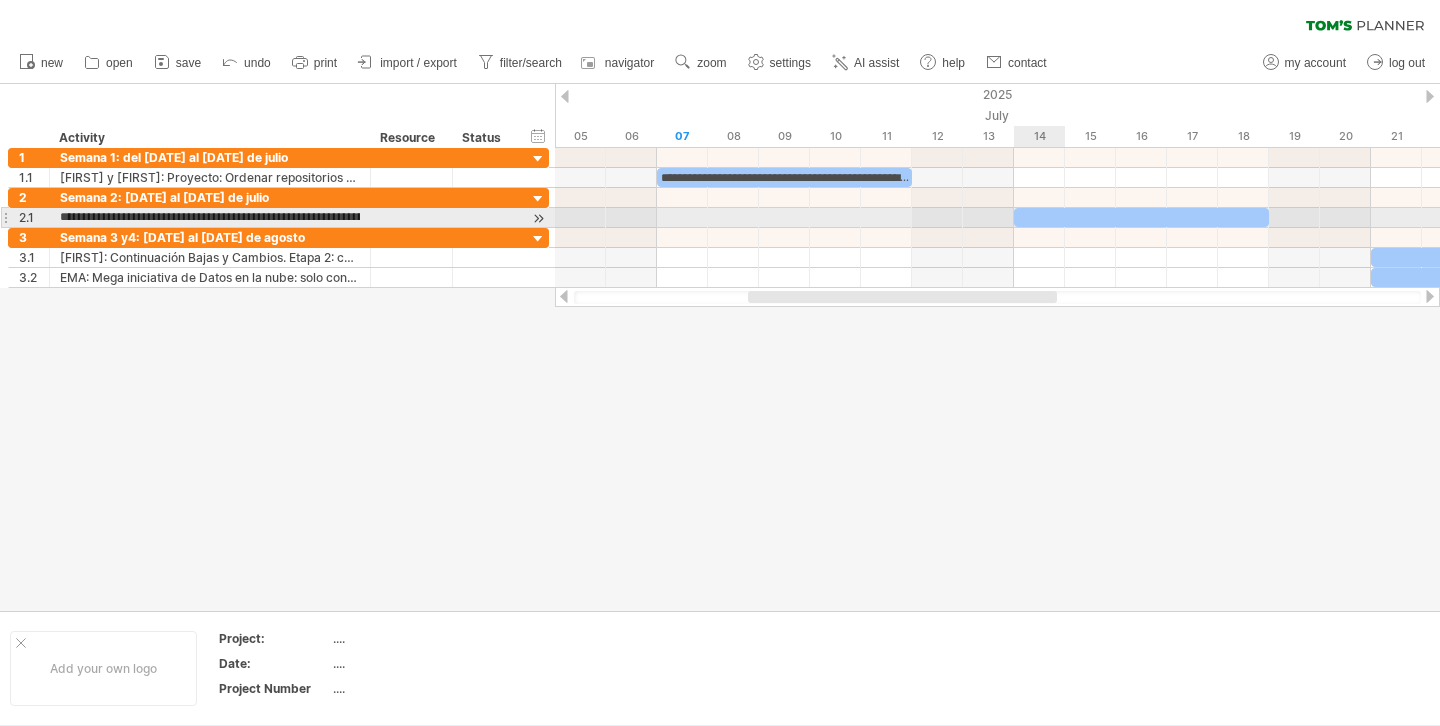 click at bounding box center [1141, 217] 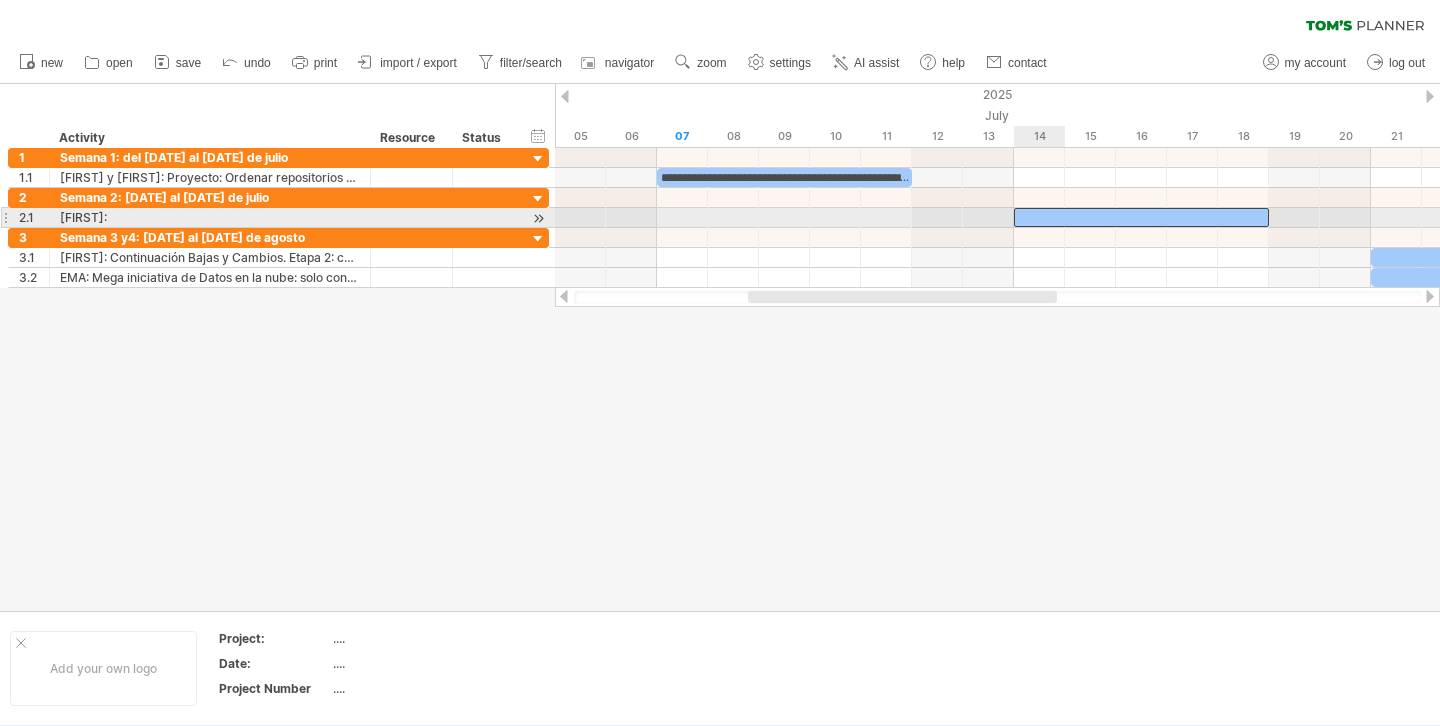 scroll, scrollTop: 0, scrollLeft: 717, axis: horizontal 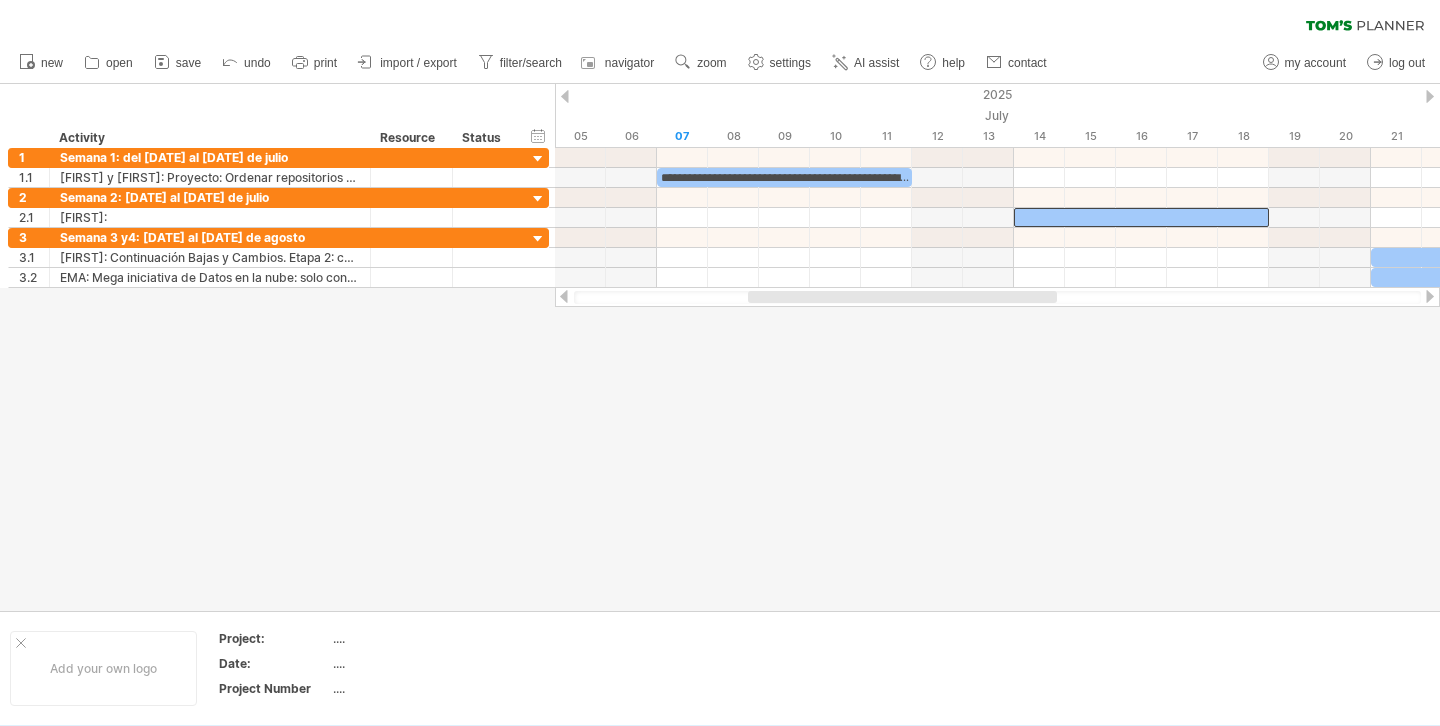click at bounding box center (720, 347) 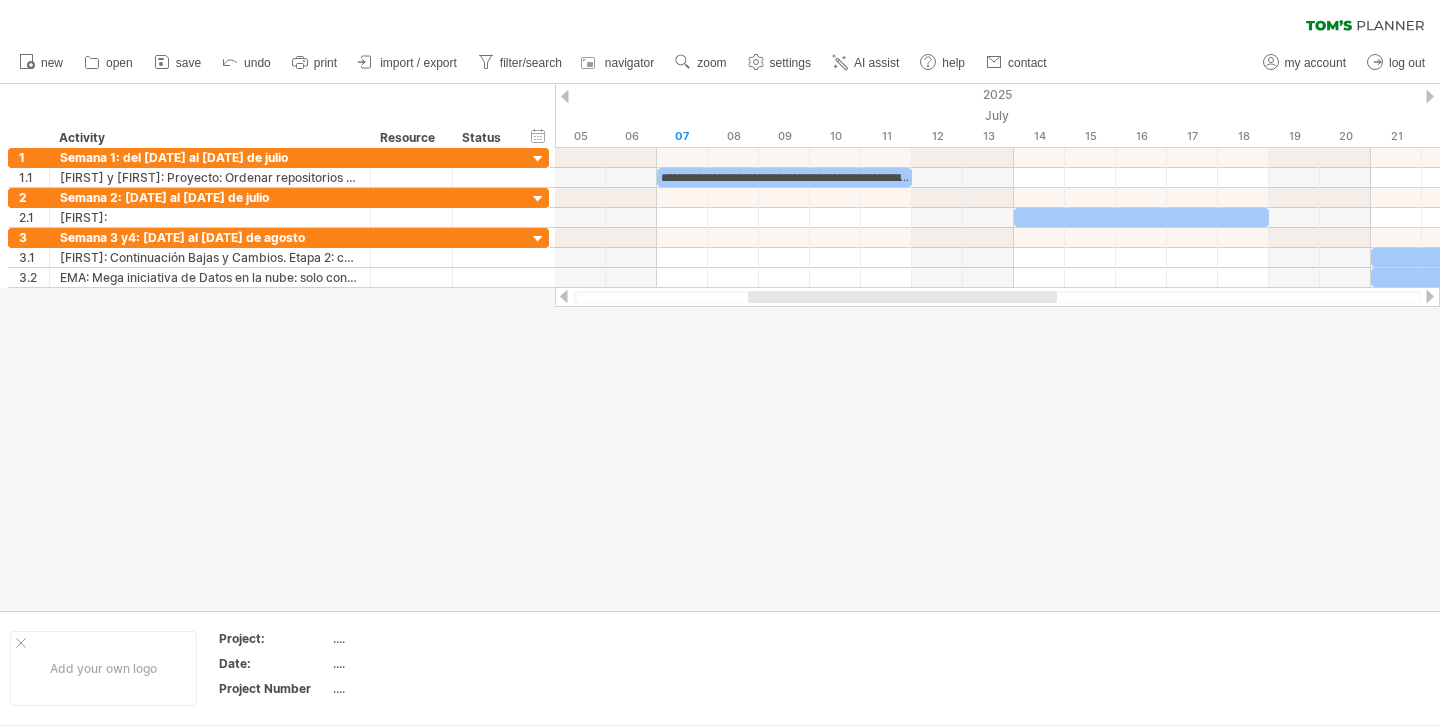 scroll, scrollTop: 0, scrollLeft: 0, axis: both 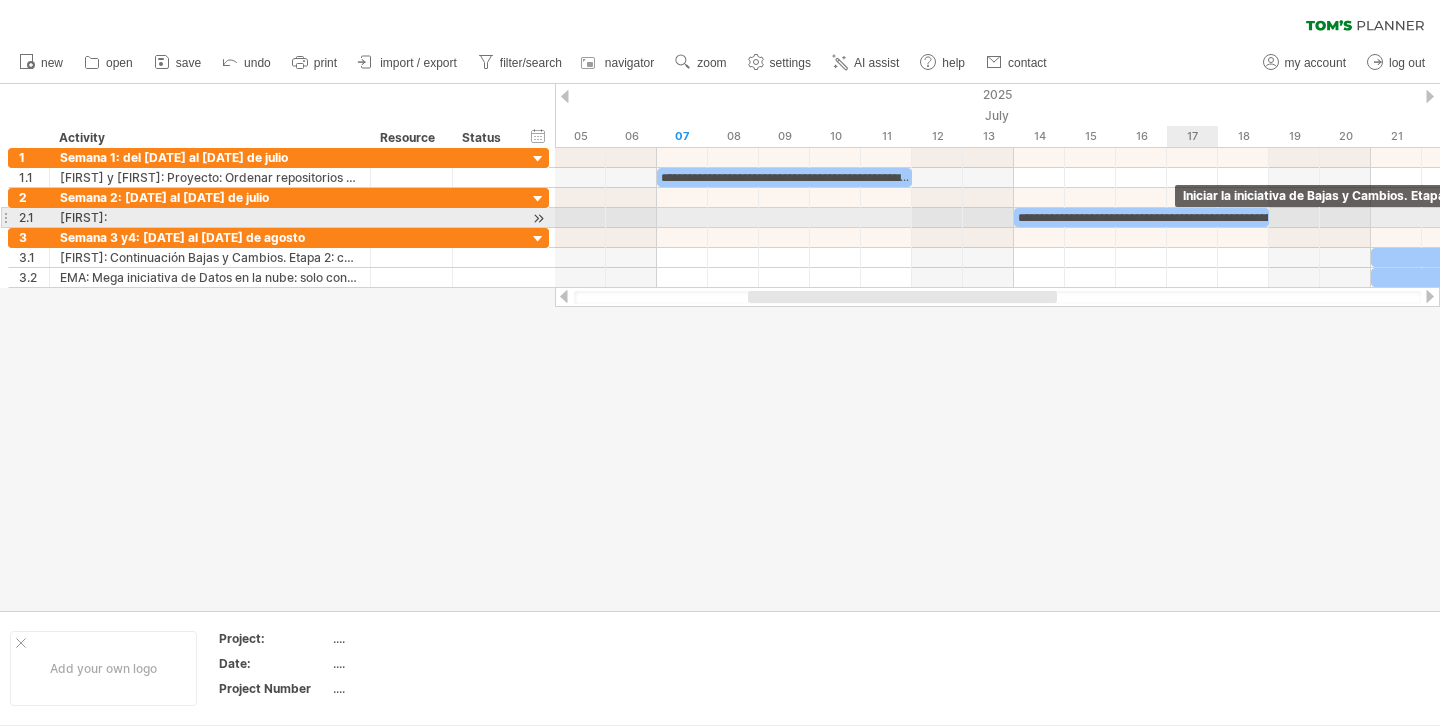 click on "**********" at bounding box center [1141, 217] 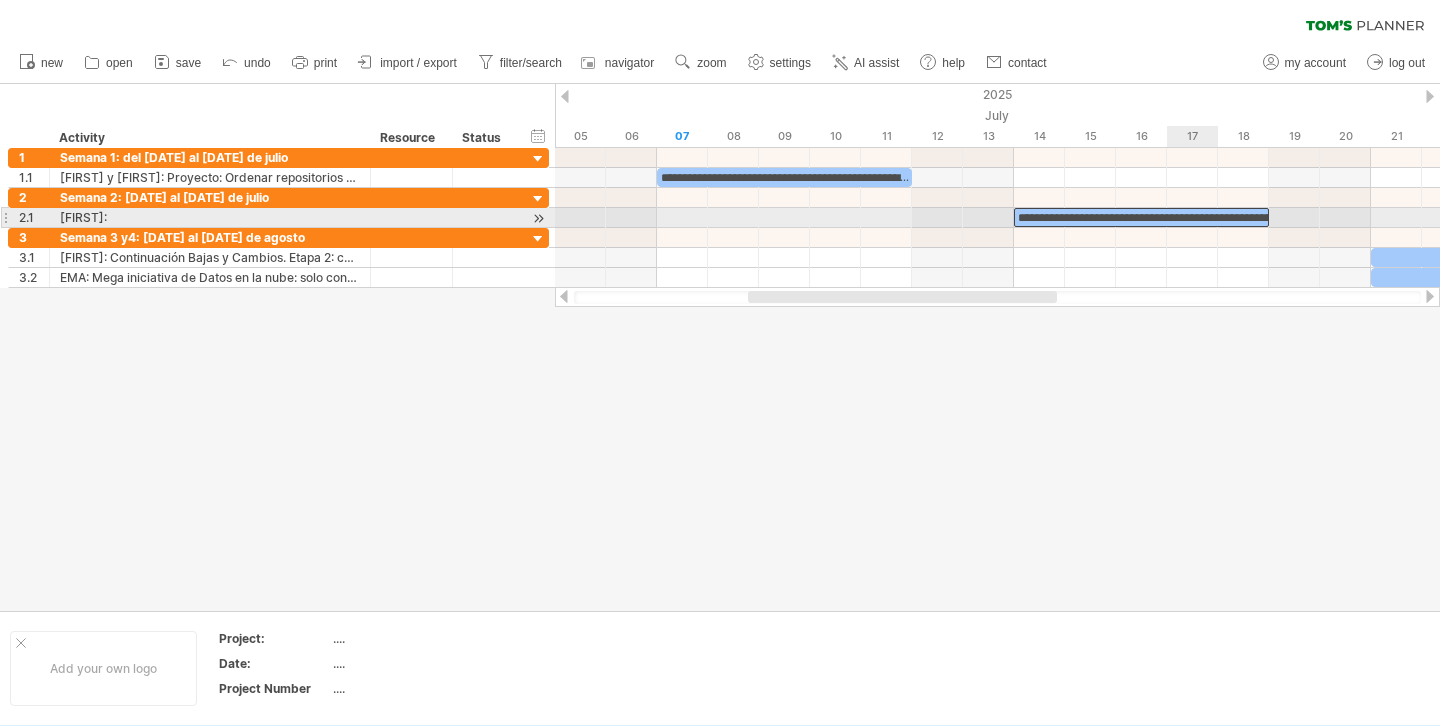 click on "**********" at bounding box center [1141, 217] 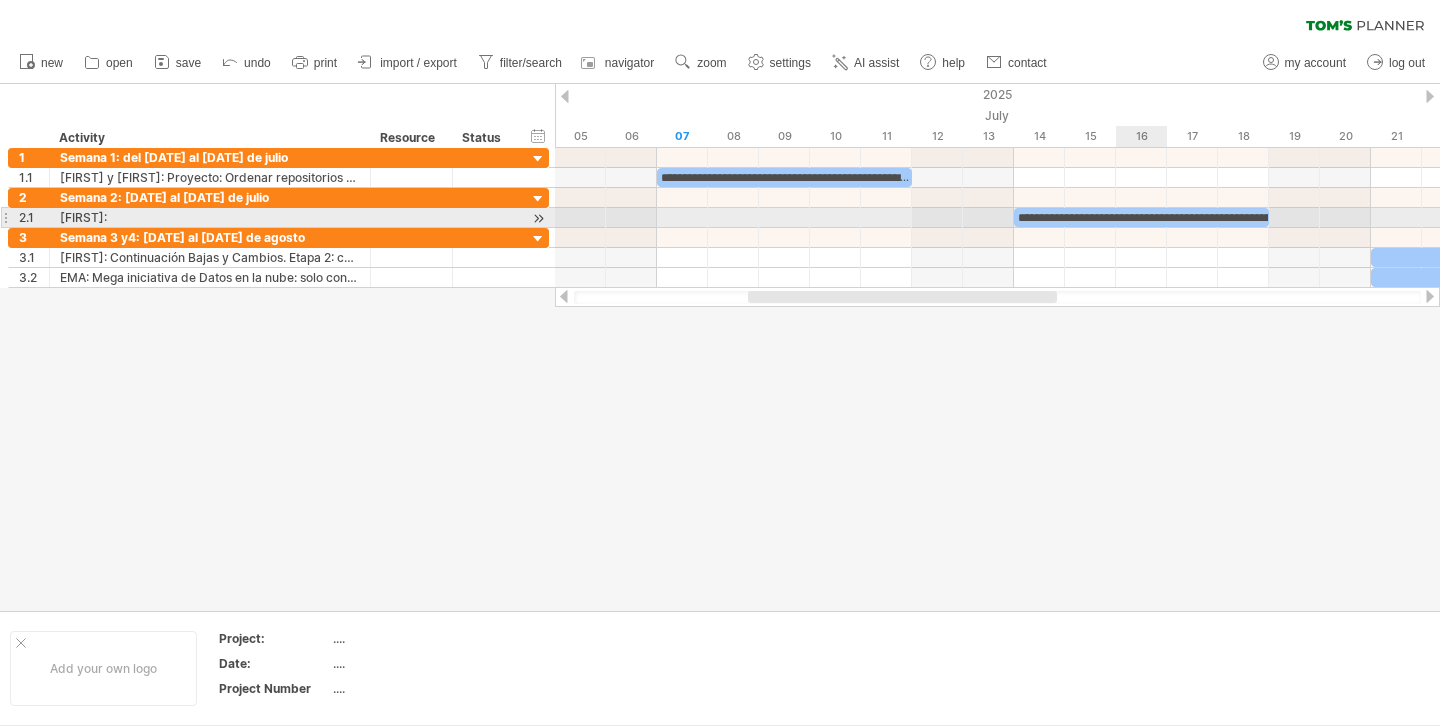 click on "**********" at bounding box center (1141, 217) 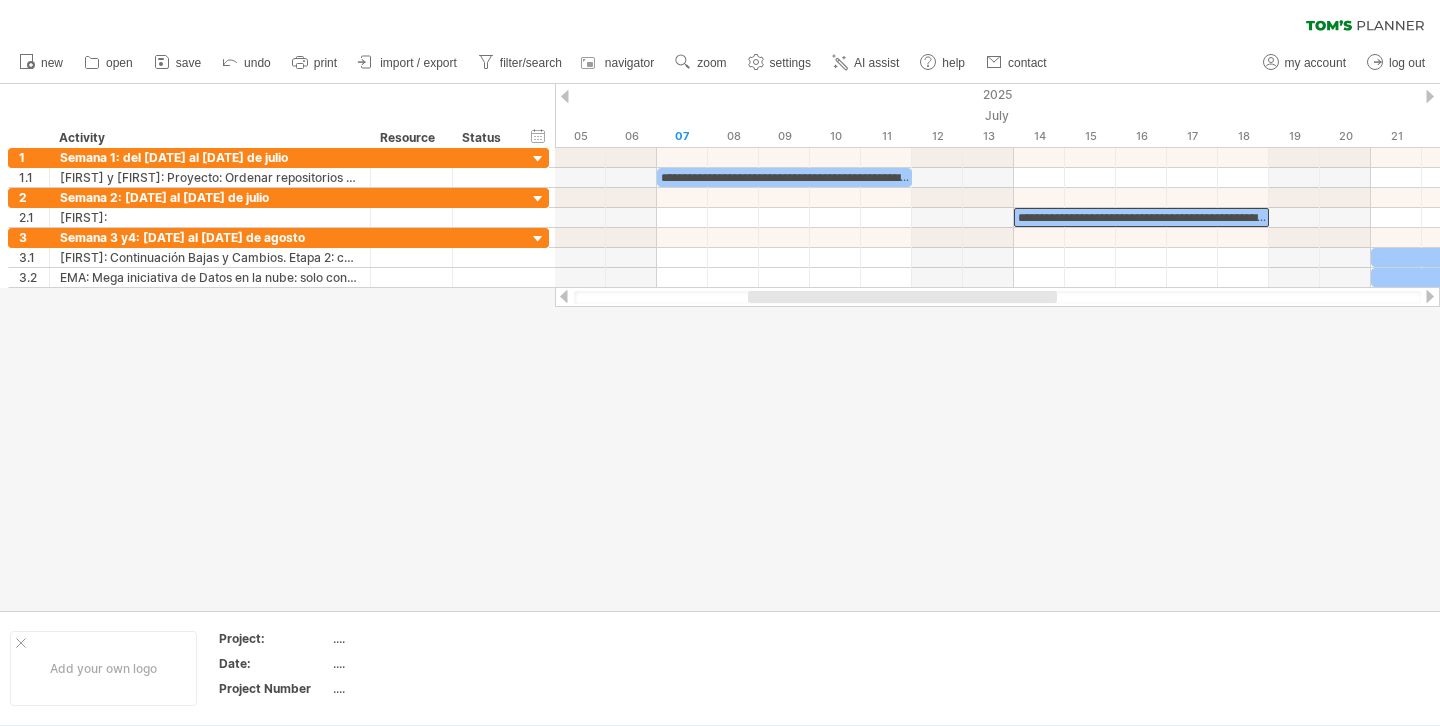 click at bounding box center [720, 347] 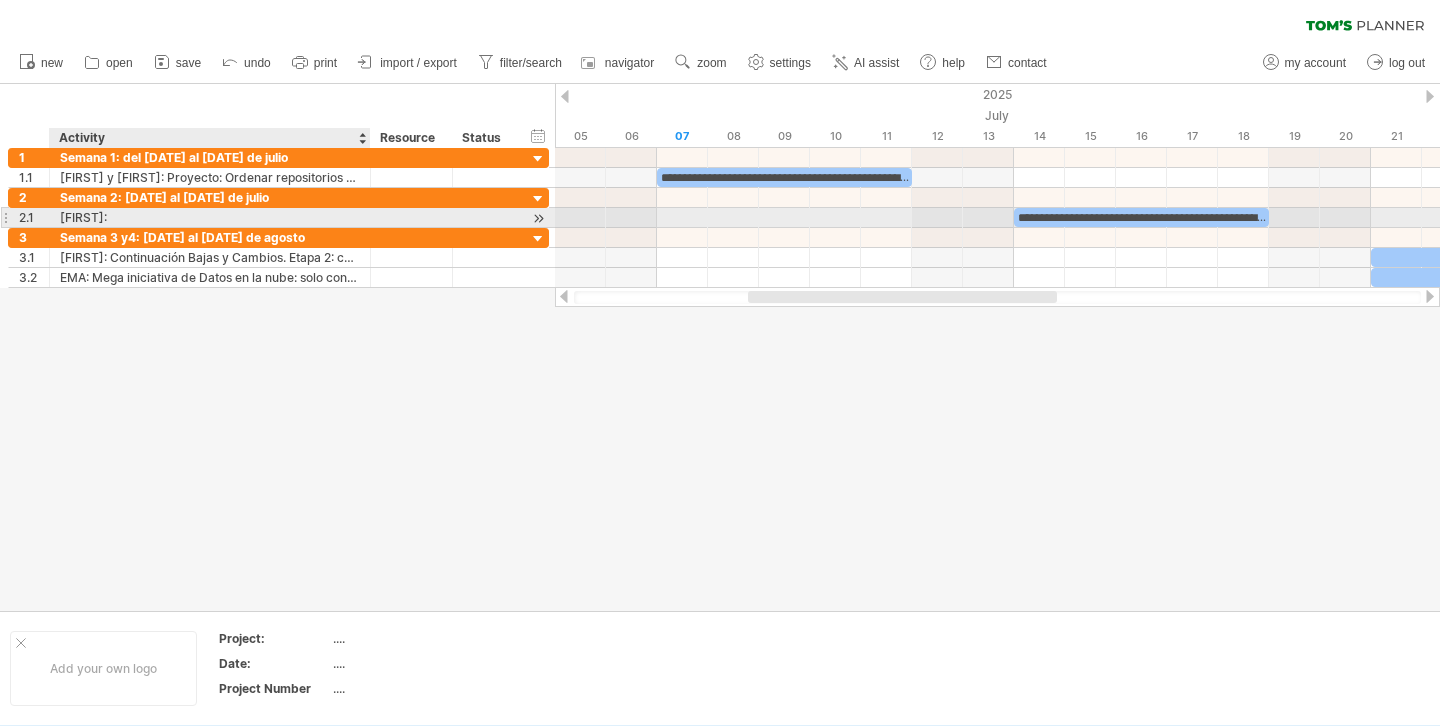 click on "[FIRST]:" at bounding box center (210, 217) 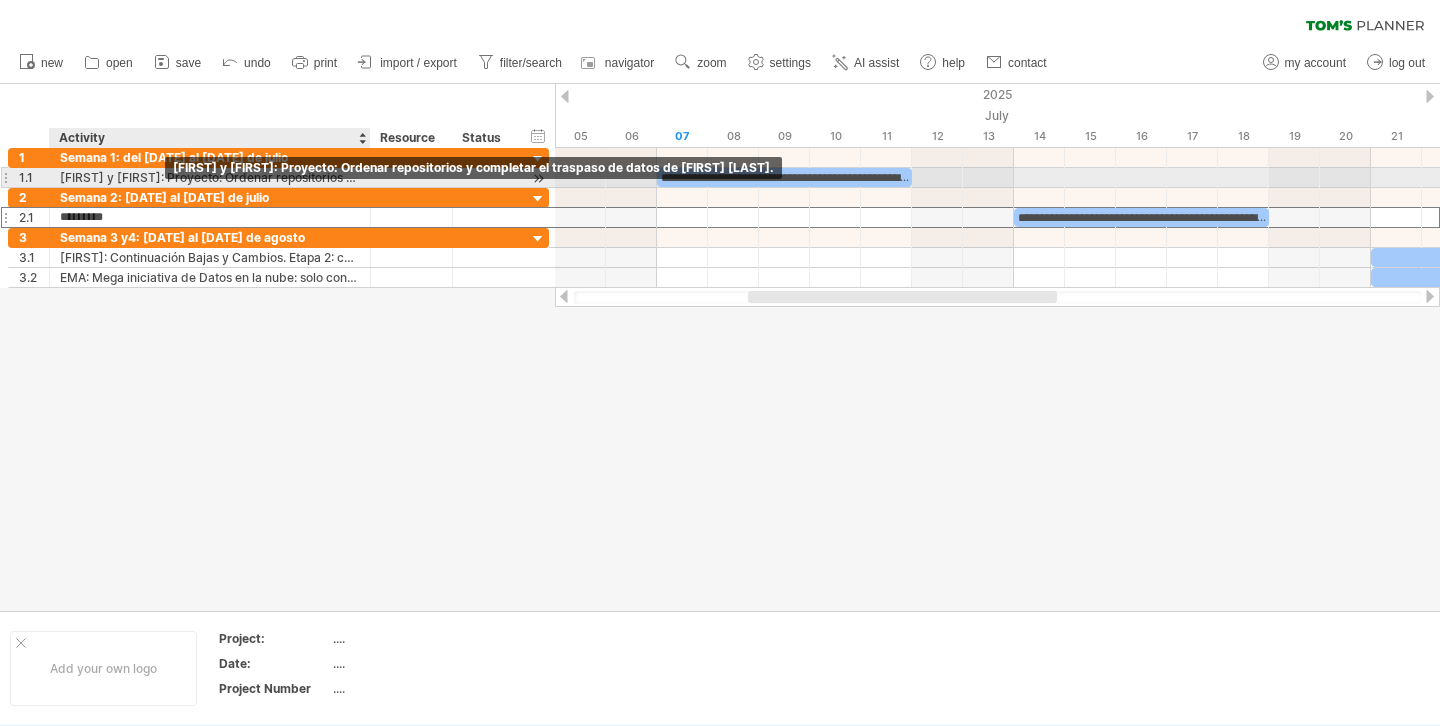 click on "[FIRST] y [FIRST]: Proyecto: Ordenar repositorios y completar el traspaso de datos de [FIRST] [LAST]." at bounding box center (210, 177) 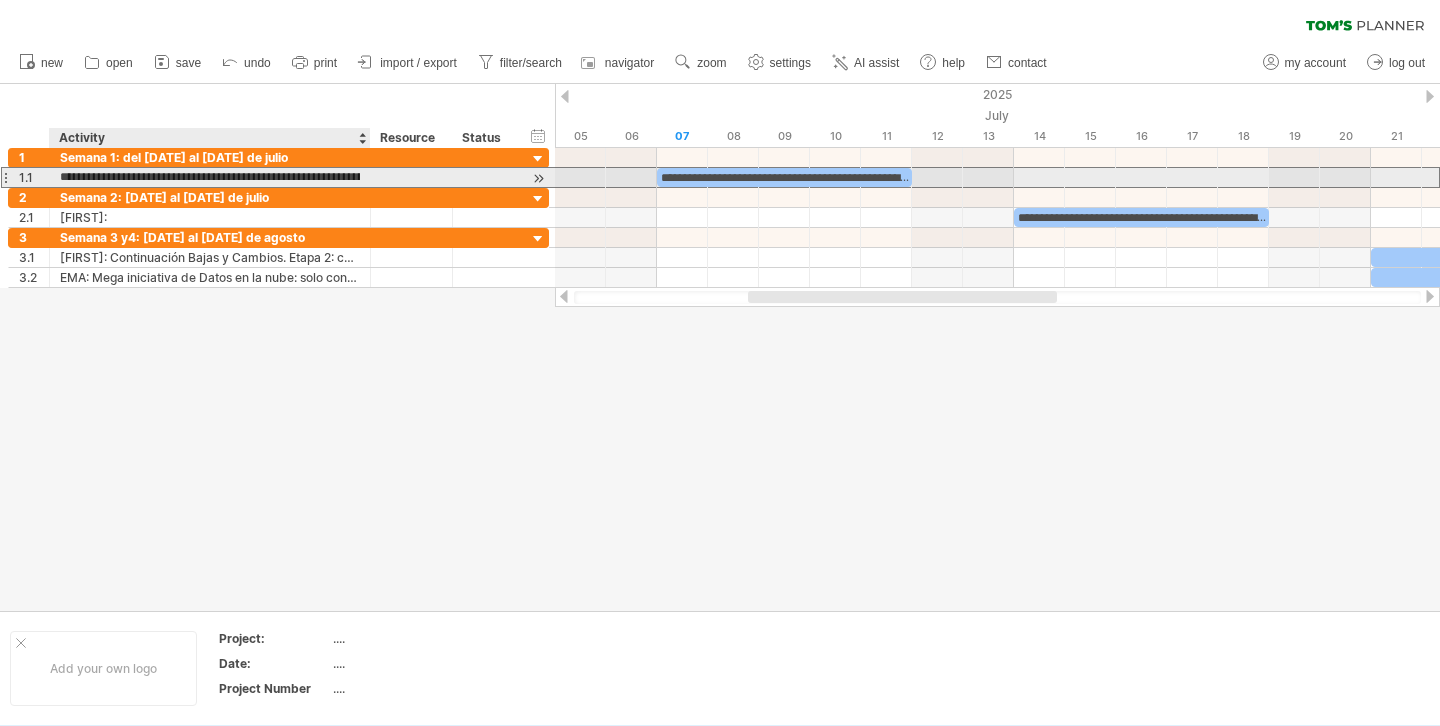 click on "**********" at bounding box center [210, 177] 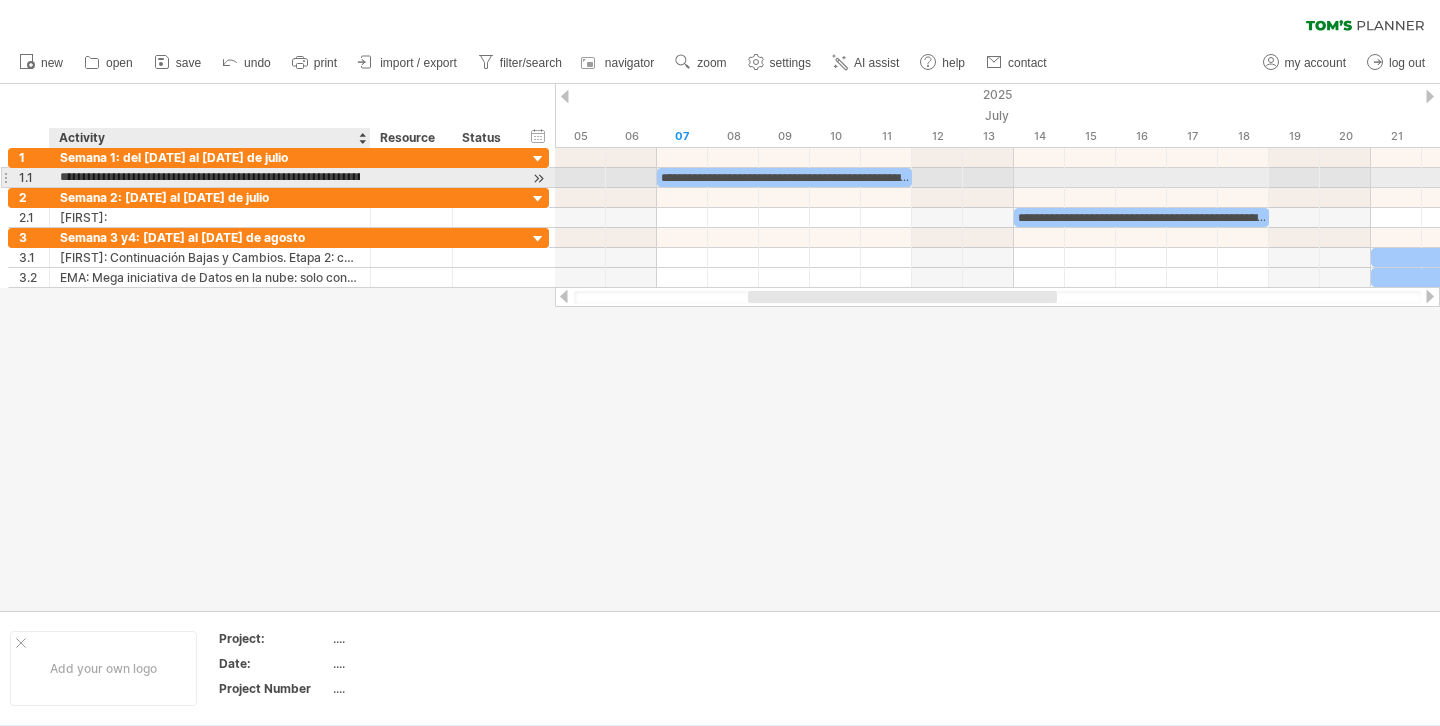 click on "**********" at bounding box center [210, 177] 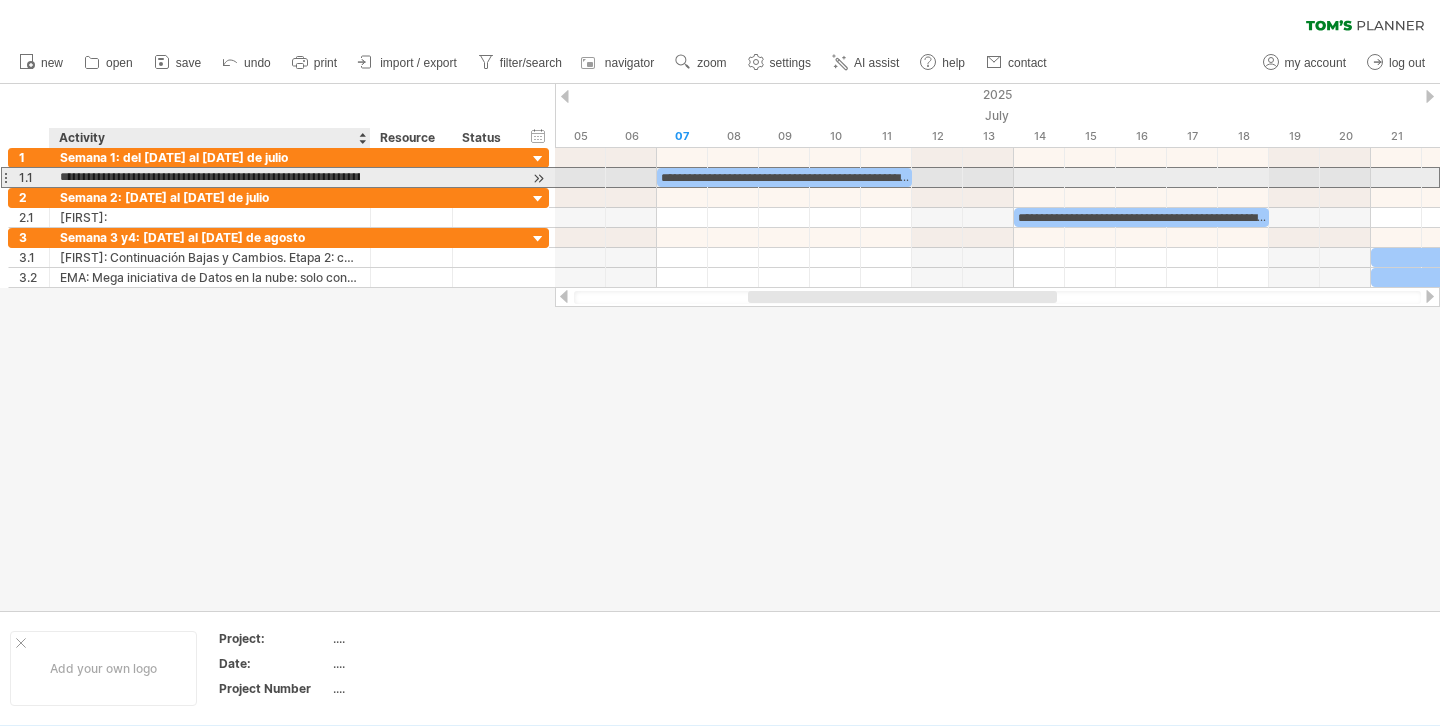 scroll, scrollTop: 0, scrollLeft: 325, axis: horizontal 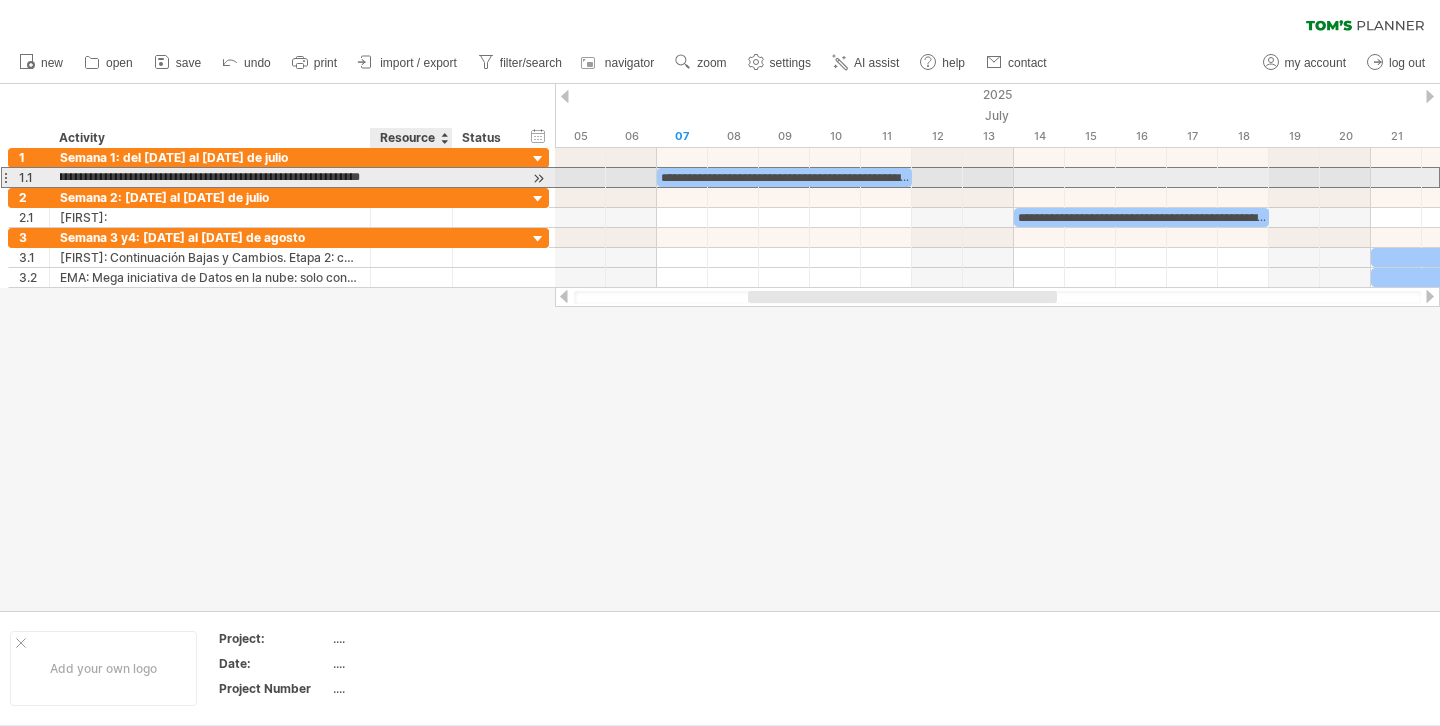 drag, startPoint x: 171, startPoint y: 178, endPoint x: 452, endPoint y: 184, distance: 281.06406 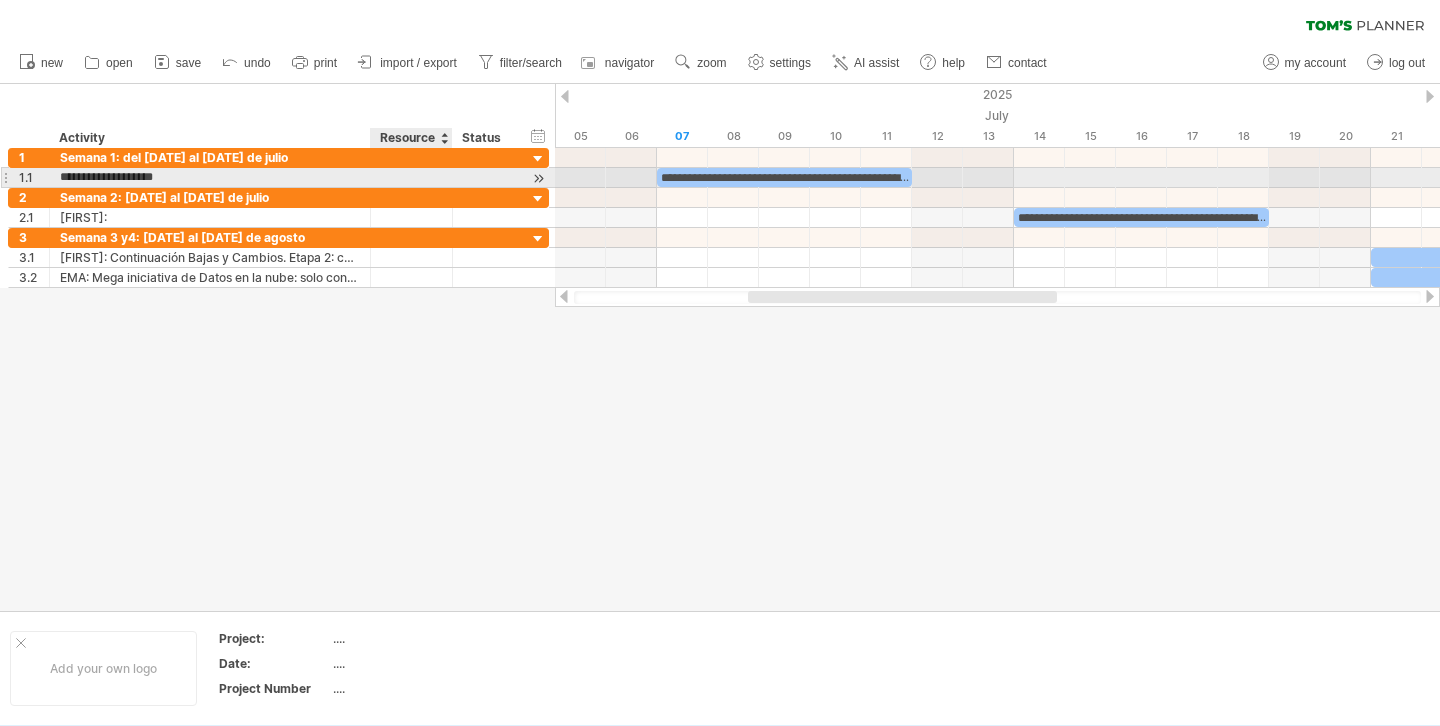 scroll, scrollTop: 0, scrollLeft: 0, axis: both 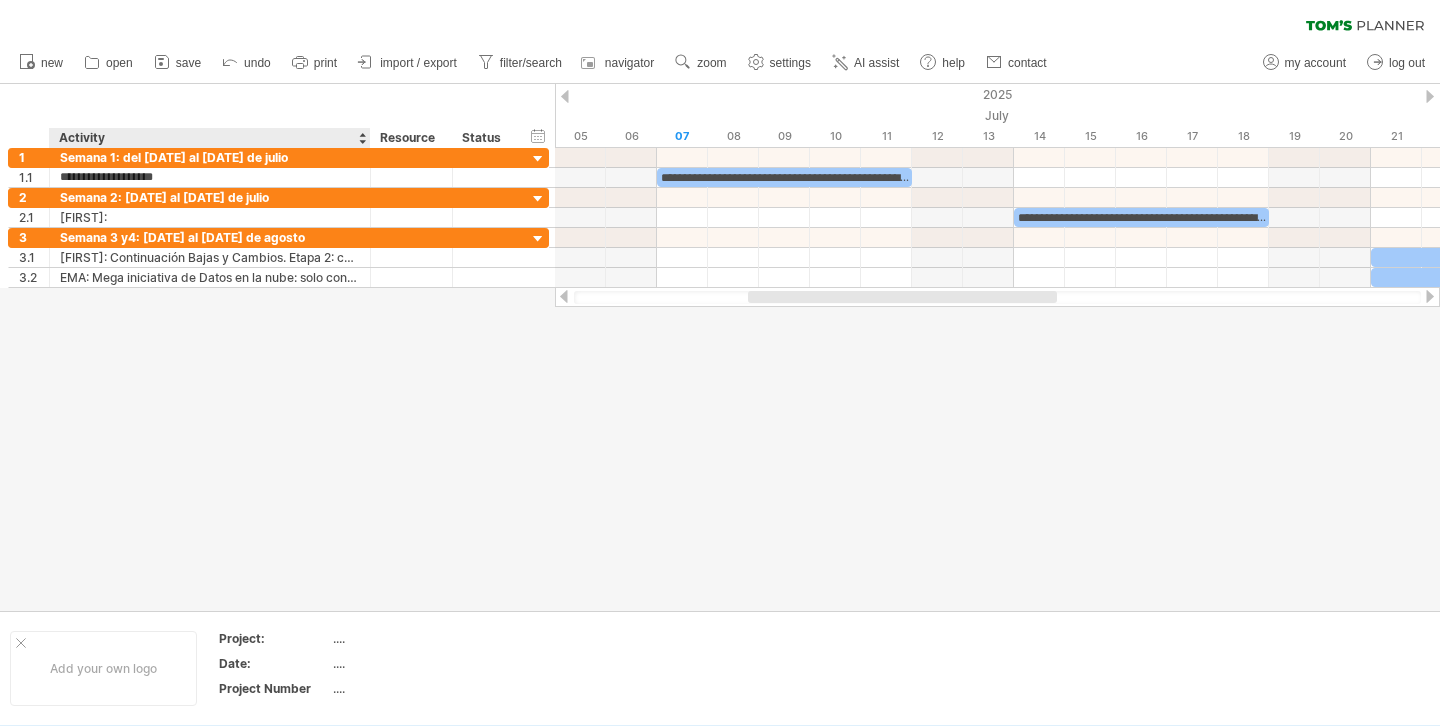 click at bounding box center (720, 347) 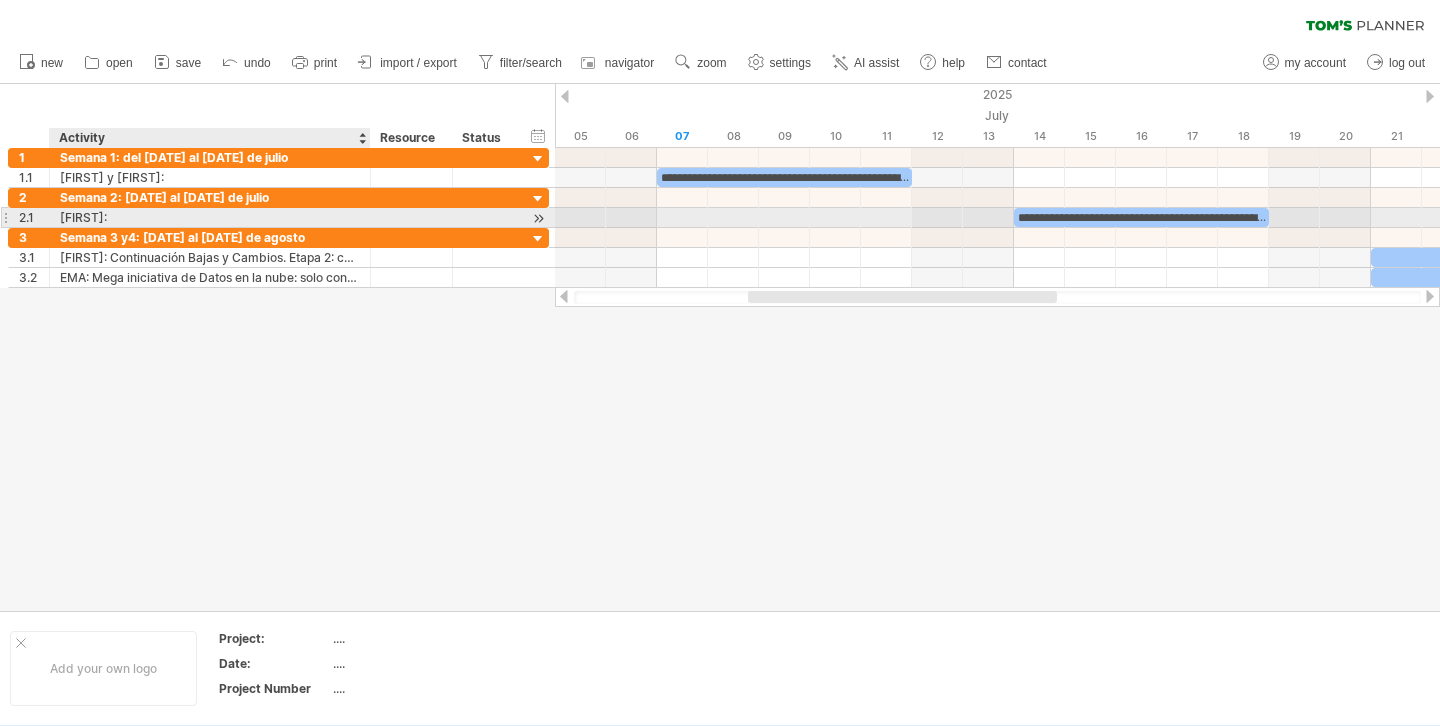 click on "[FIRST]:" at bounding box center [210, 217] 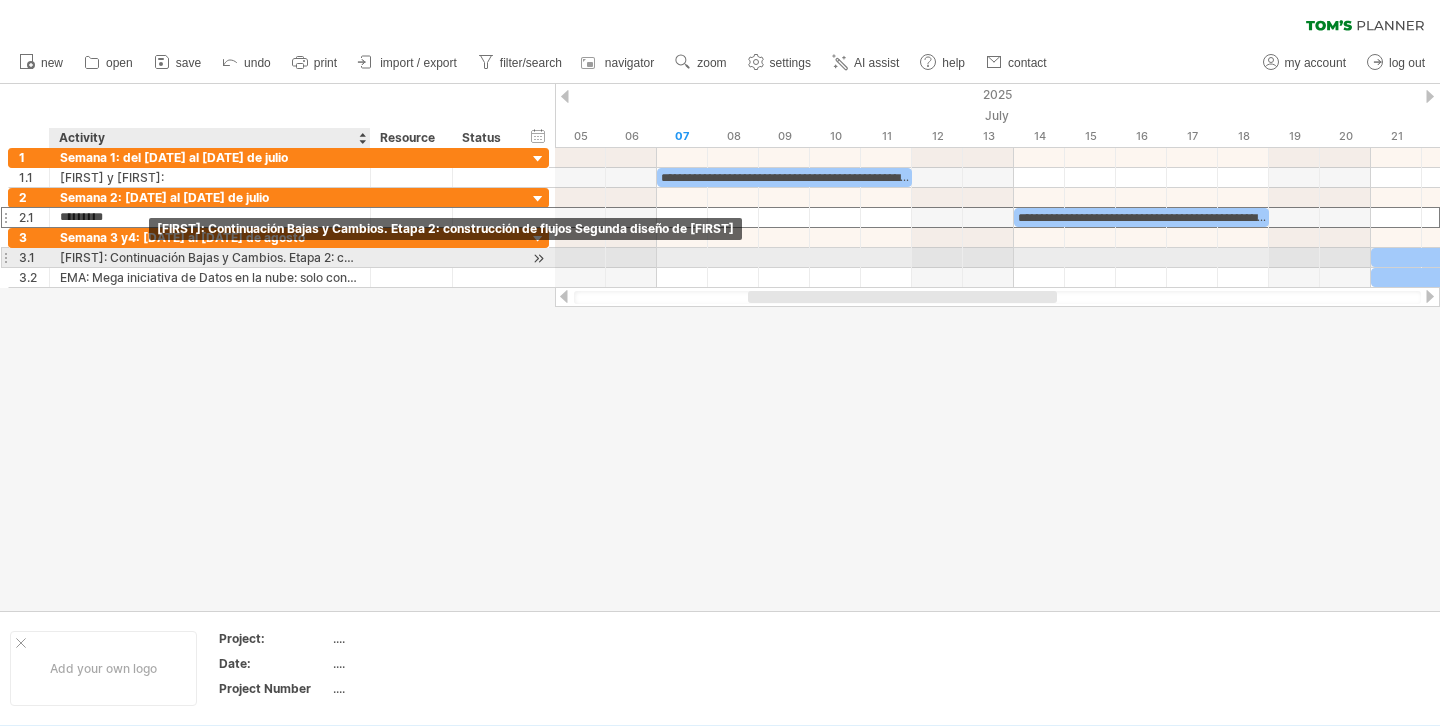 click on "[FIRST]: Continuación Bajas y Cambios. Etapa 2: construcción de flujos Segunda diseño de [FIRST]" at bounding box center (210, 257) 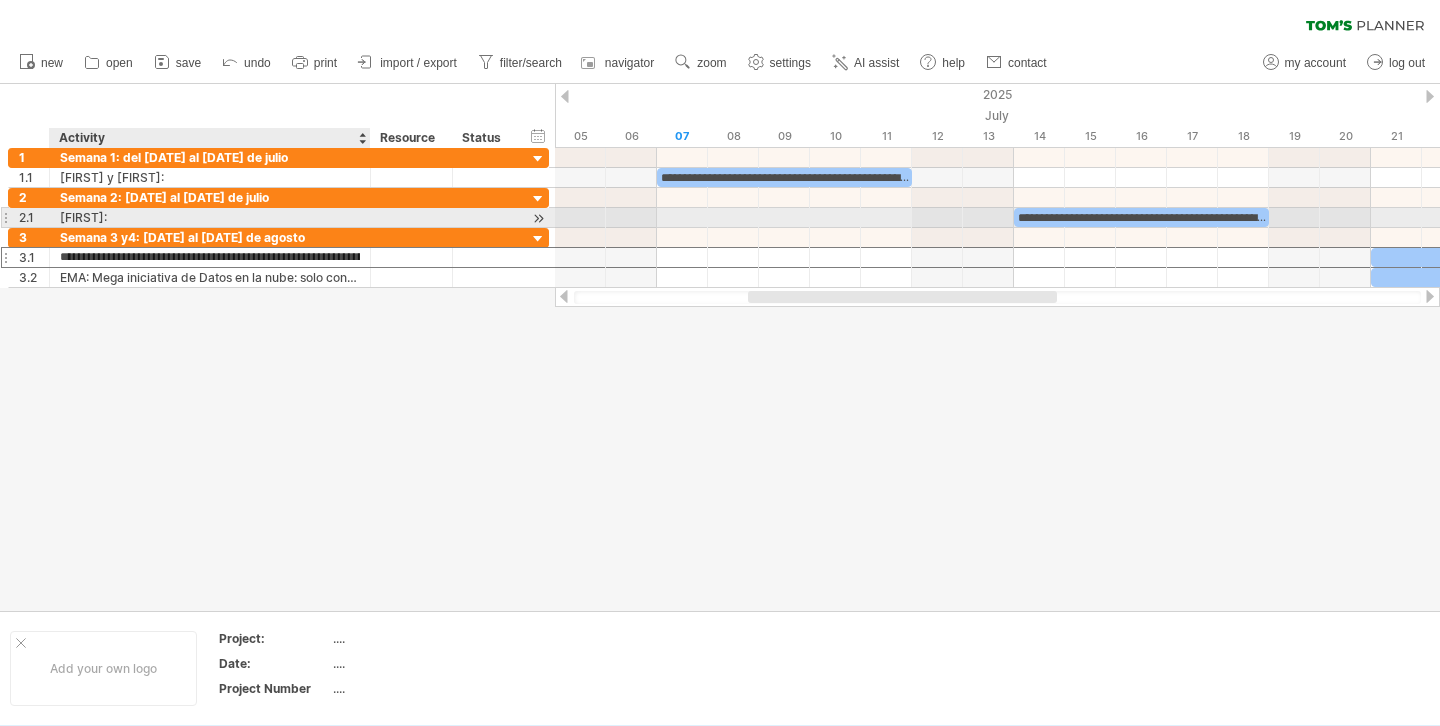 click on "[FIRST]:" at bounding box center [210, 217] 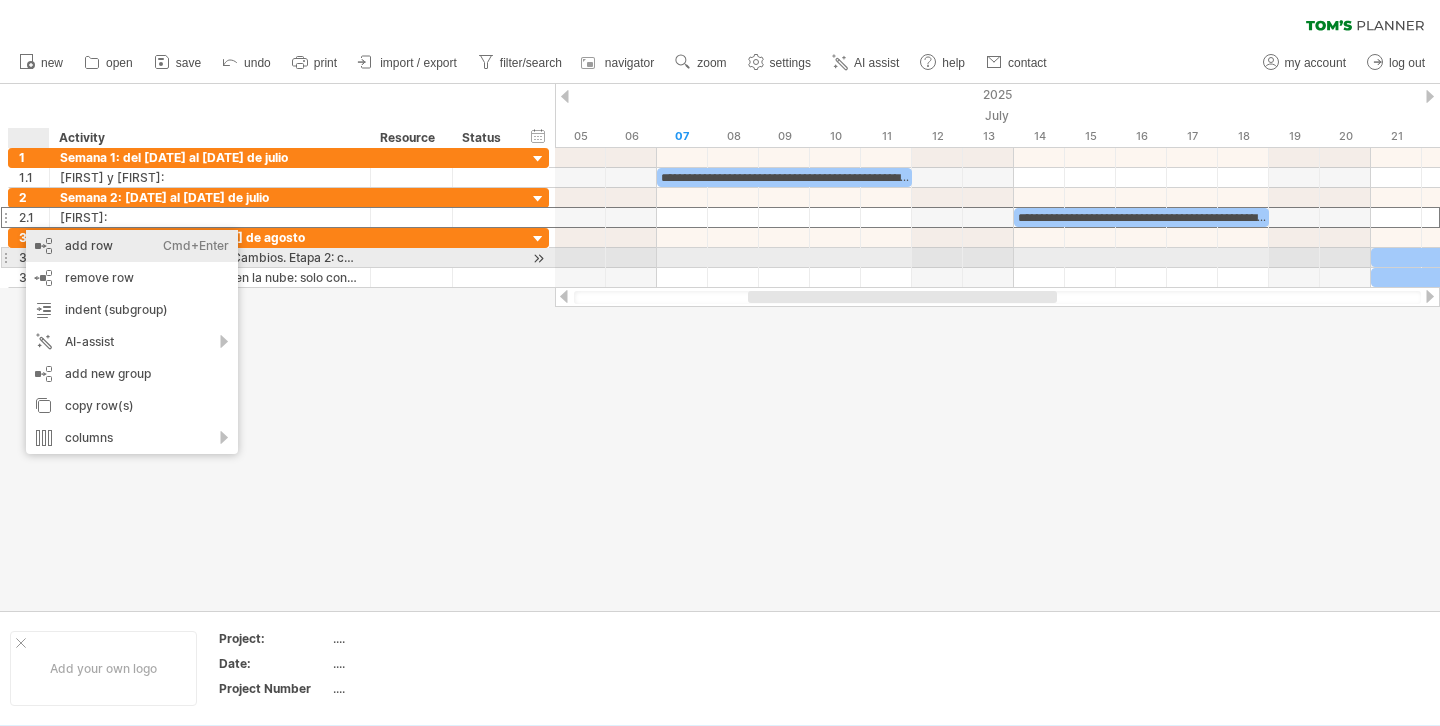 click on "add row Ctrl+Enter Cmd+Enter" at bounding box center (132, 246) 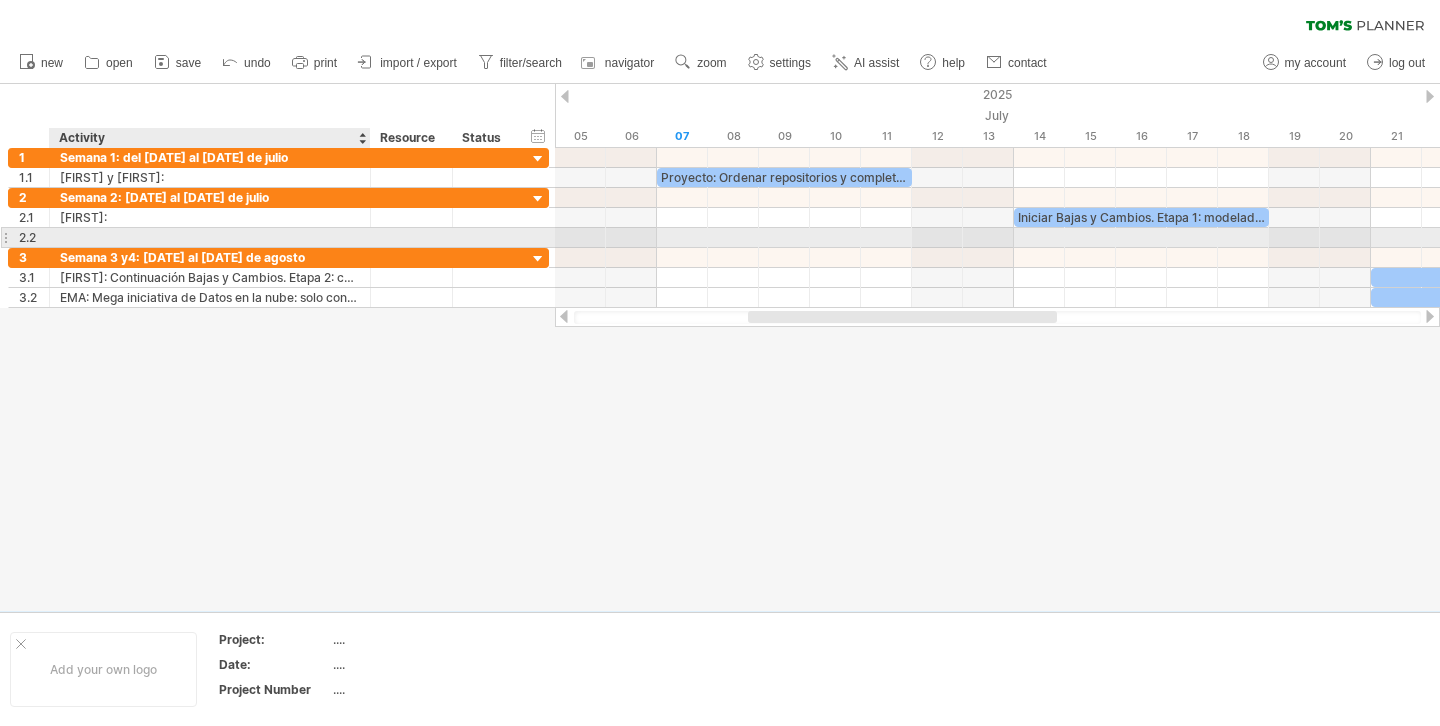 click at bounding box center [210, 237] 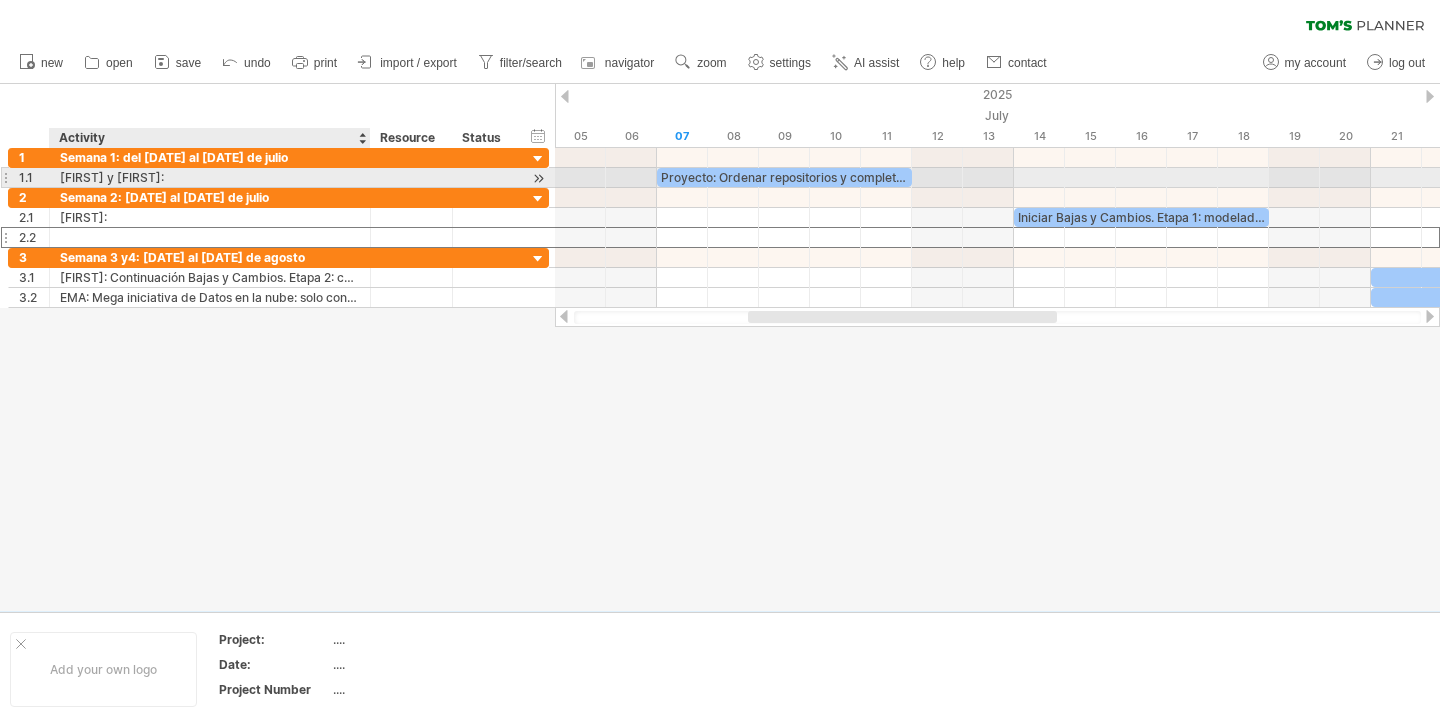 click on "[FIRST] y [FIRST]:" at bounding box center [210, 177] 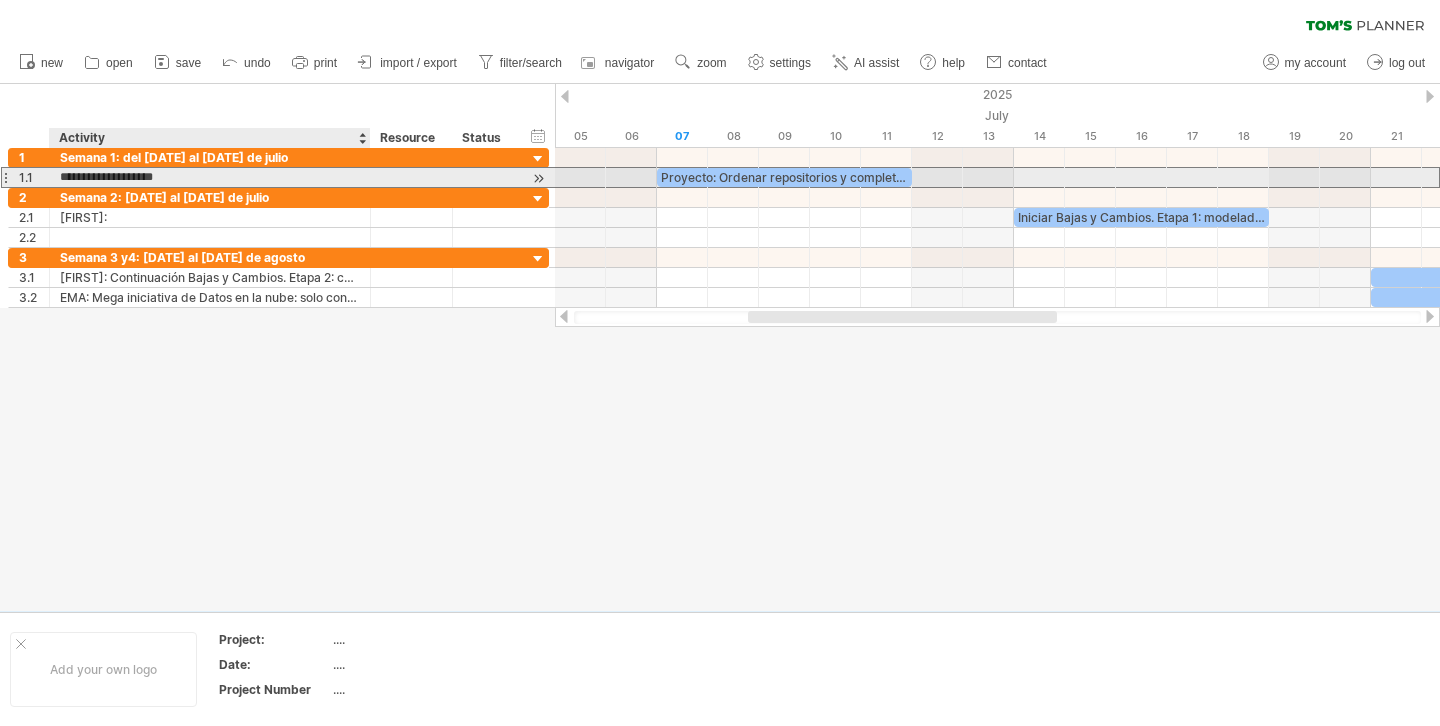 click on "**********" at bounding box center [210, 177] 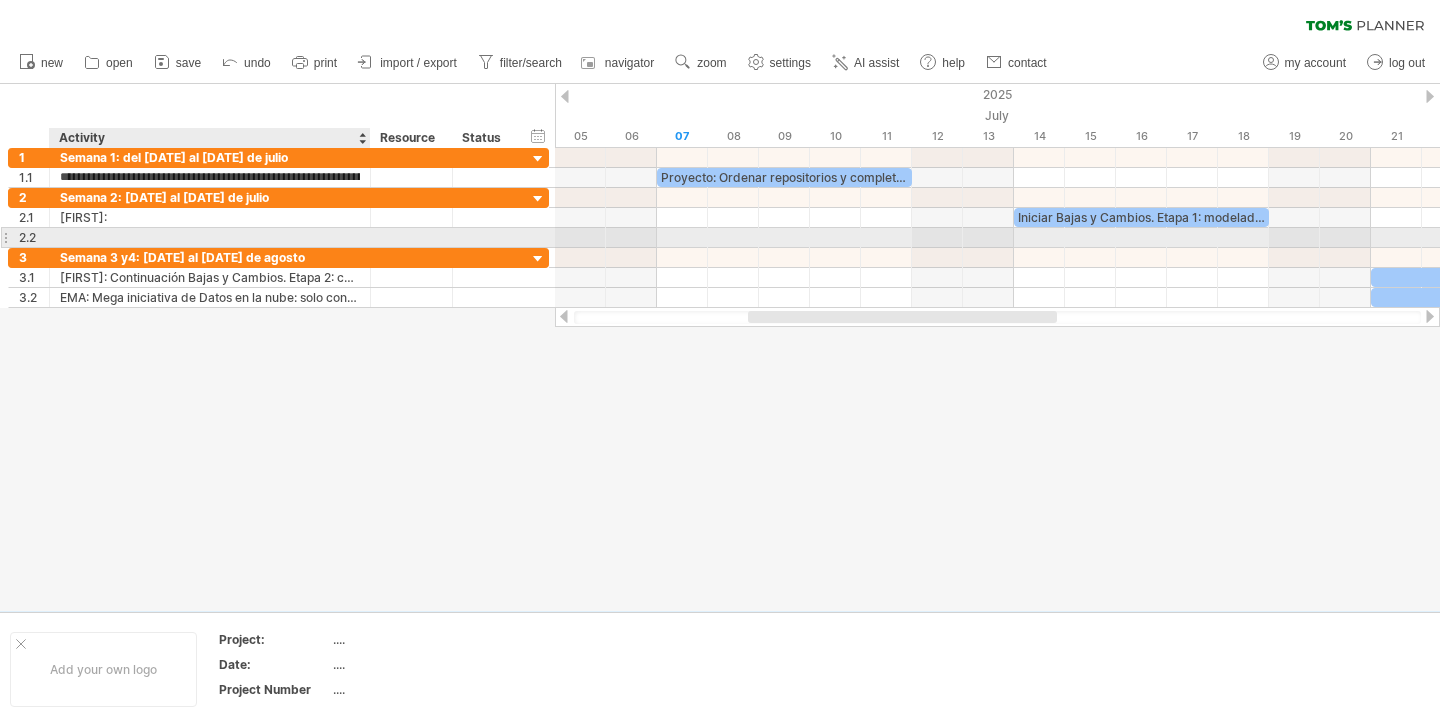click at bounding box center (210, 237) 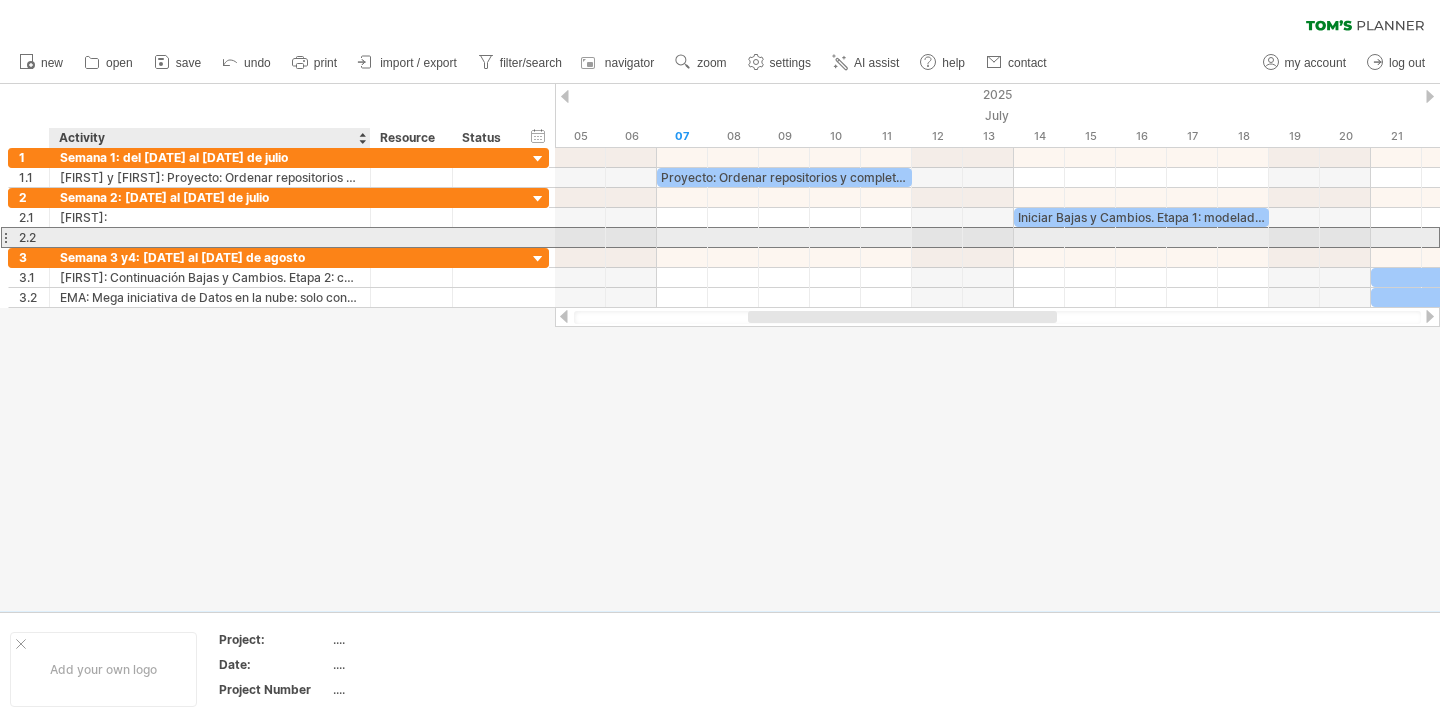 paste on "*******" 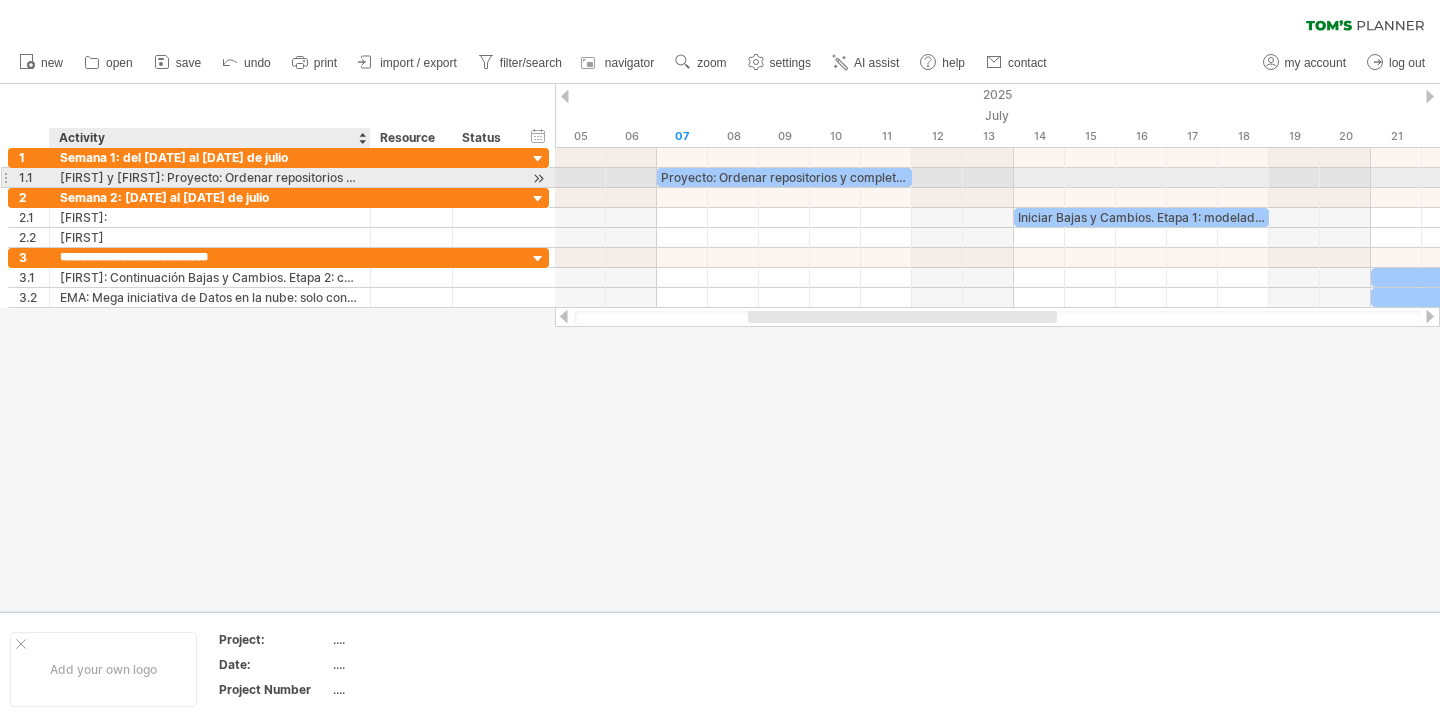 click on "[FIRST] y [FIRST]: Proyecto: Ordenar repositorios y completar el traspaso de datos de [FIRST] [LAST]." at bounding box center [210, 177] 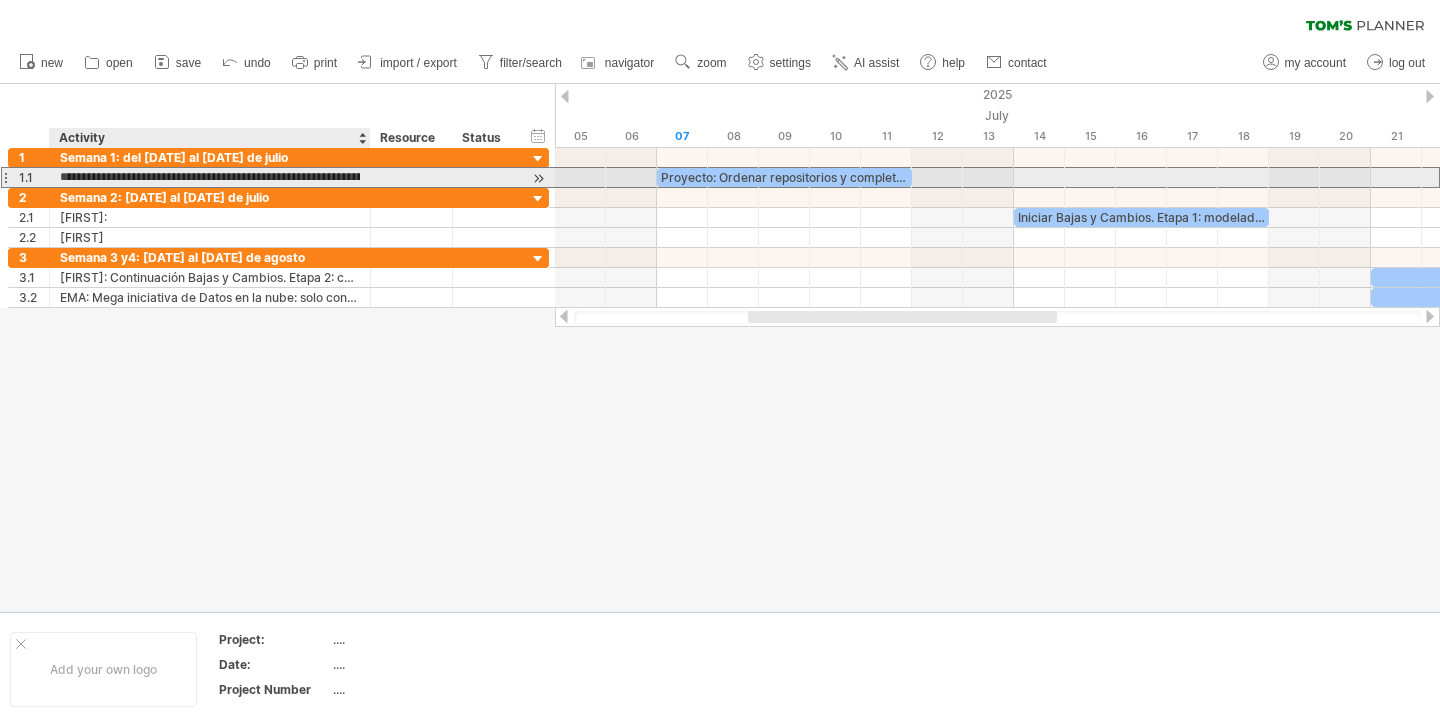 click on "**********" at bounding box center (210, 177) 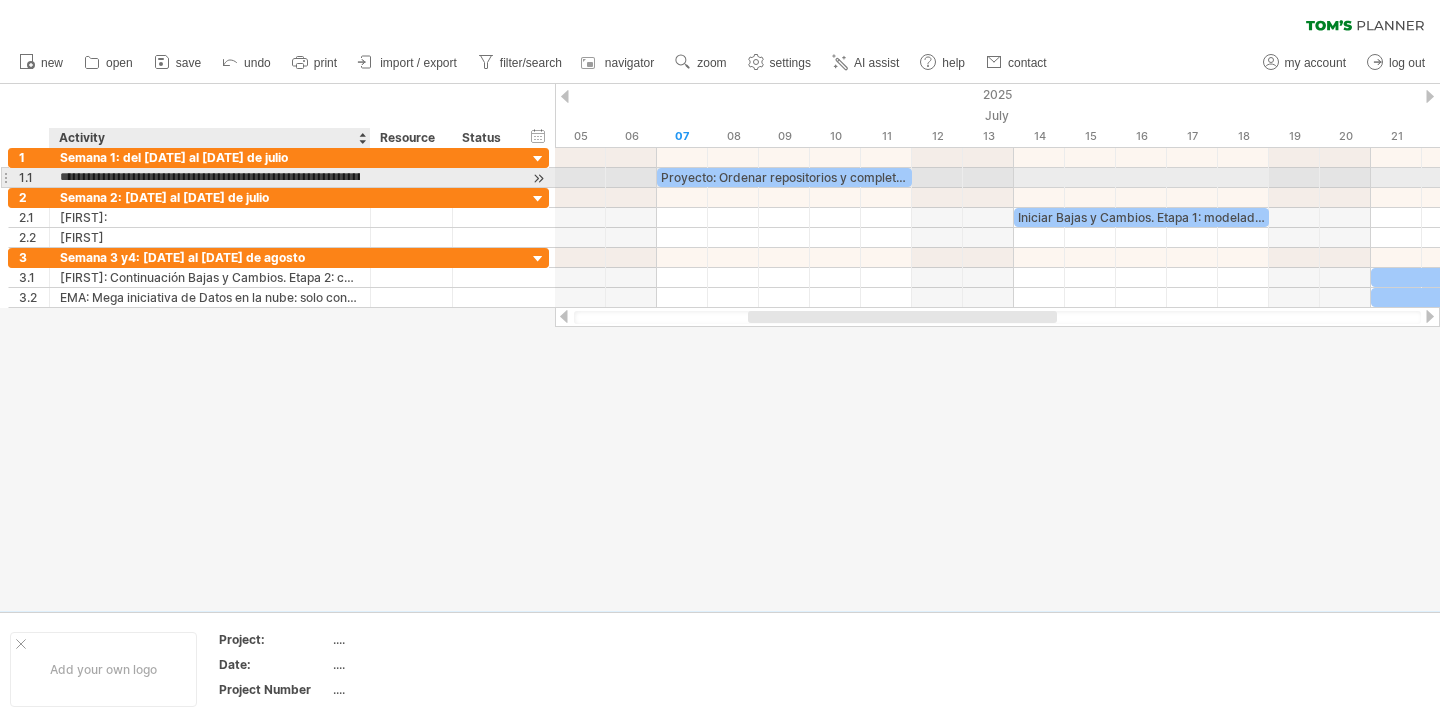 click on "**********" at bounding box center (210, 177) 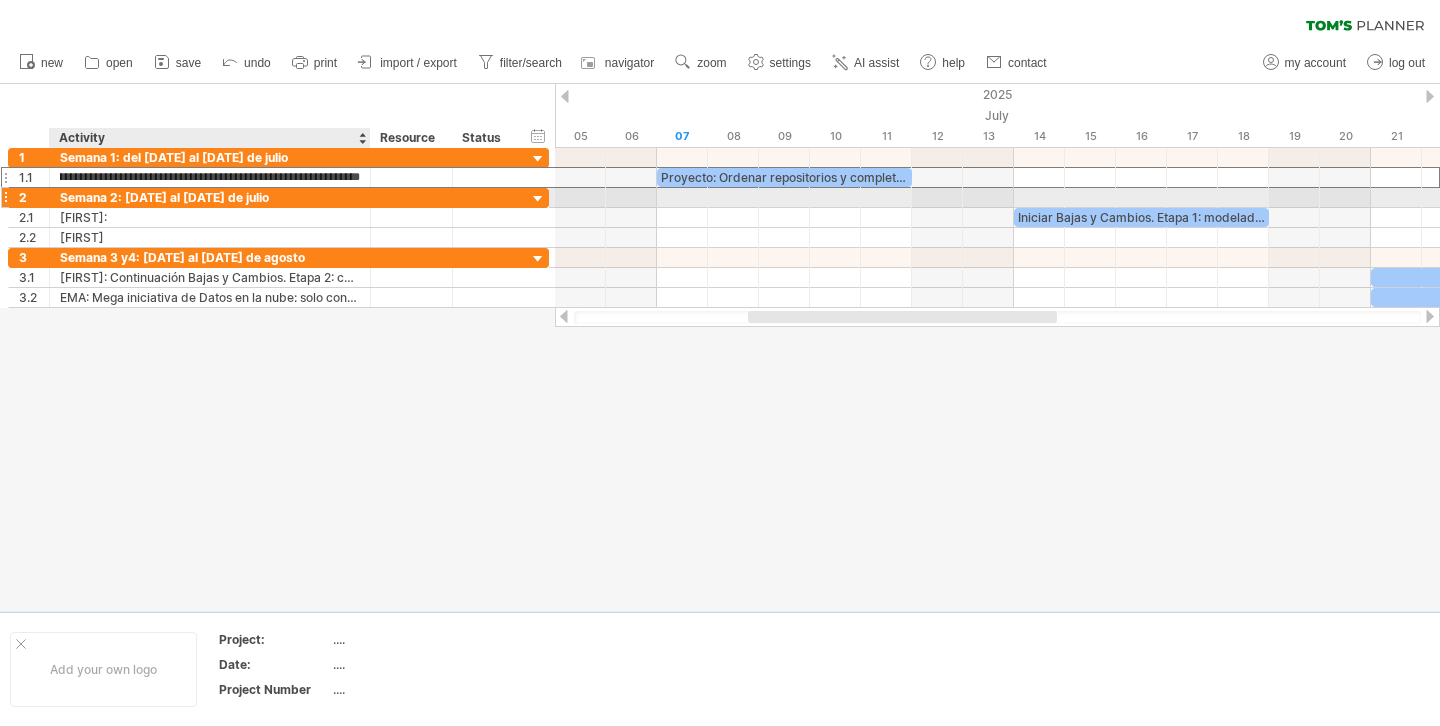 scroll, scrollTop: 0, scrollLeft: 325, axis: horizontal 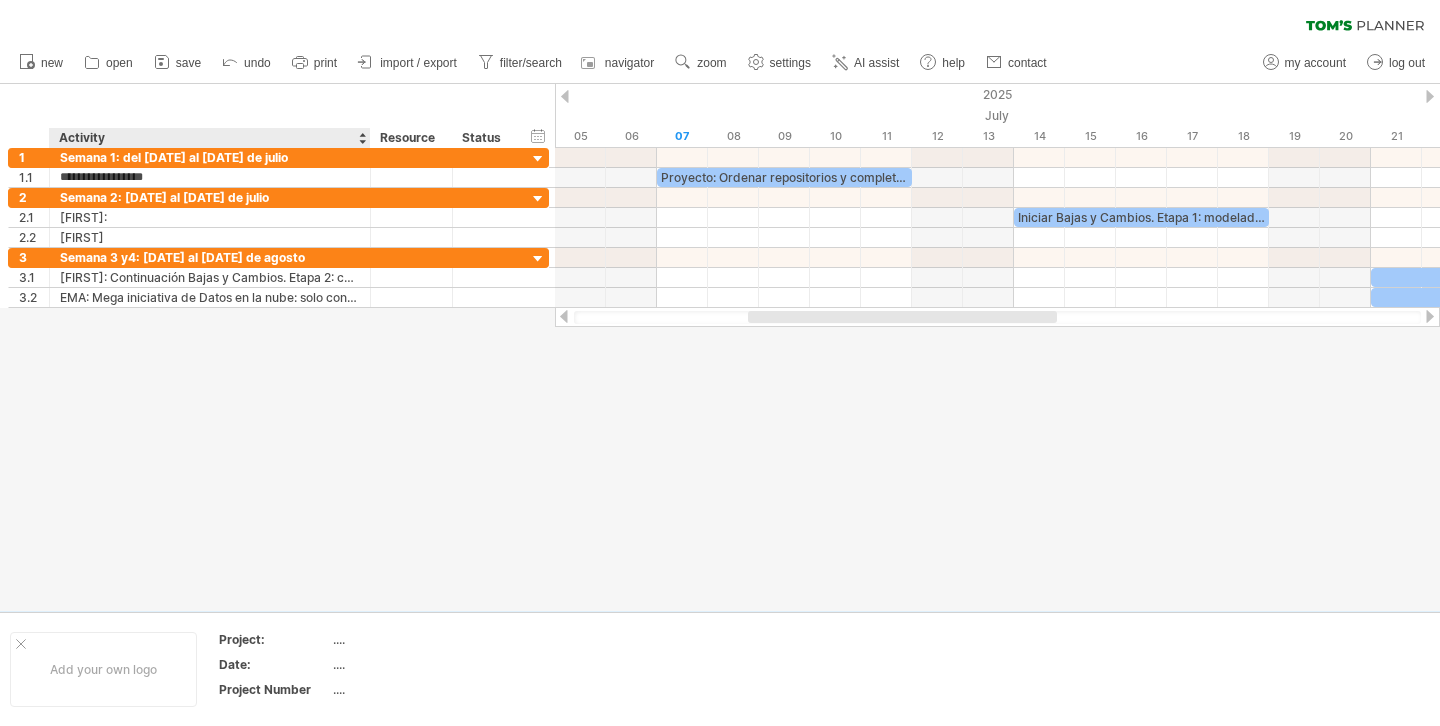click at bounding box center [720, 347] 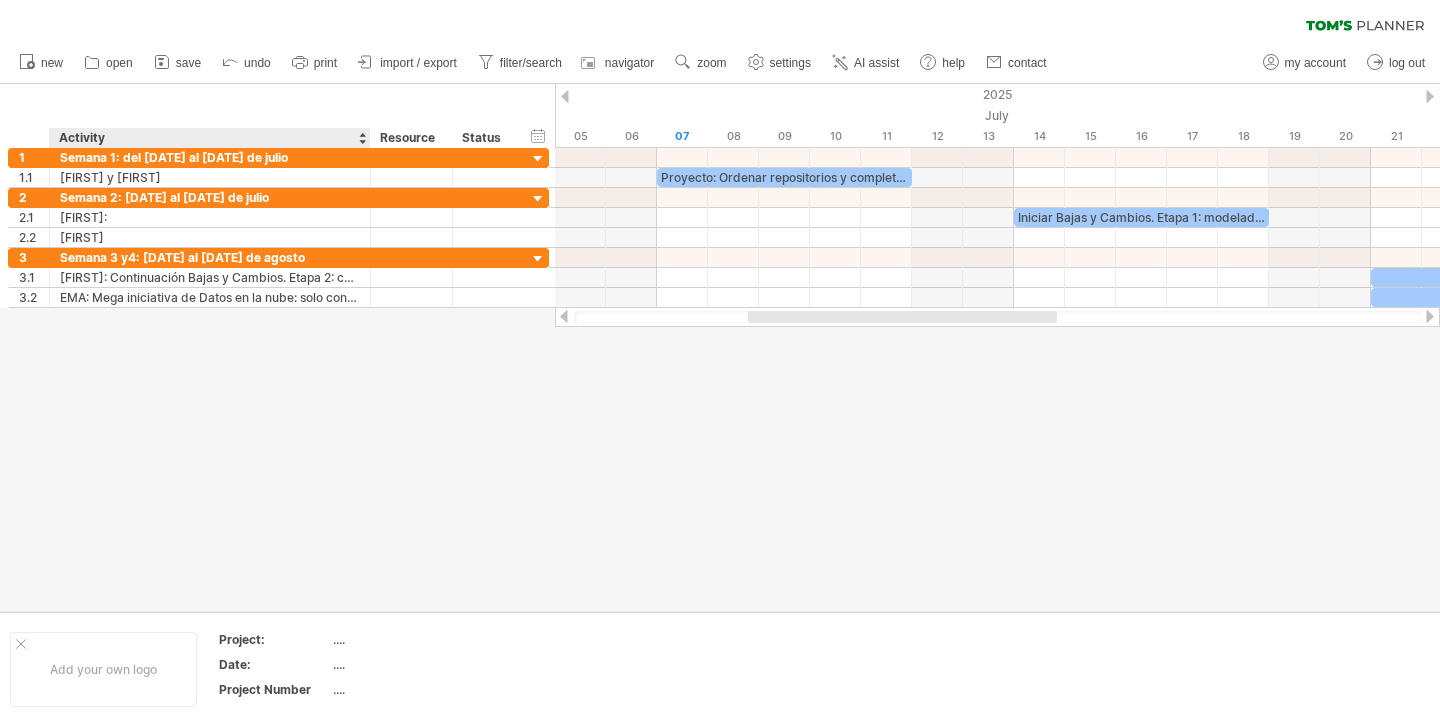 click at bounding box center (720, 347) 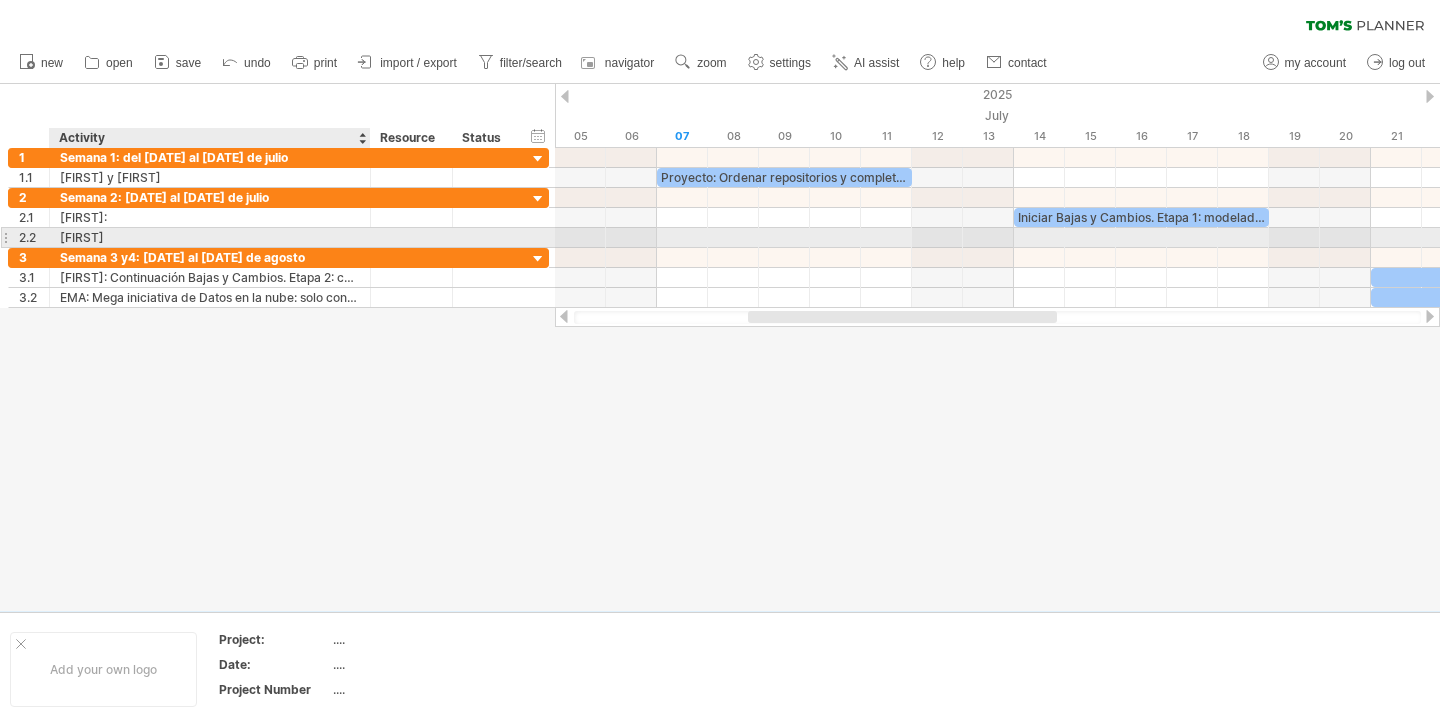 click on "[FIRST]" at bounding box center (210, 237) 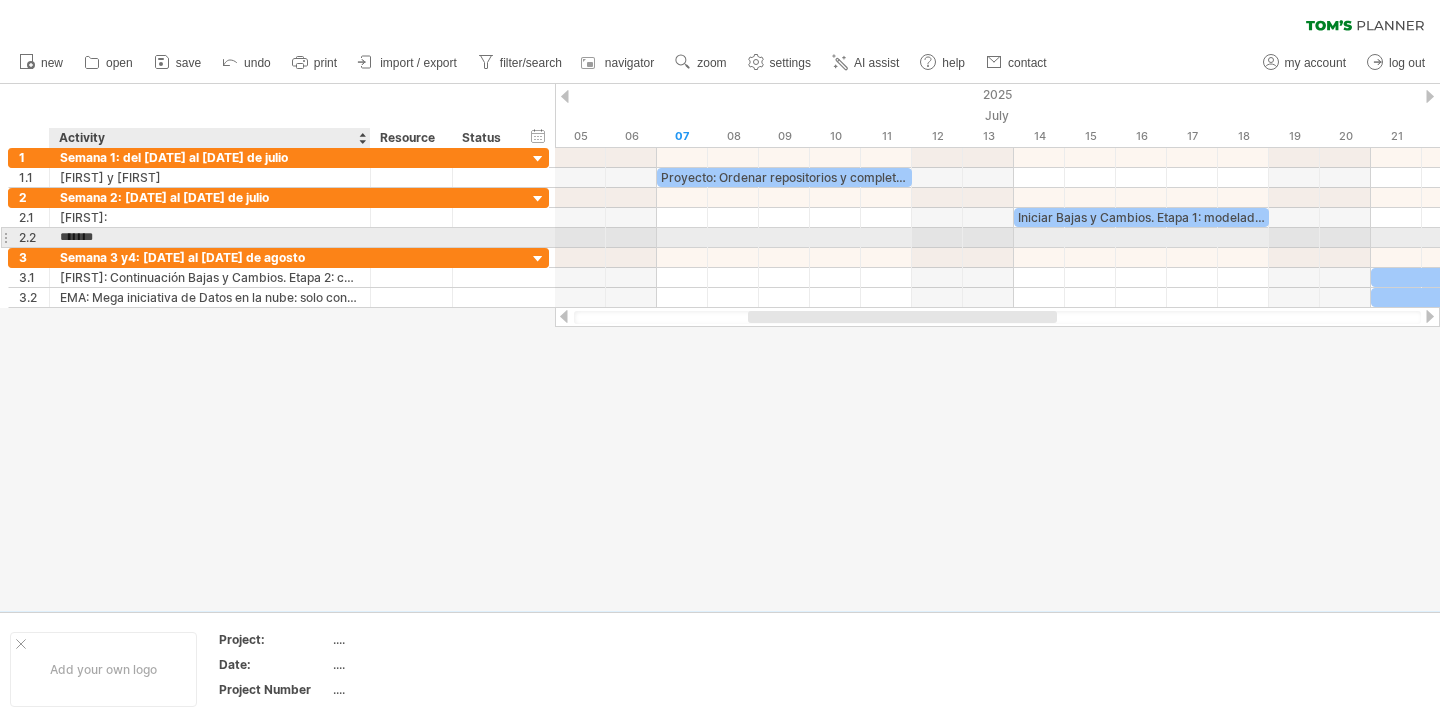click on "*******" at bounding box center [210, 237] 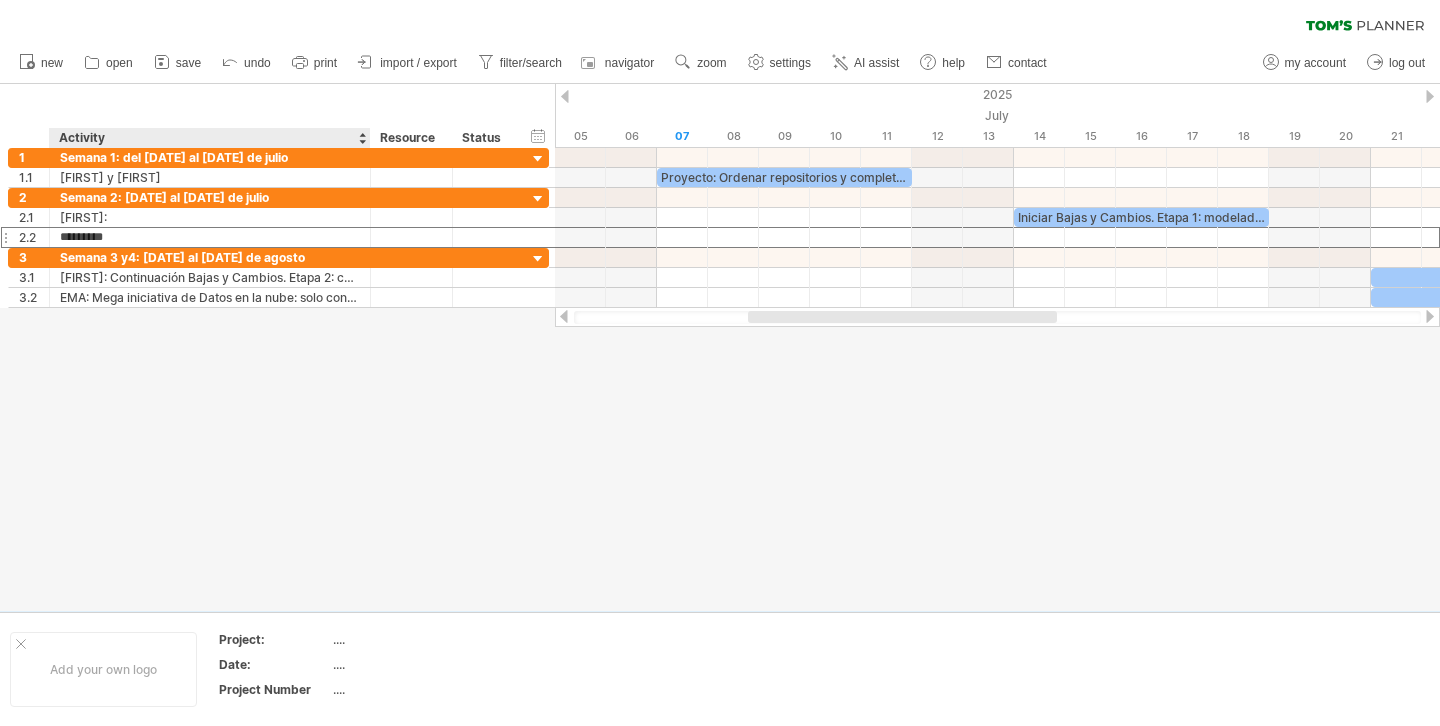 click at bounding box center [720, 347] 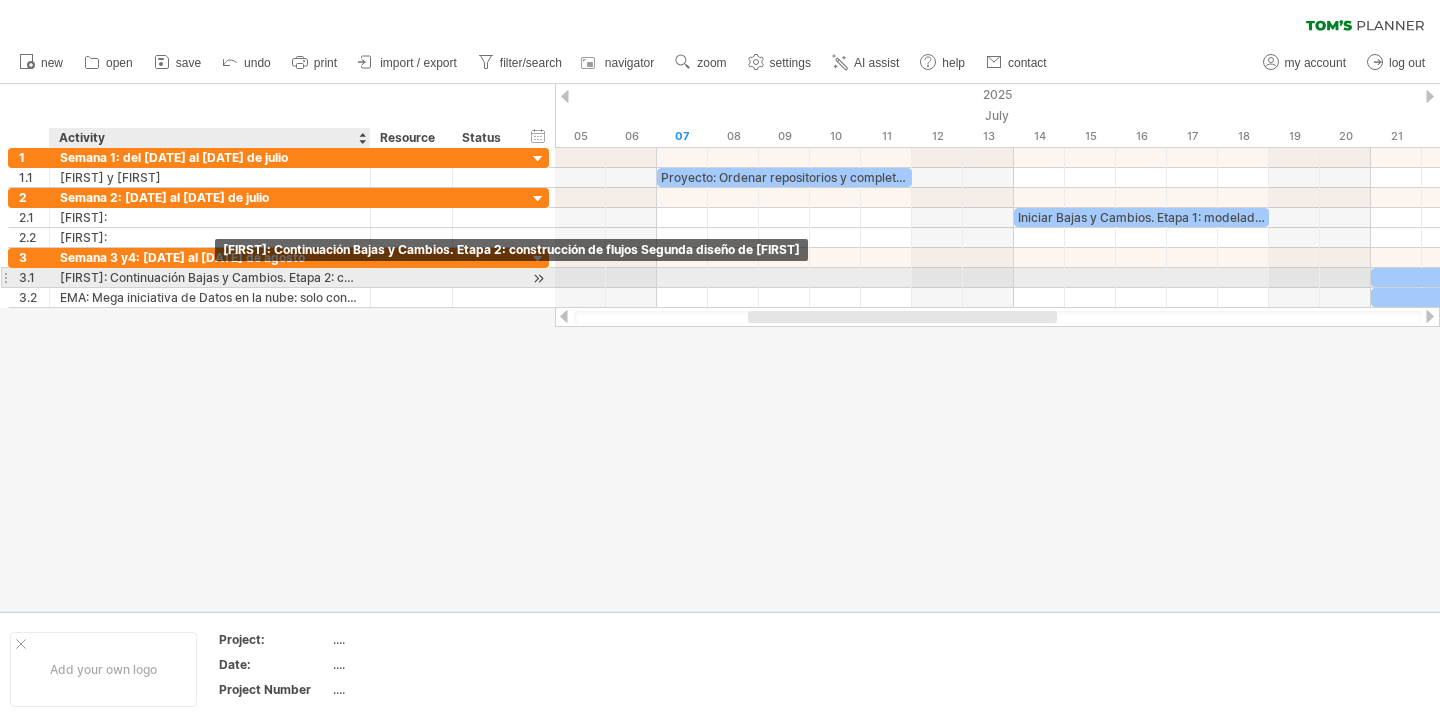 click on "[FIRST]: Continuación Bajas y Cambios. Etapa 2: construcción de flujos Segunda diseño de [FIRST]" at bounding box center (210, 277) 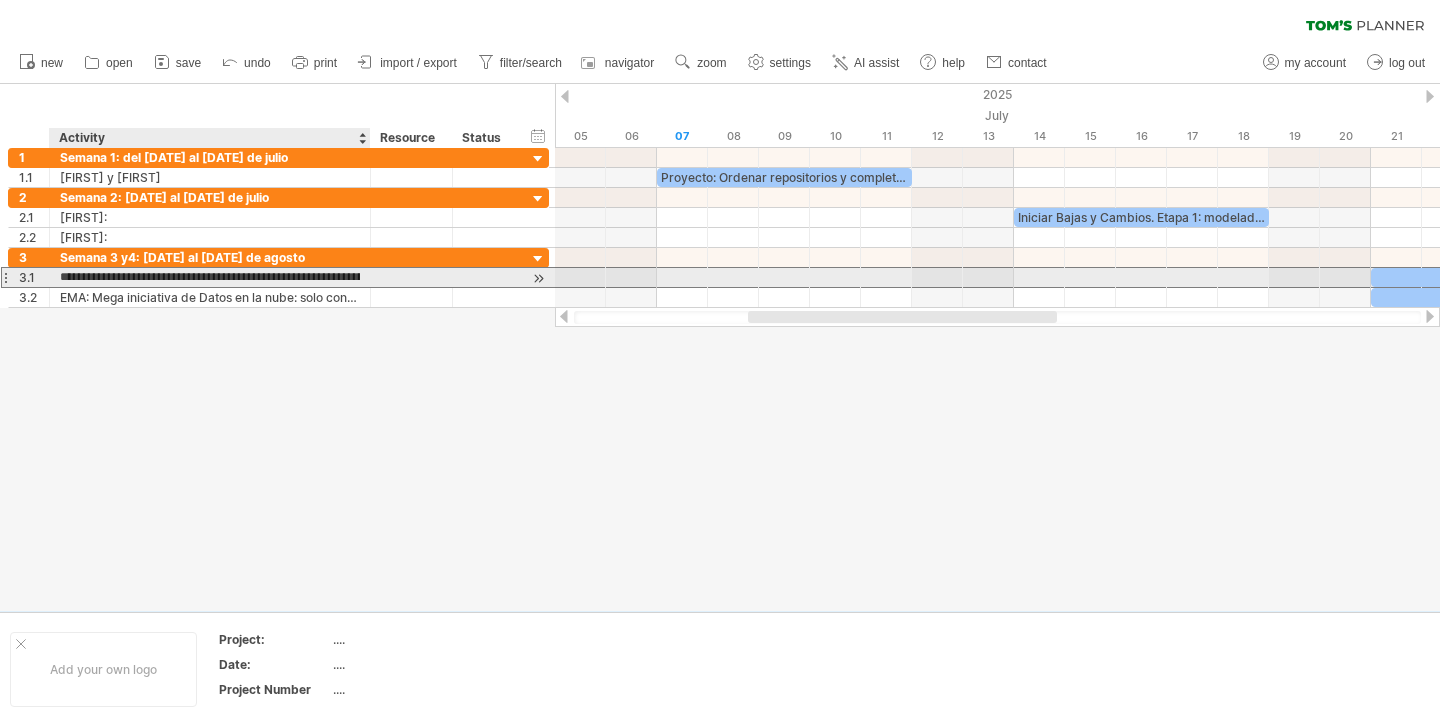 click on "**********" at bounding box center (210, 277) 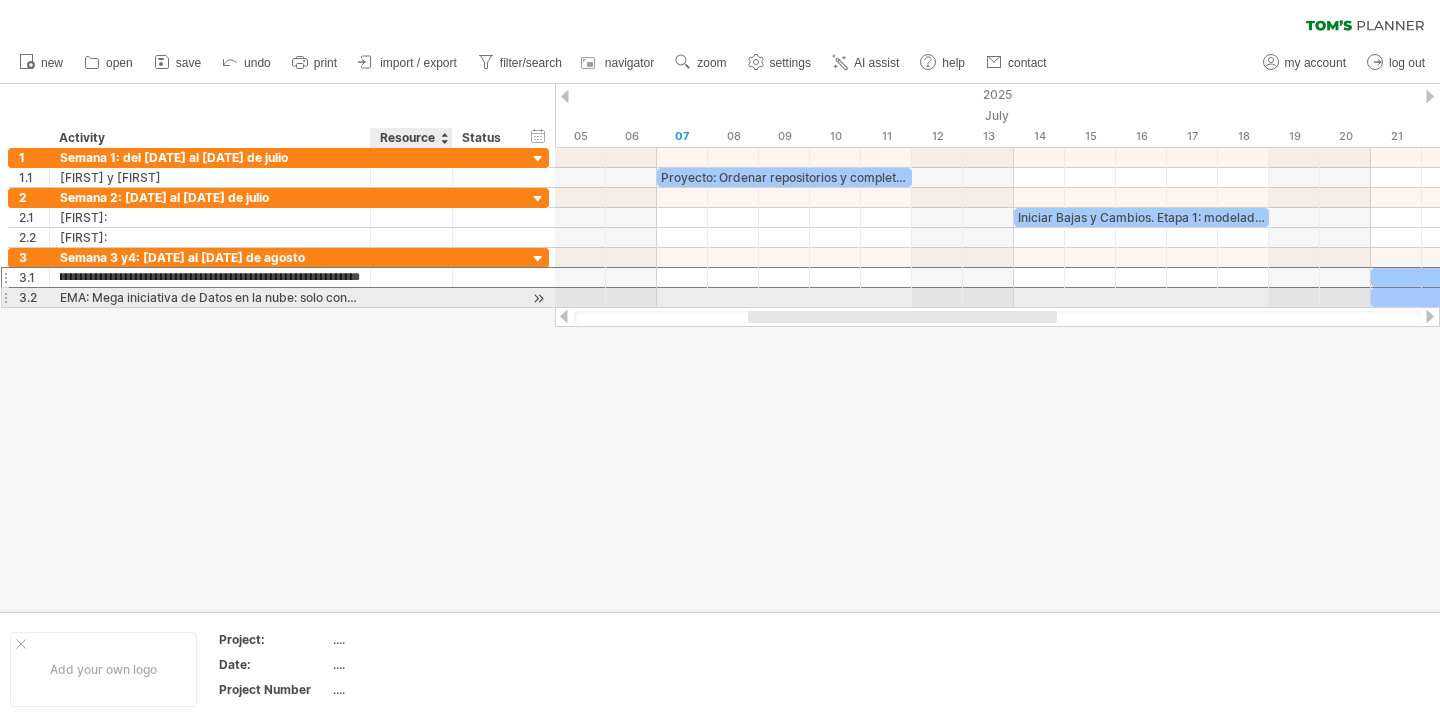 scroll, scrollTop: 0, scrollLeft: 266, axis: horizontal 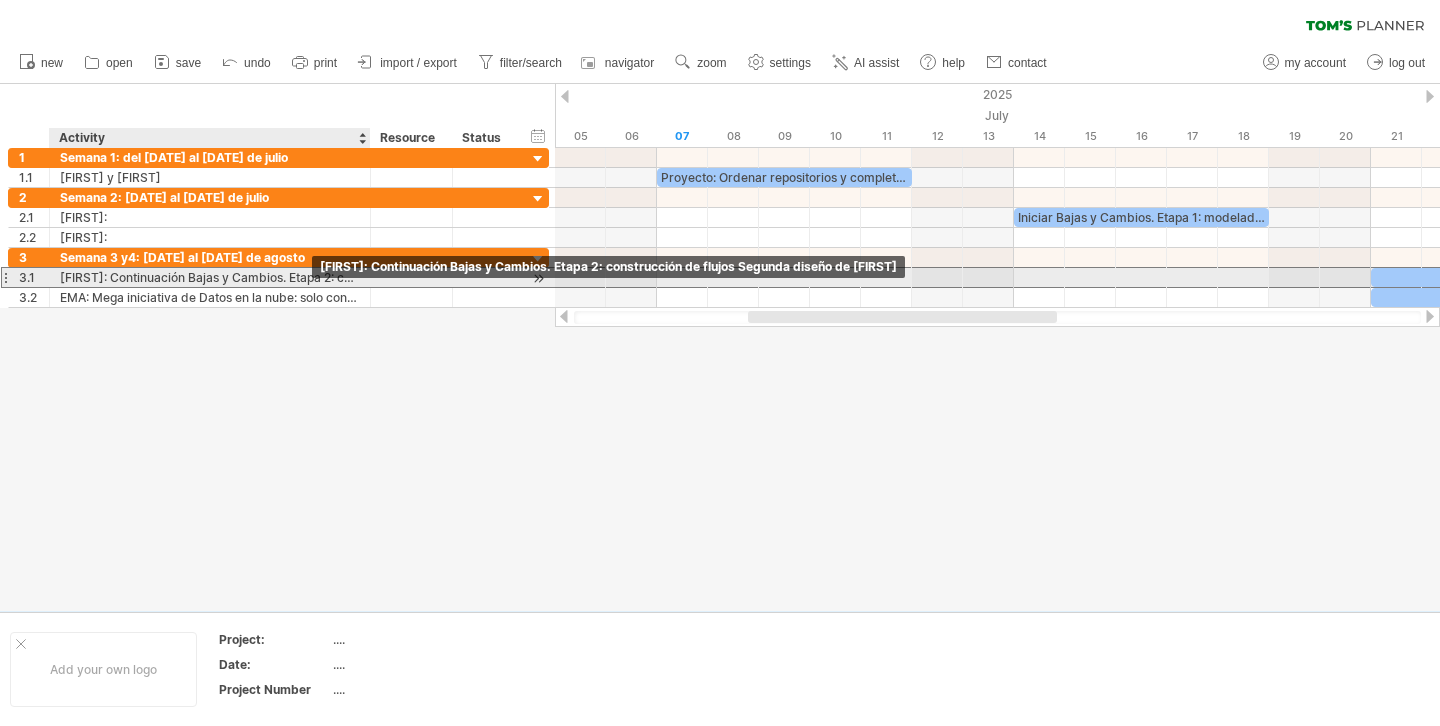drag, startPoint x: 111, startPoint y: 275, endPoint x: 212, endPoint y: 276, distance: 101.00495 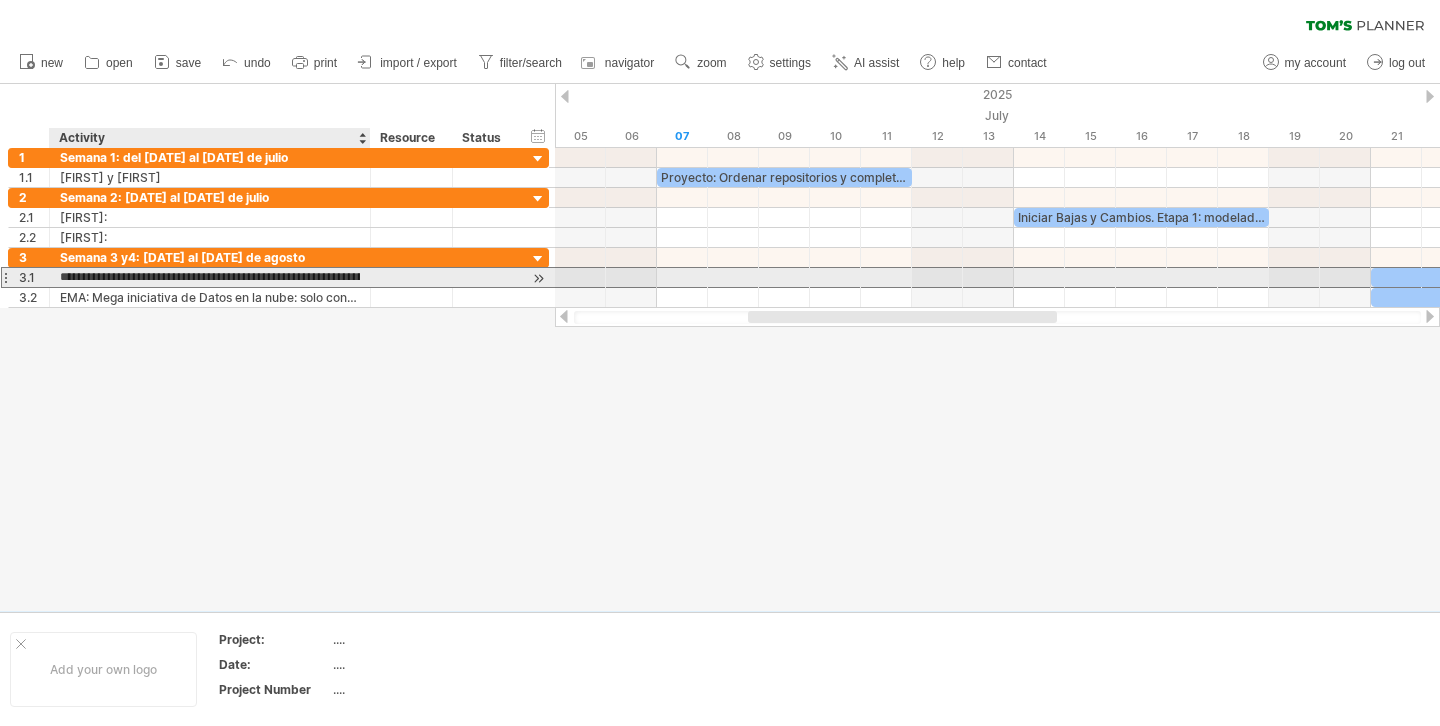 click on "**********" at bounding box center (210, 277) 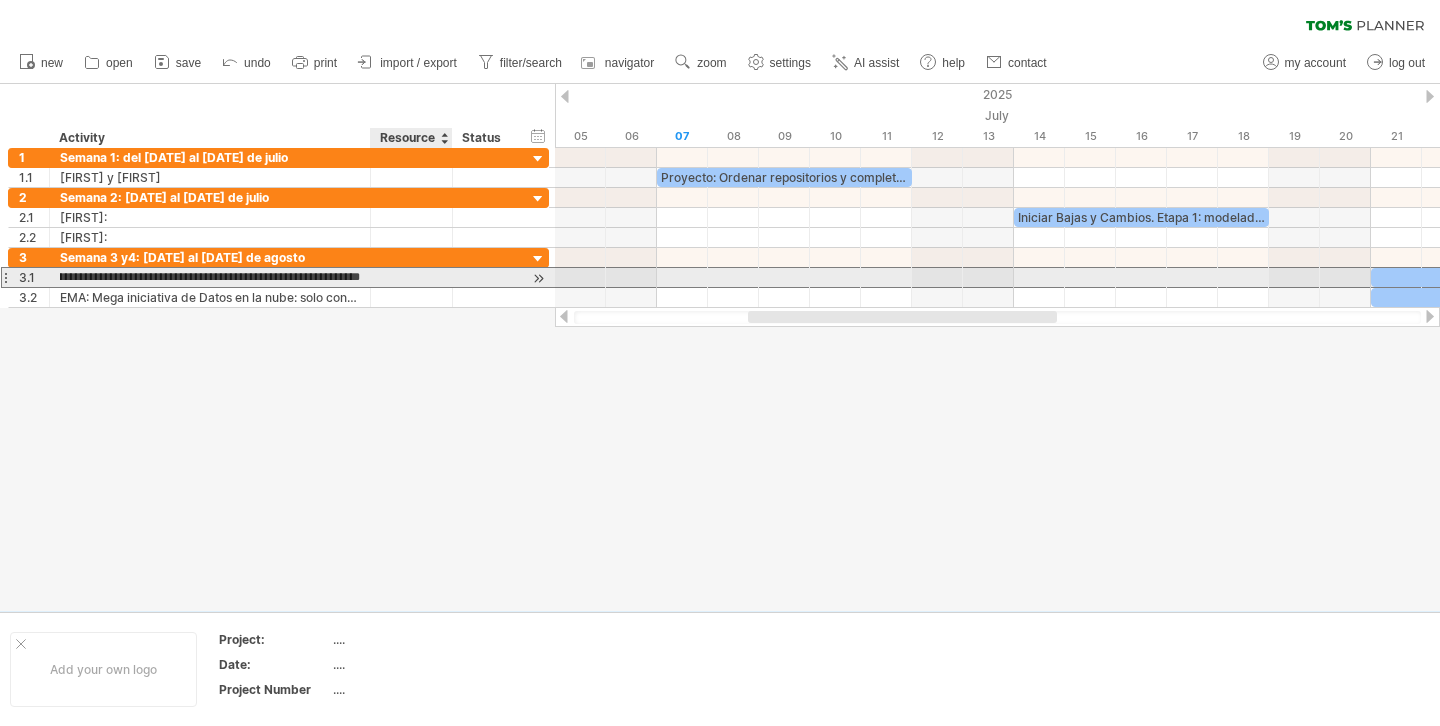 scroll, scrollTop: 0, scrollLeft: 266, axis: horizontal 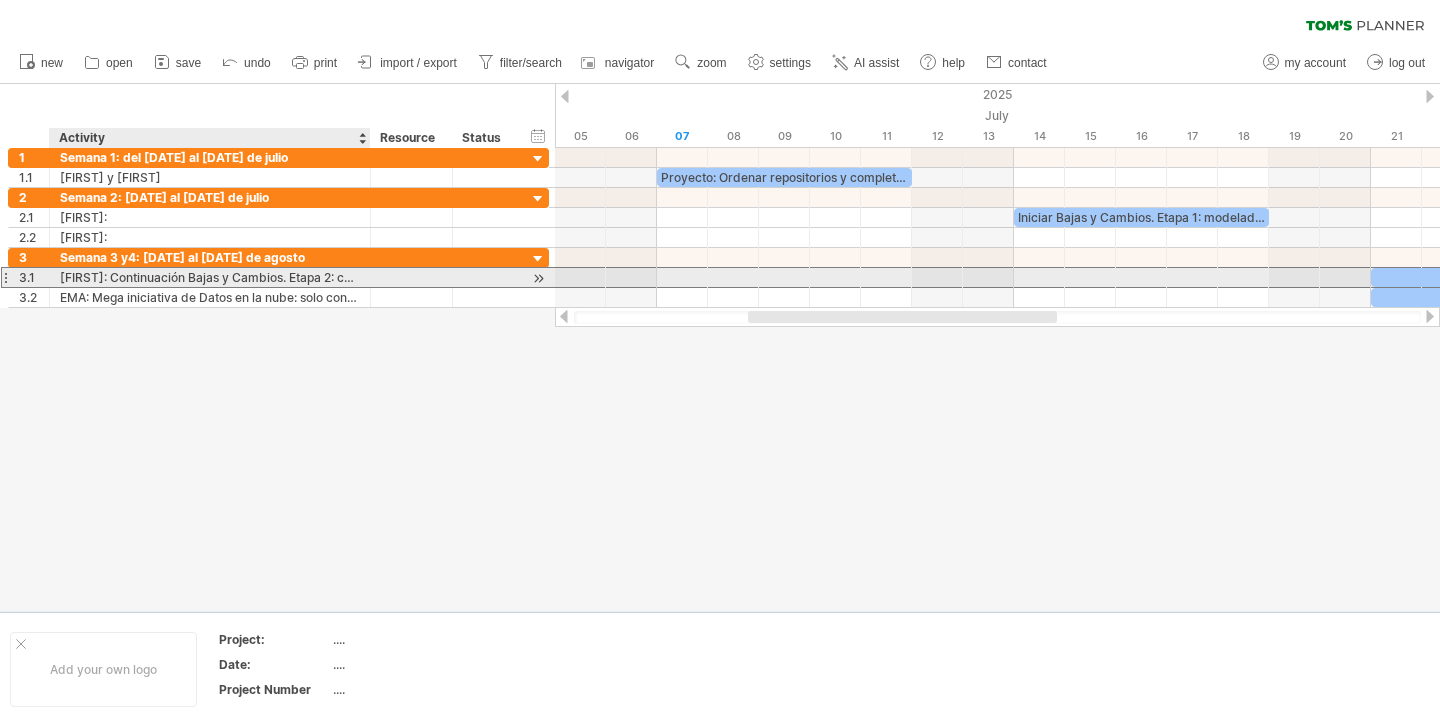 click on "[FIRST]: Continuación Bajas y Cambios. Etapa 2: construcción de flujos Segunda diseño de [FIRST]" at bounding box center [210, 277] 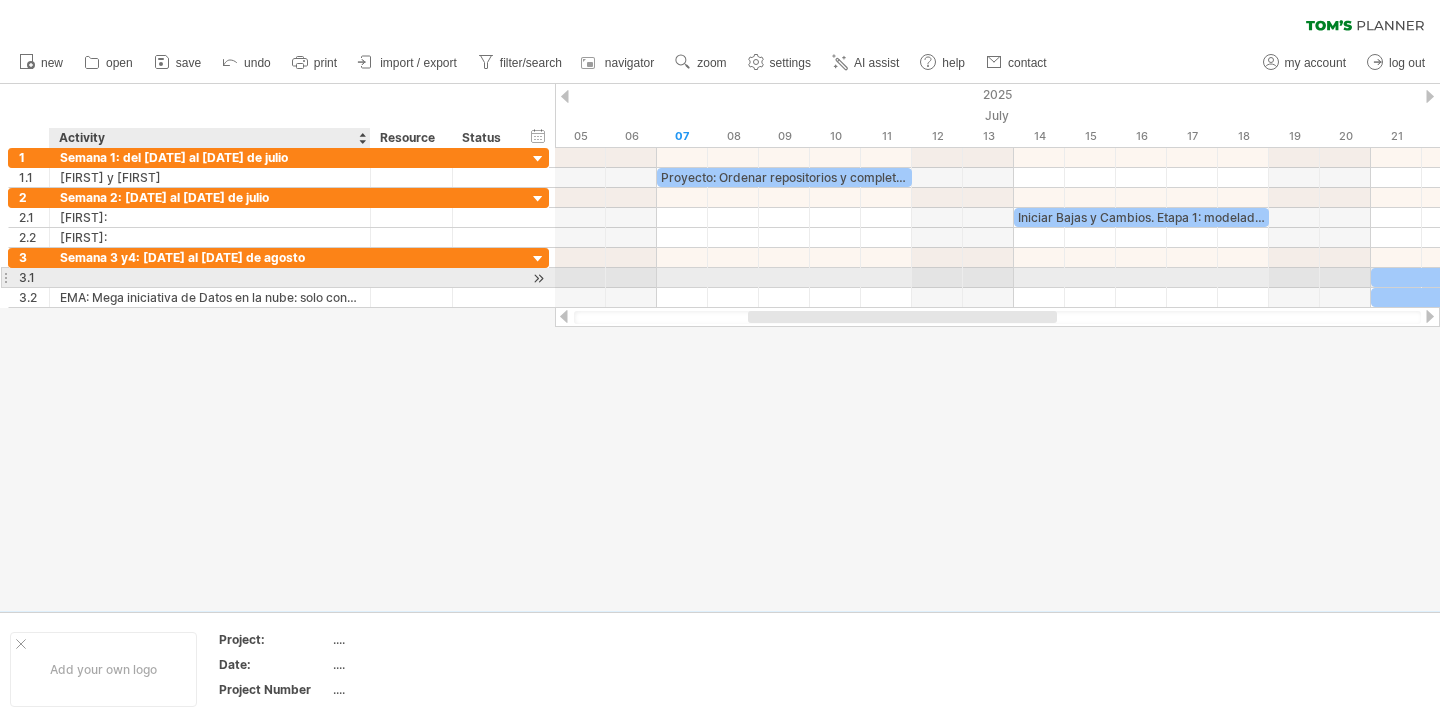 click on "**********" at bounding box center (60, 268) 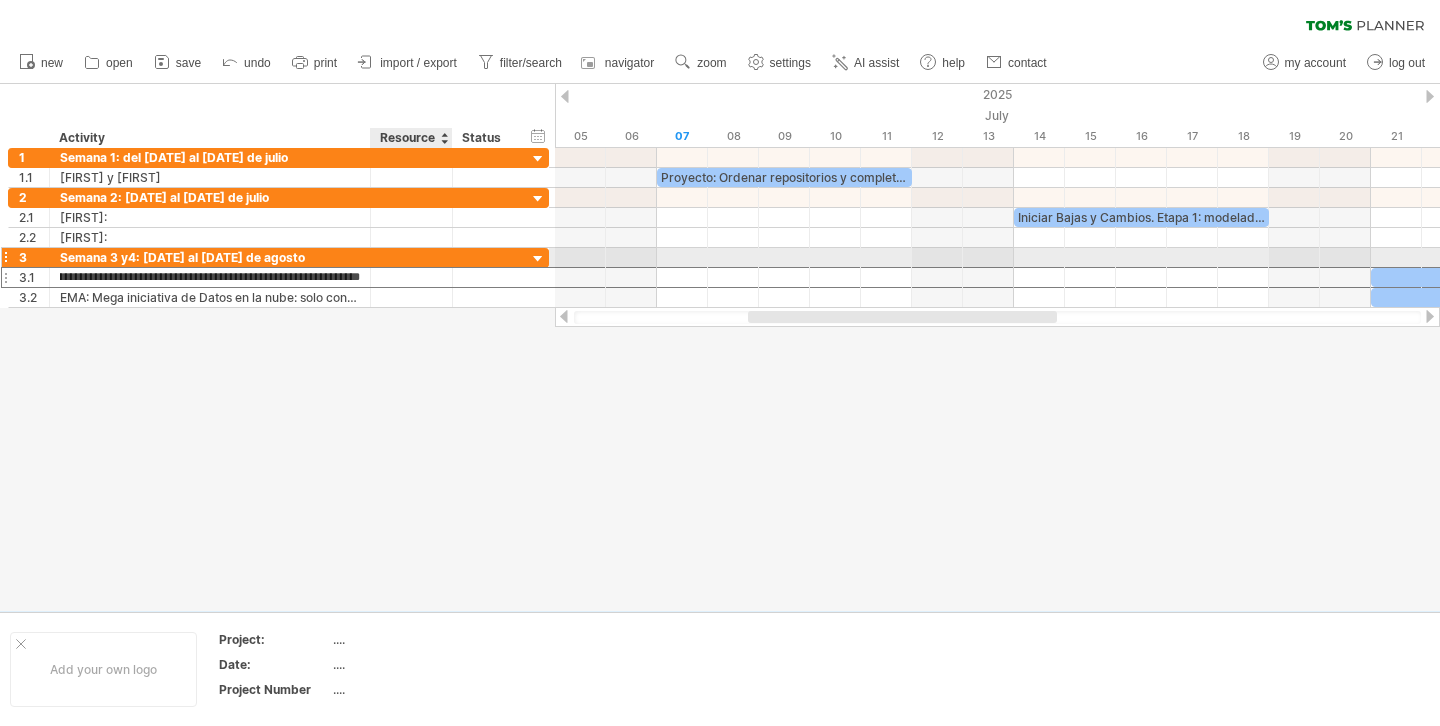 scroll, scrollTop: 0, scrollLeft: 266, axis: horizontal 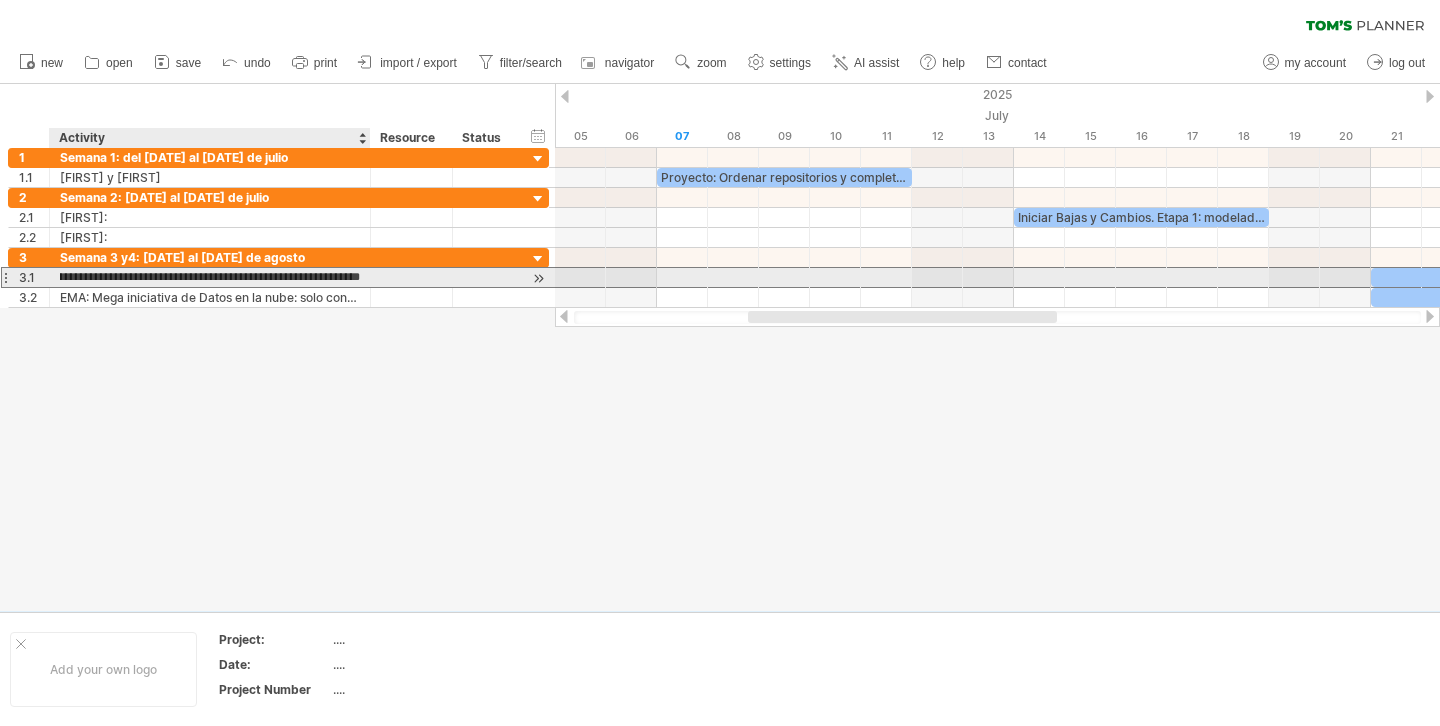 drag, startPoint x: 109, startPoint y: 277, endPoint x: 361, endPoint y: 281, distance: 252.03174 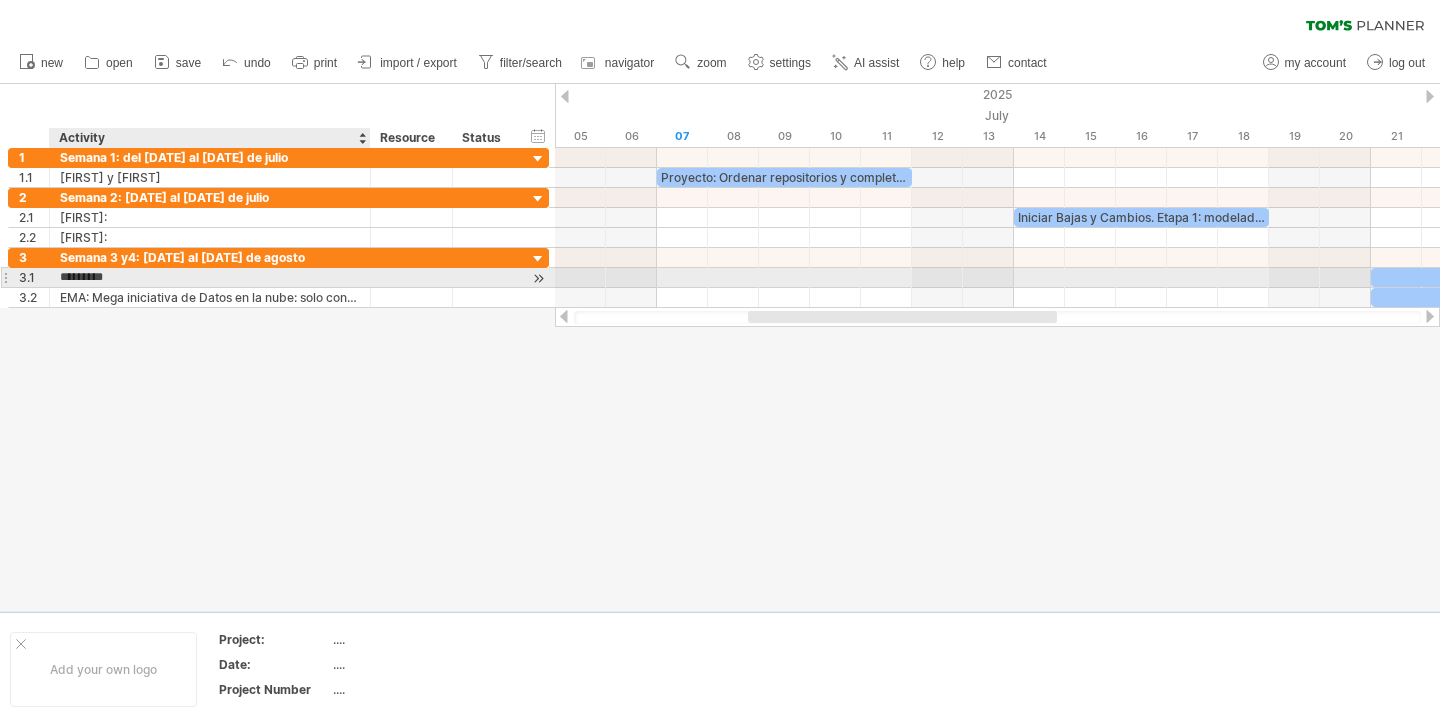 scroll, scrollTop: 0, scrollLeft: 0, axis: both 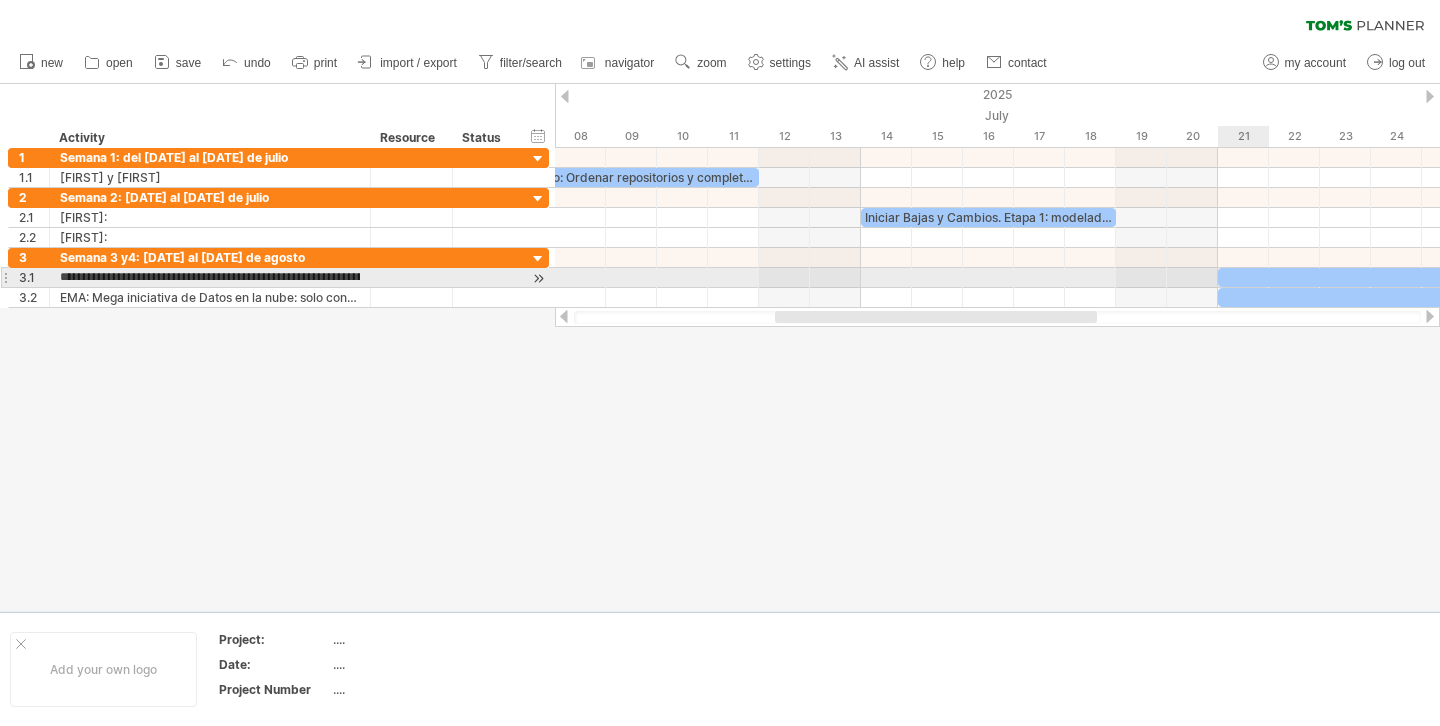 click at bounding box center (1524, 277) 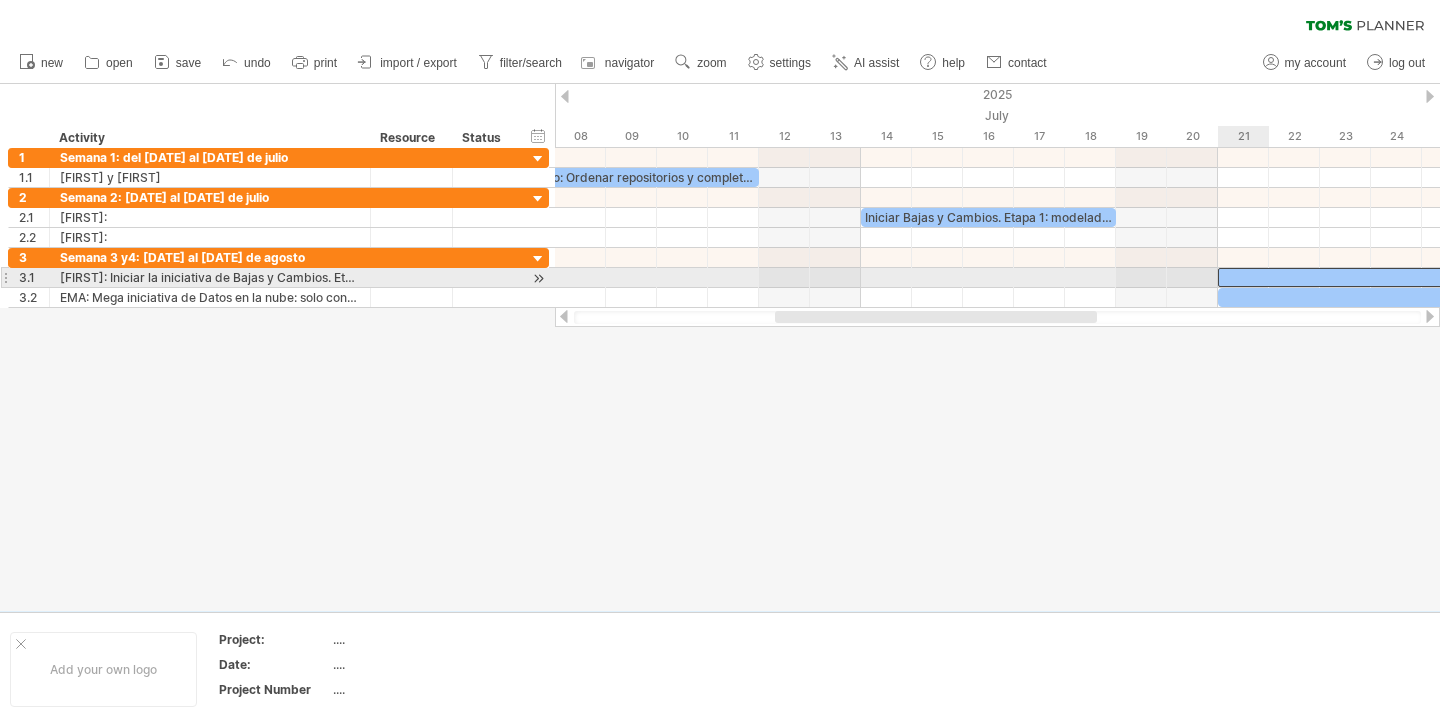 scroll, scrollTop: 0, scrollLeft: 0, axis: both 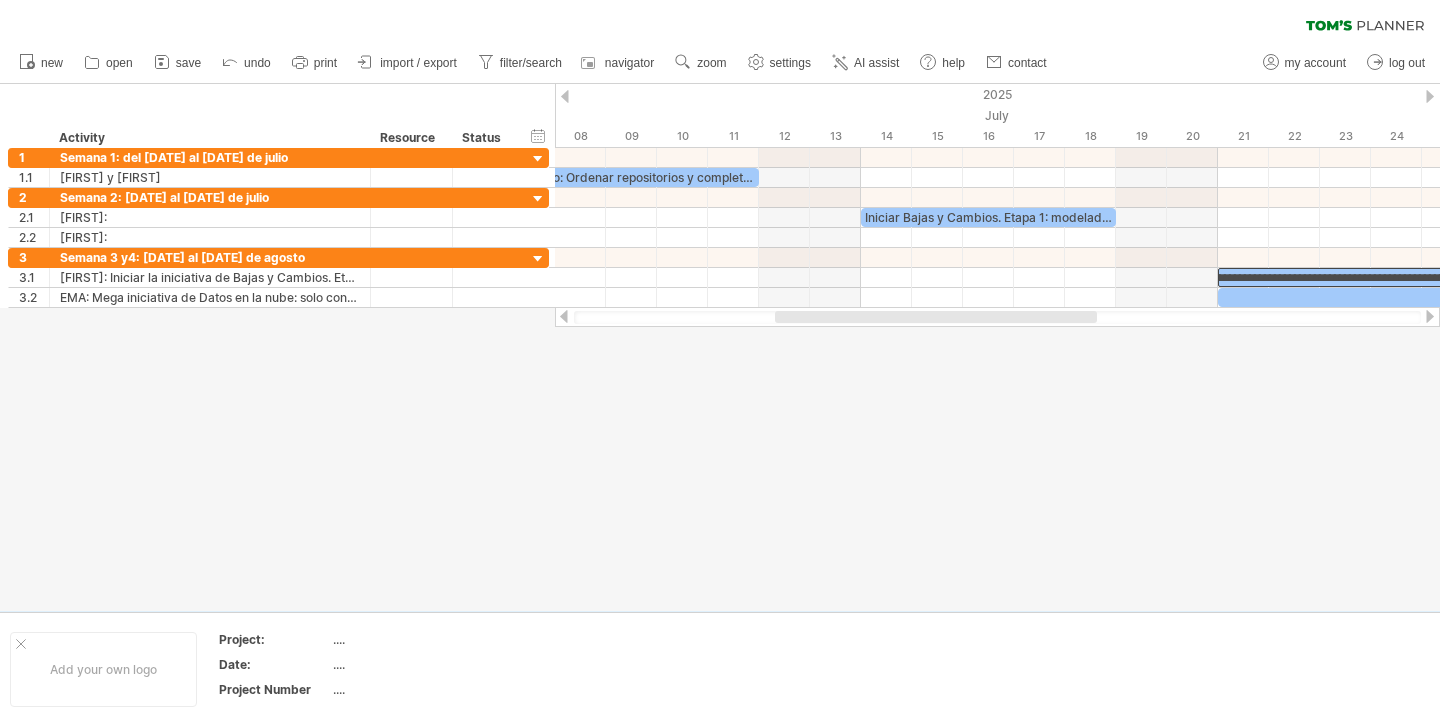 click at bounding box center (720, 347) 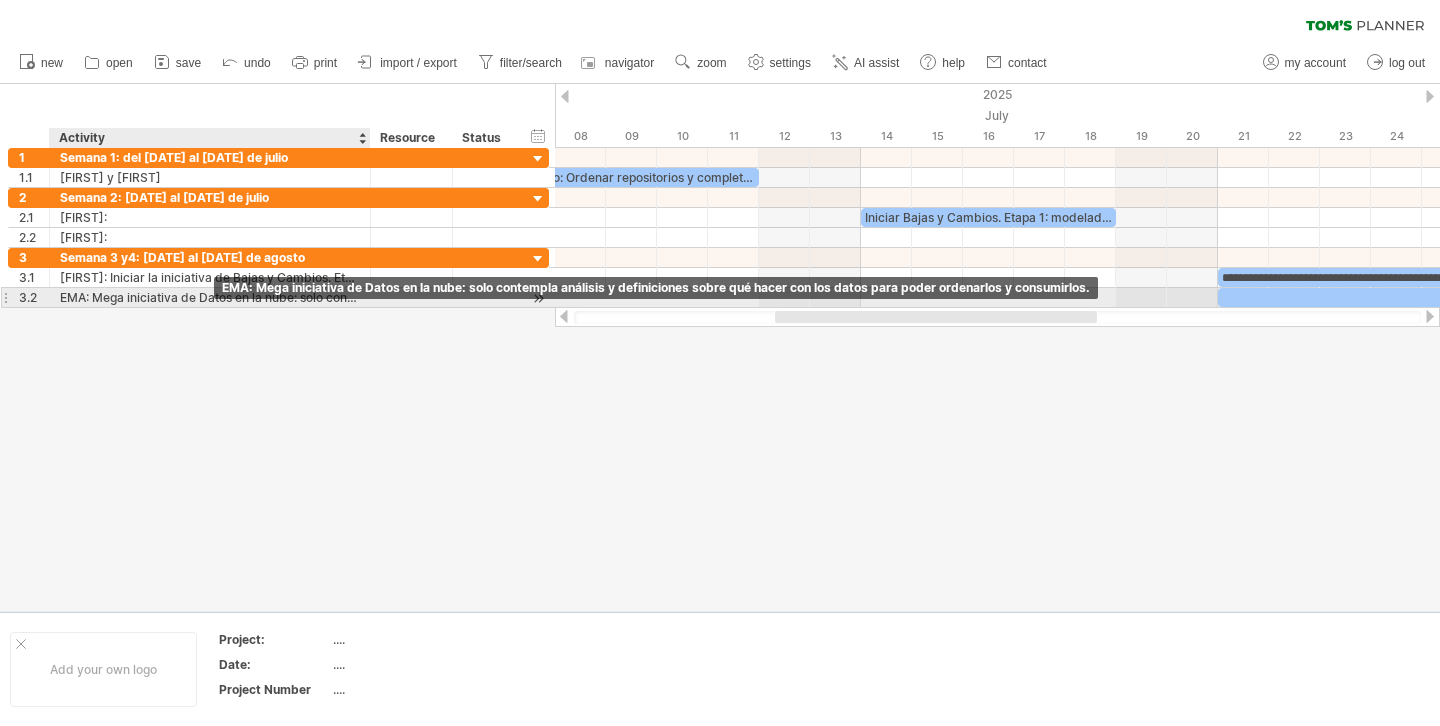 click on "EMA: Mega iniciativa de Datos en la nube: solo contempla análisis y definiciones sobre qué hacer con los datos para poder ordenarlos y consumirlos." at bounding box center [210, 297] 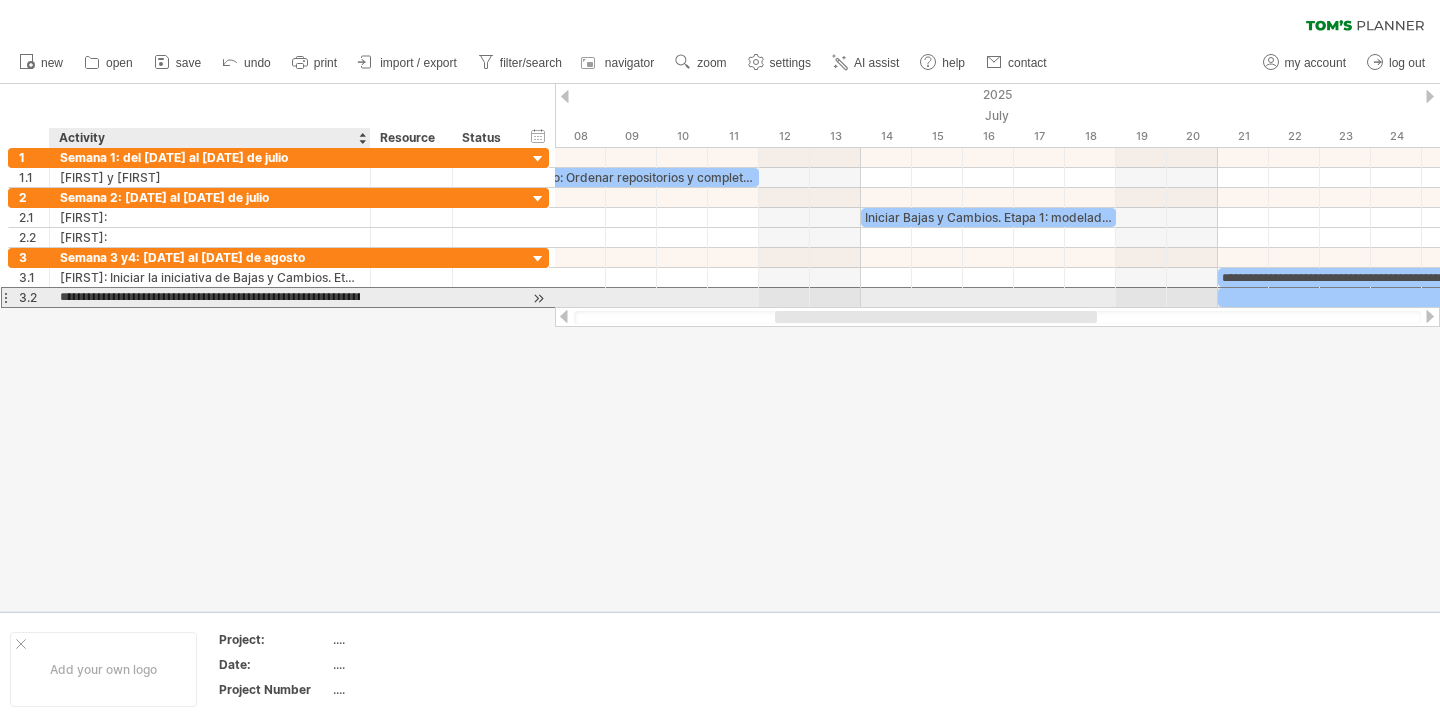 scroll, scrollTop: 0, scrollLeft: 0, axis: both 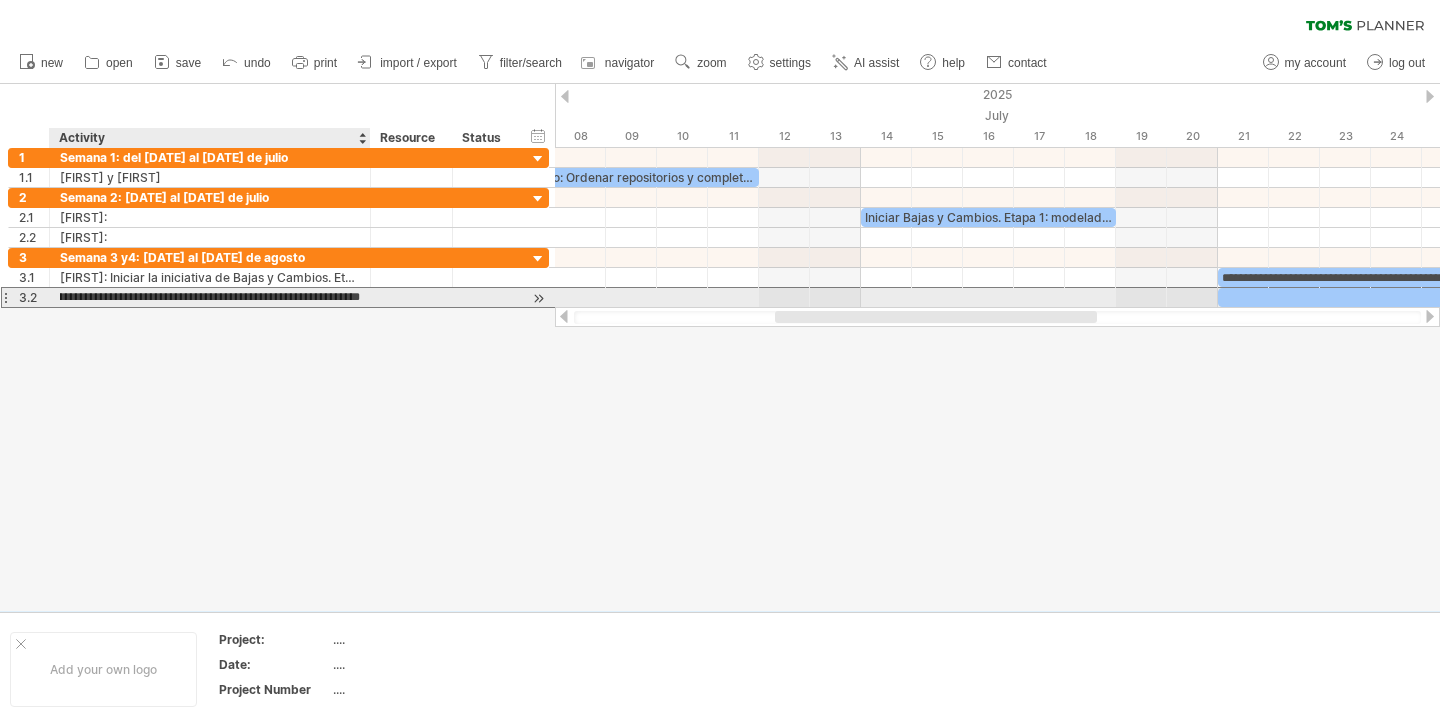 drag, startPoint x: 95, startPoint y: 296, endPoint x: 379, endPoint y: 306, distance: 284.176 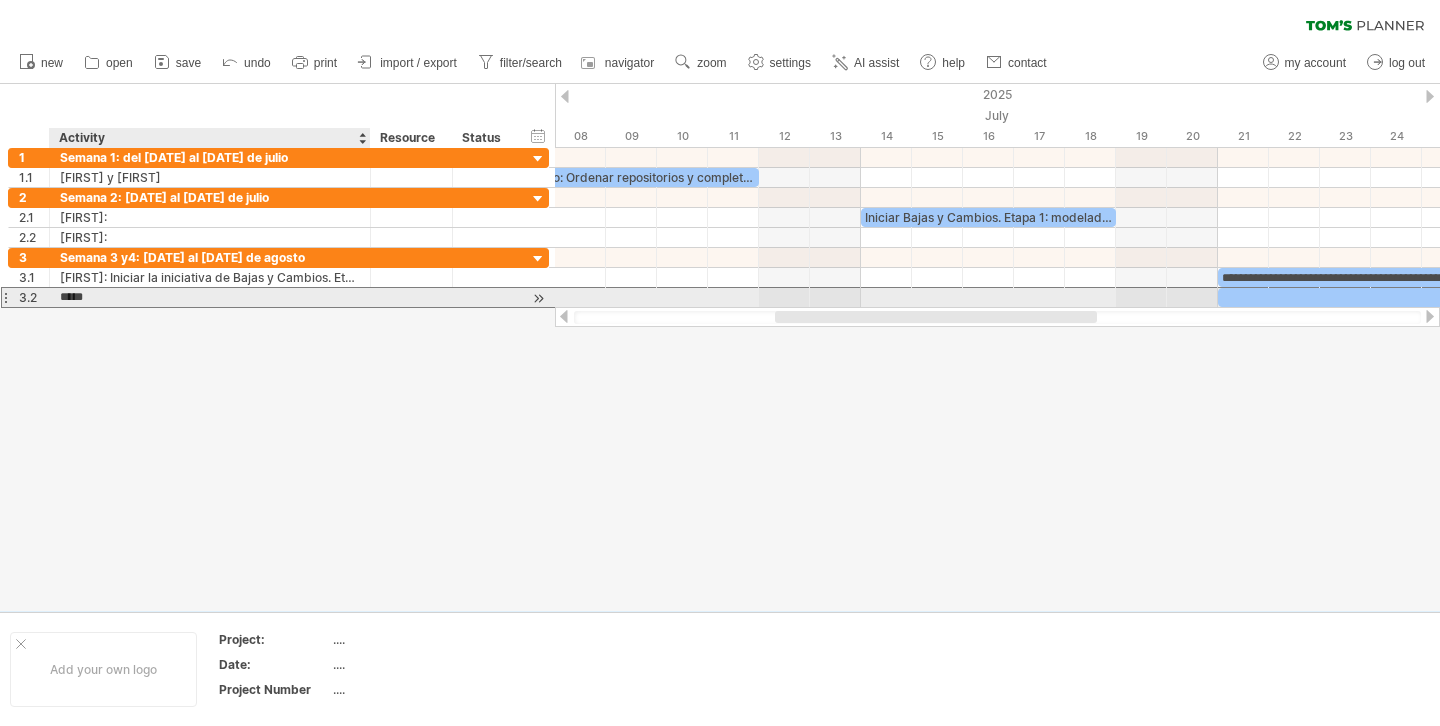 scroll, scrollTop: 0, scrollLeft: 0, axis: both 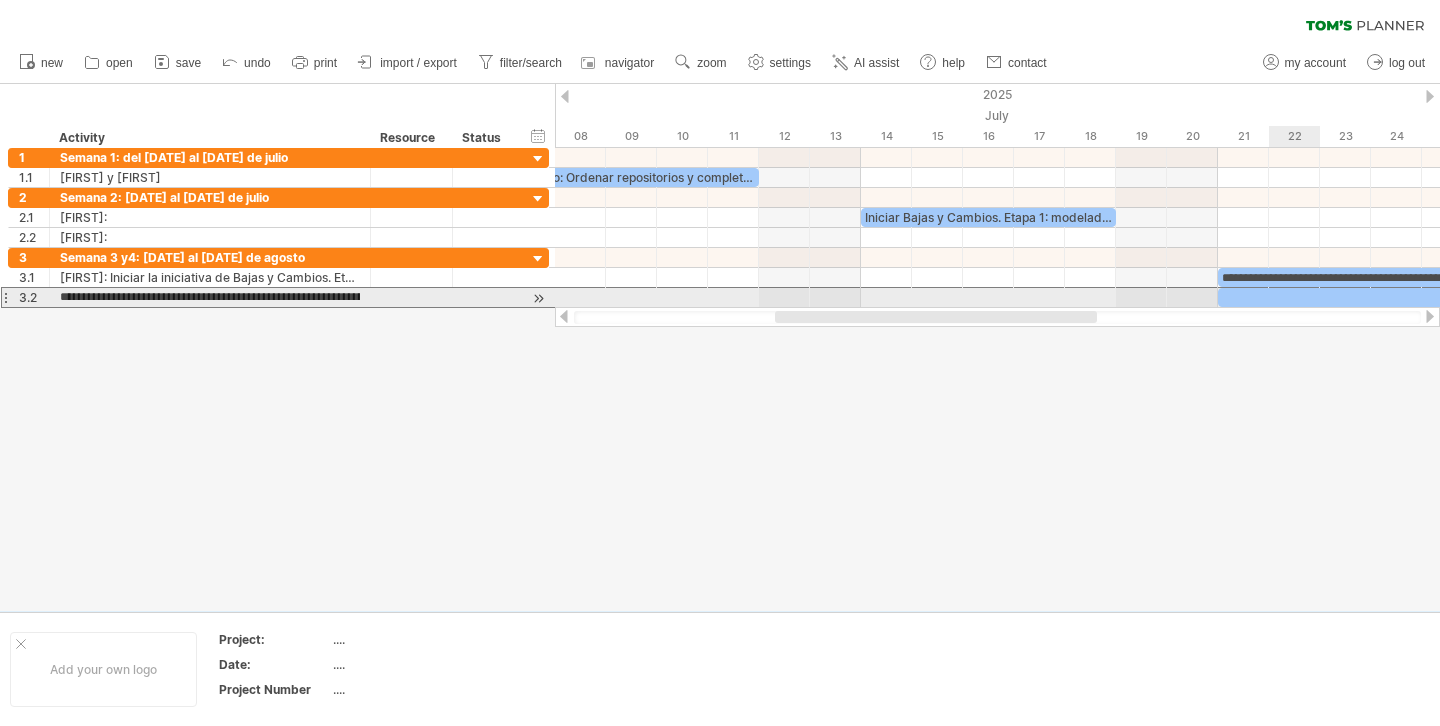 click at bounding box center (1524, 297) 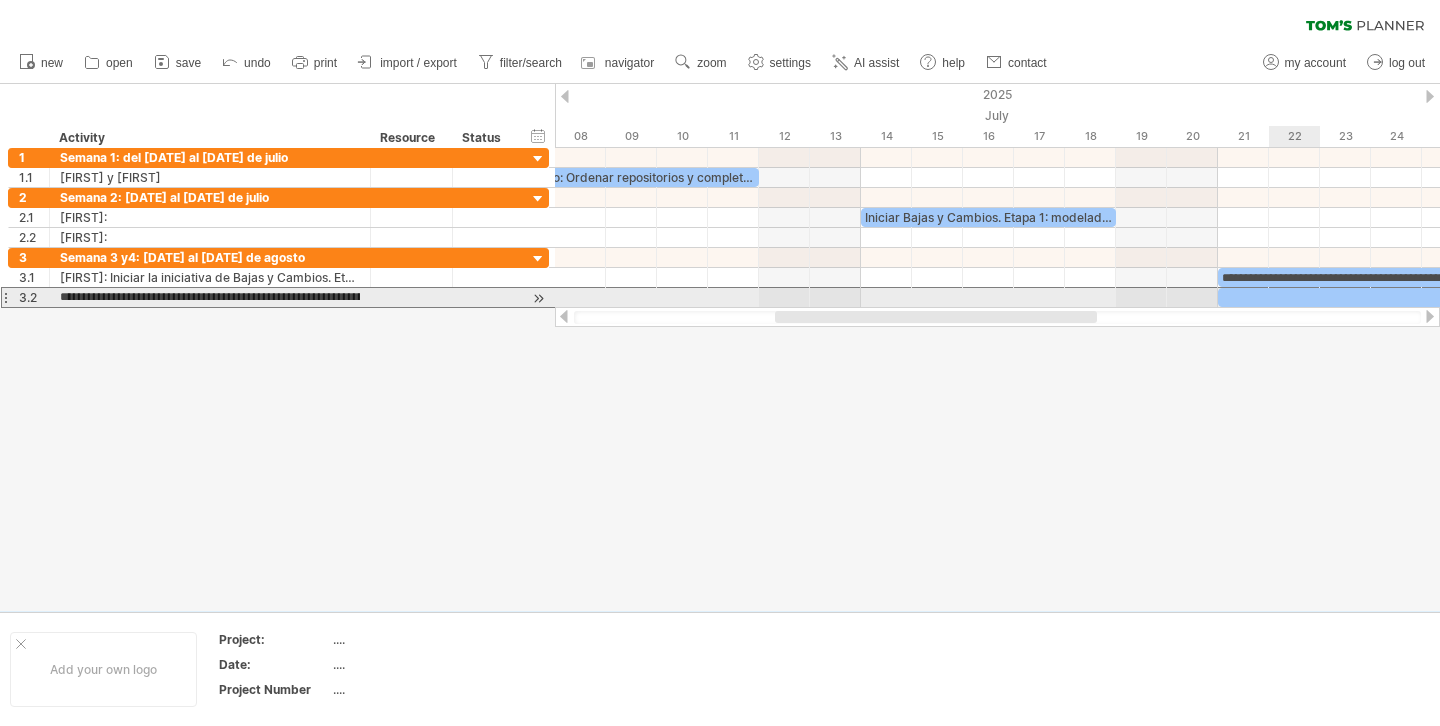 scroll, scrollTop: 0, scrollLeft: 0, axis: both 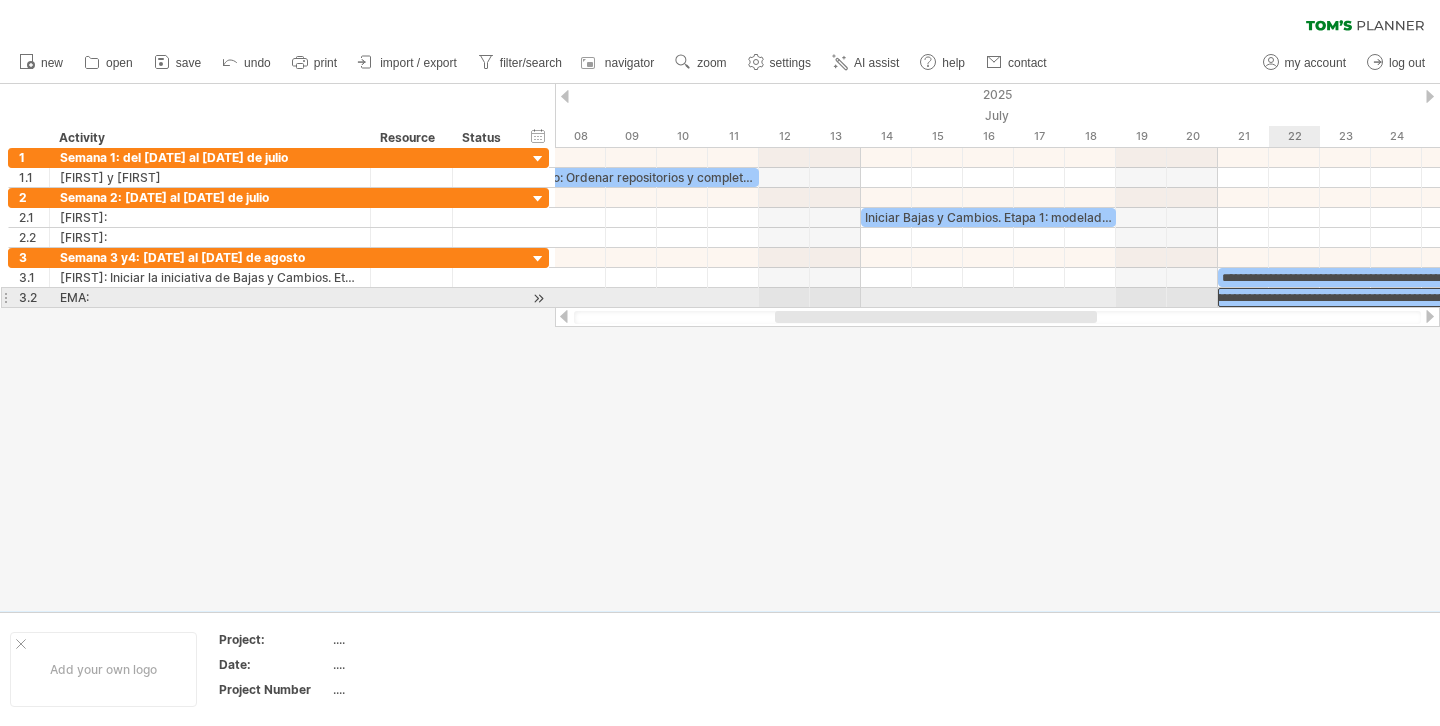 click at bounding box center (720, 347) 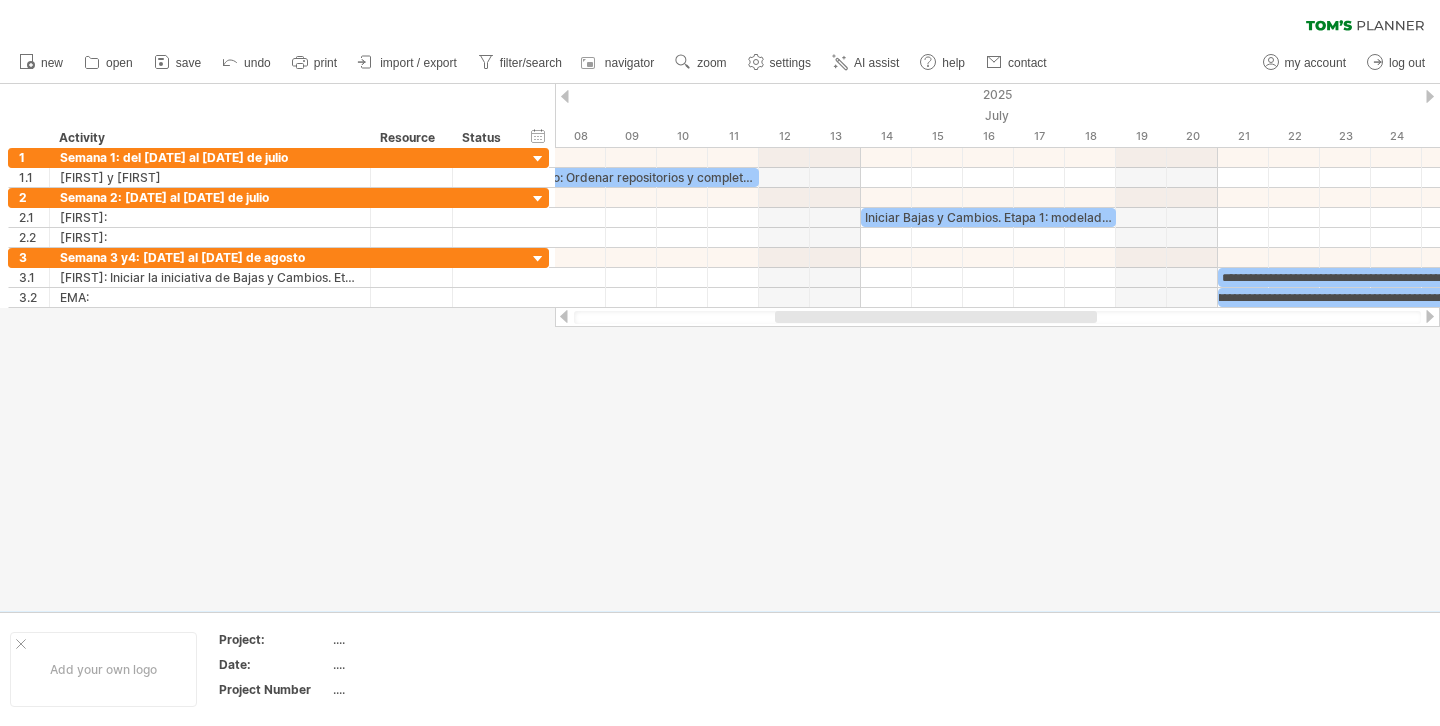scroll, scrollTop: 0, scrollLeft: 0, axis: both 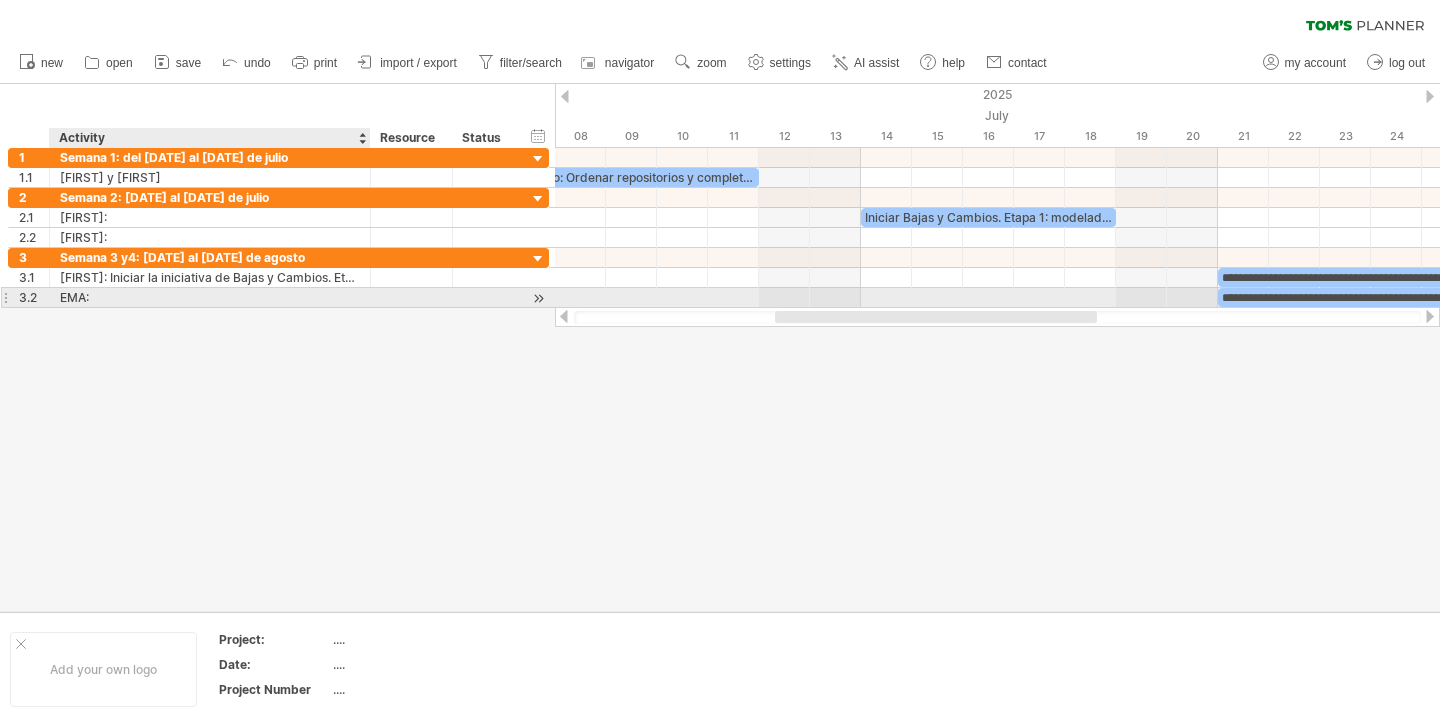 click on "EMA:" at bounding box center (210, 297) 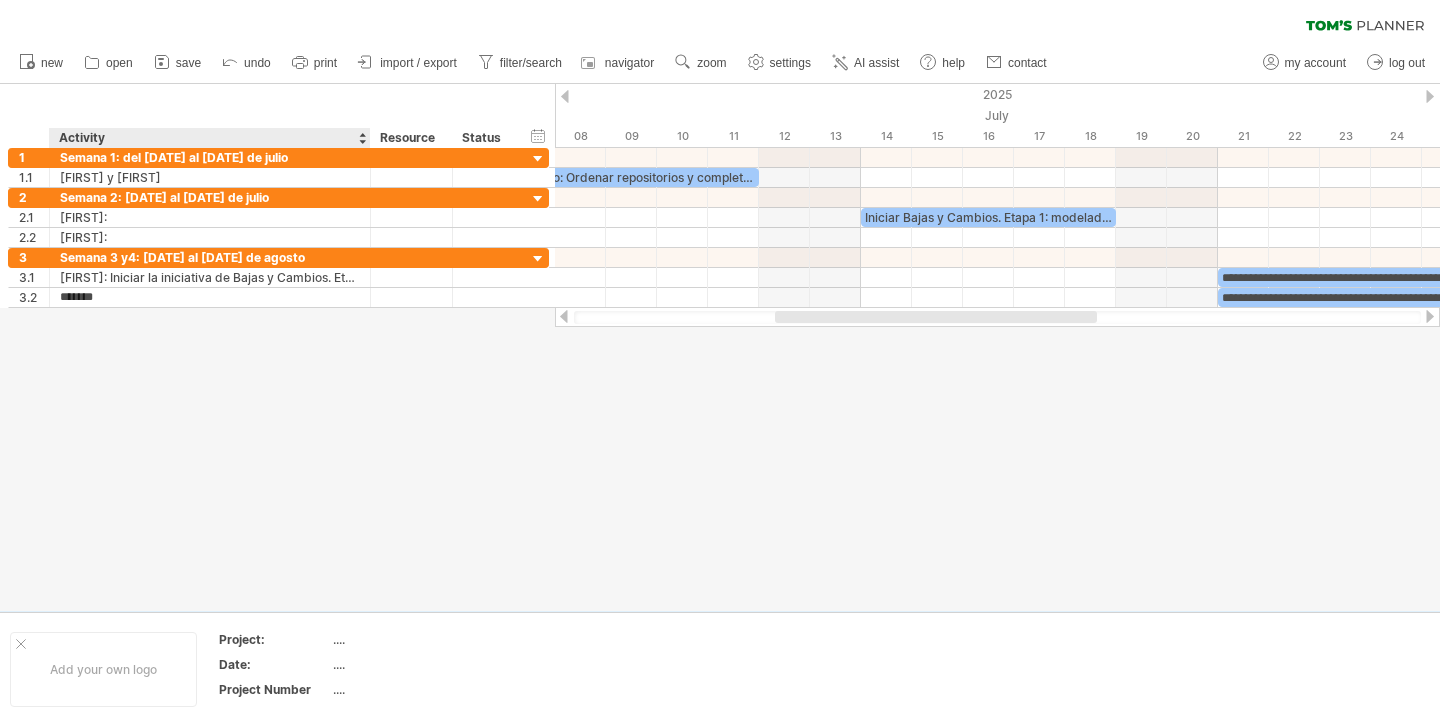 click at bounding box center [720, 347] 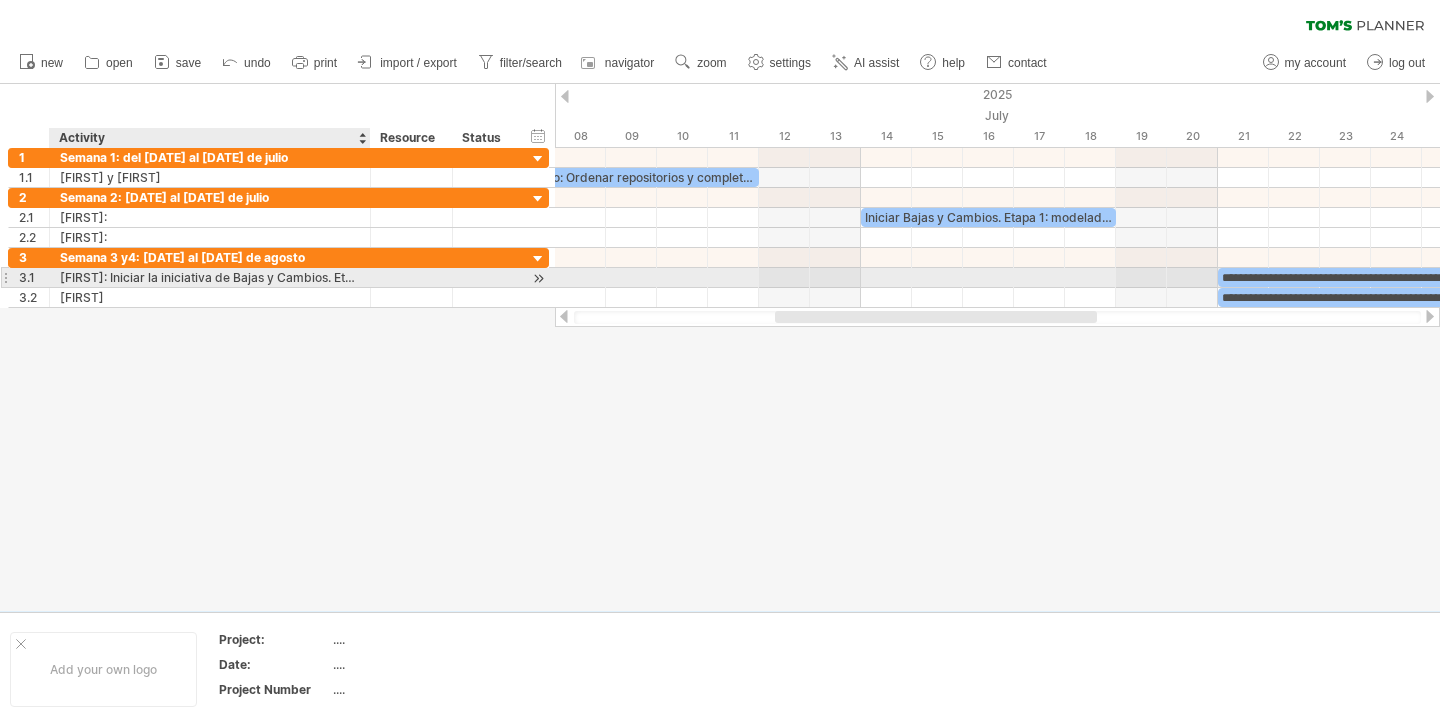 click on "[FIRST]: Iniciar la iniciativa de Bajas y Cambios. Etapa 1: modelado de datosEMA: Detallar y documentar las bases de datos que necesitará [FIRST] para trabajar en Etapa 1 de IRIS" at bounding box center [210, 277] 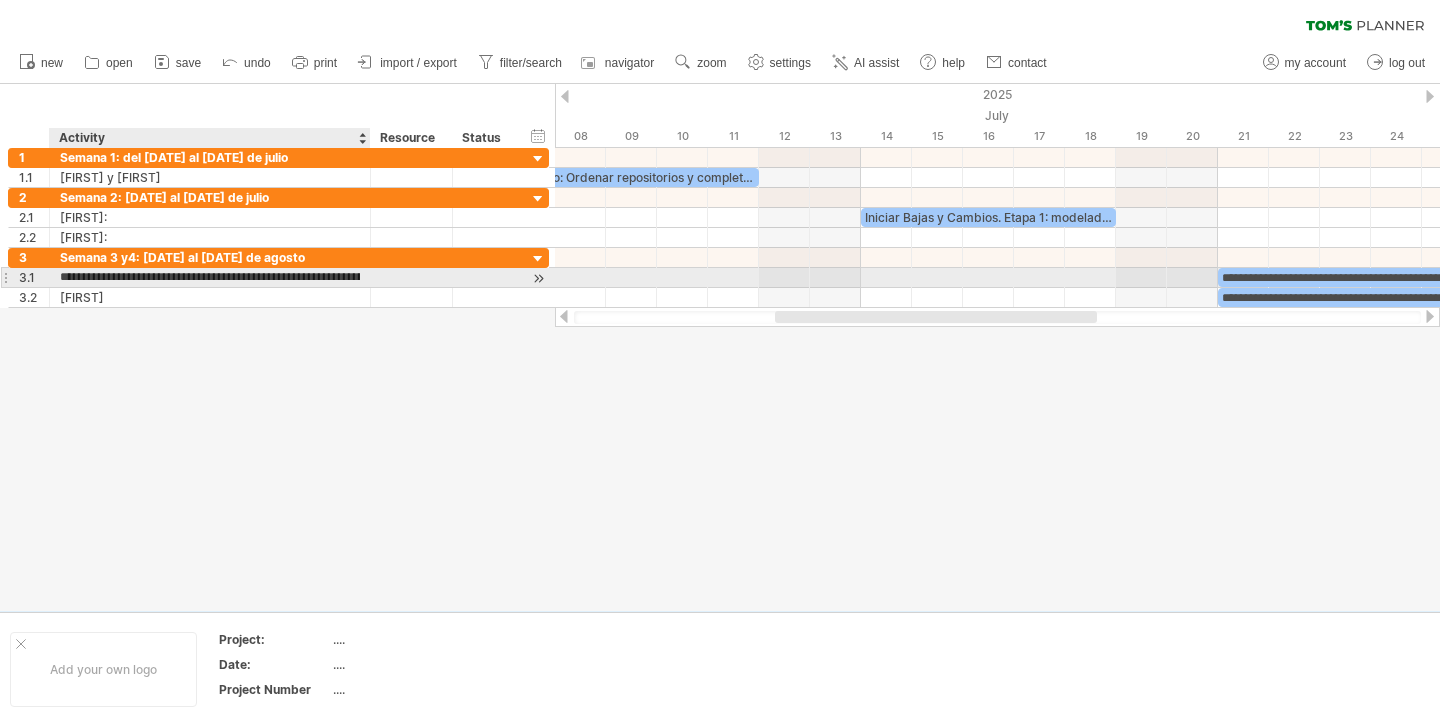 click on "**********" at bounding box center (210, 277) 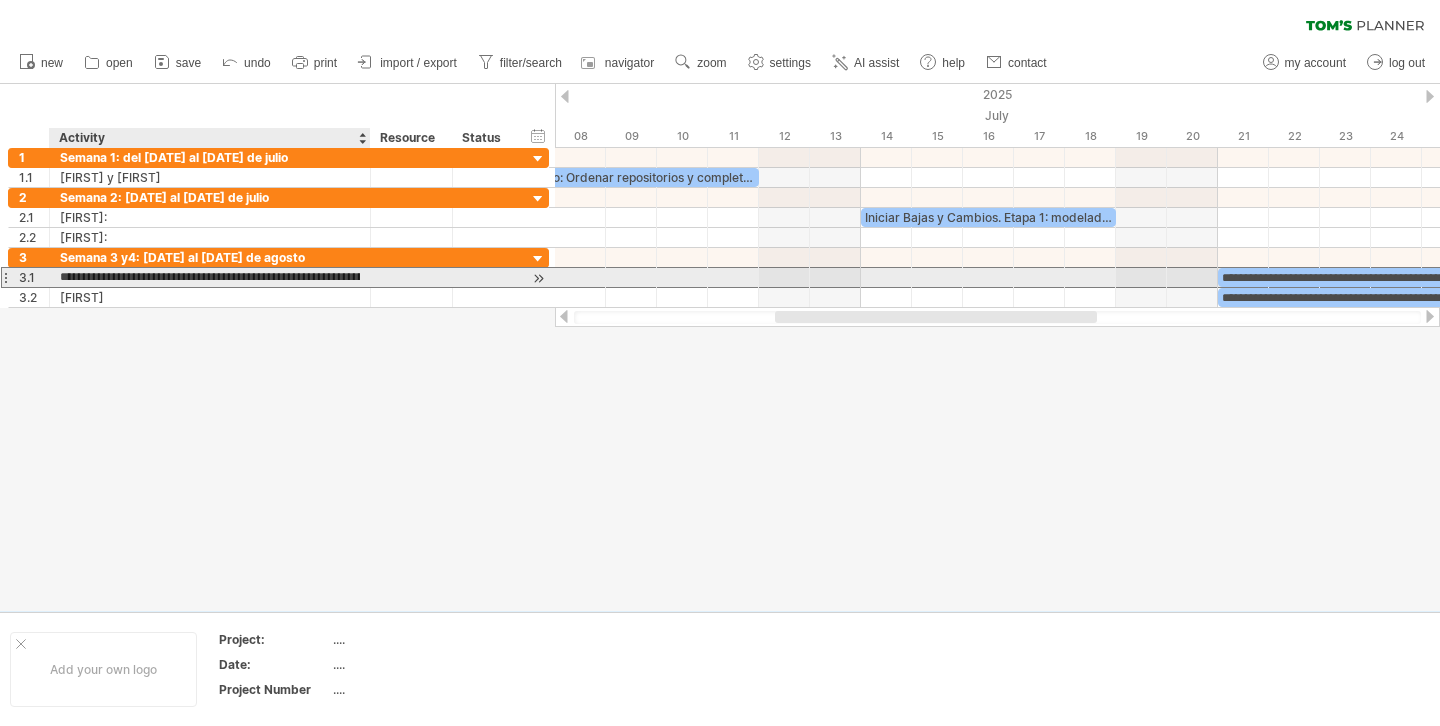 click on "**********" at bounding box center (210, 277) 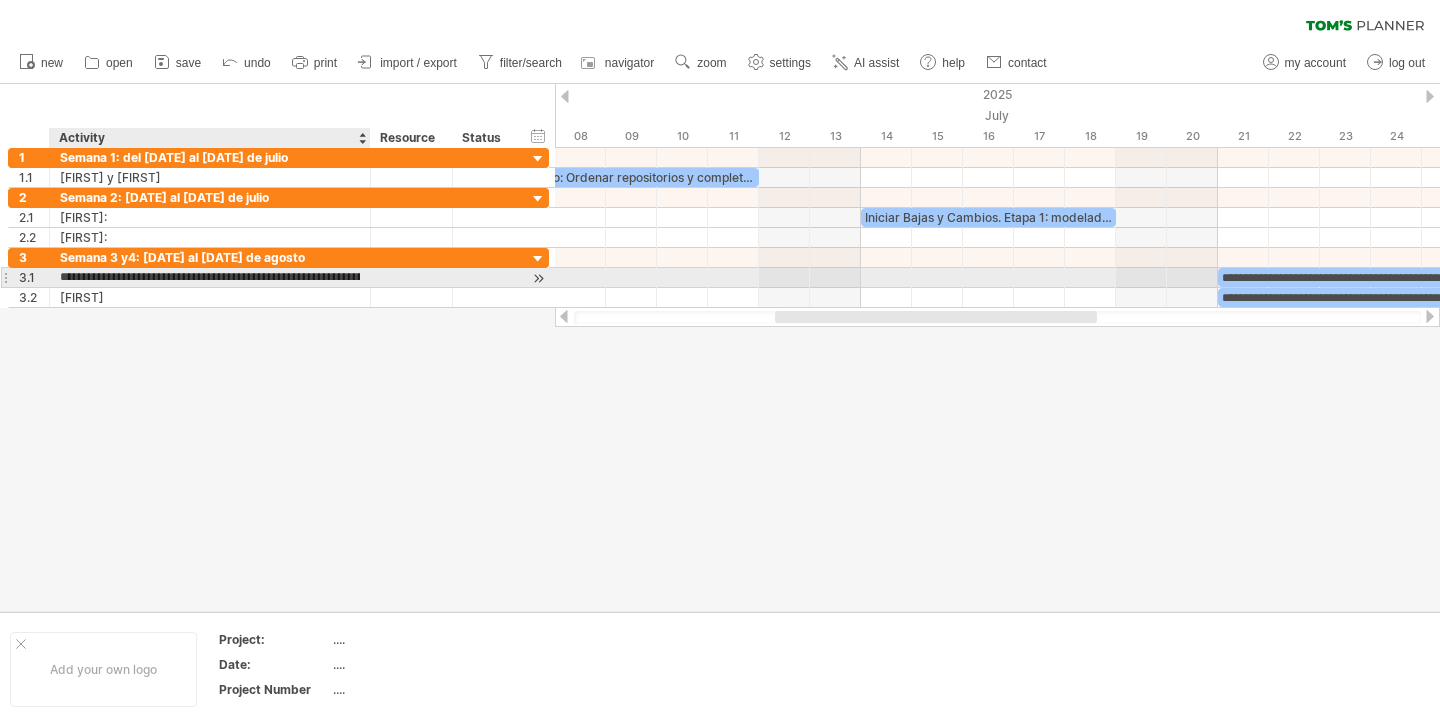 click on "**********" at bounding box center (210, 277) 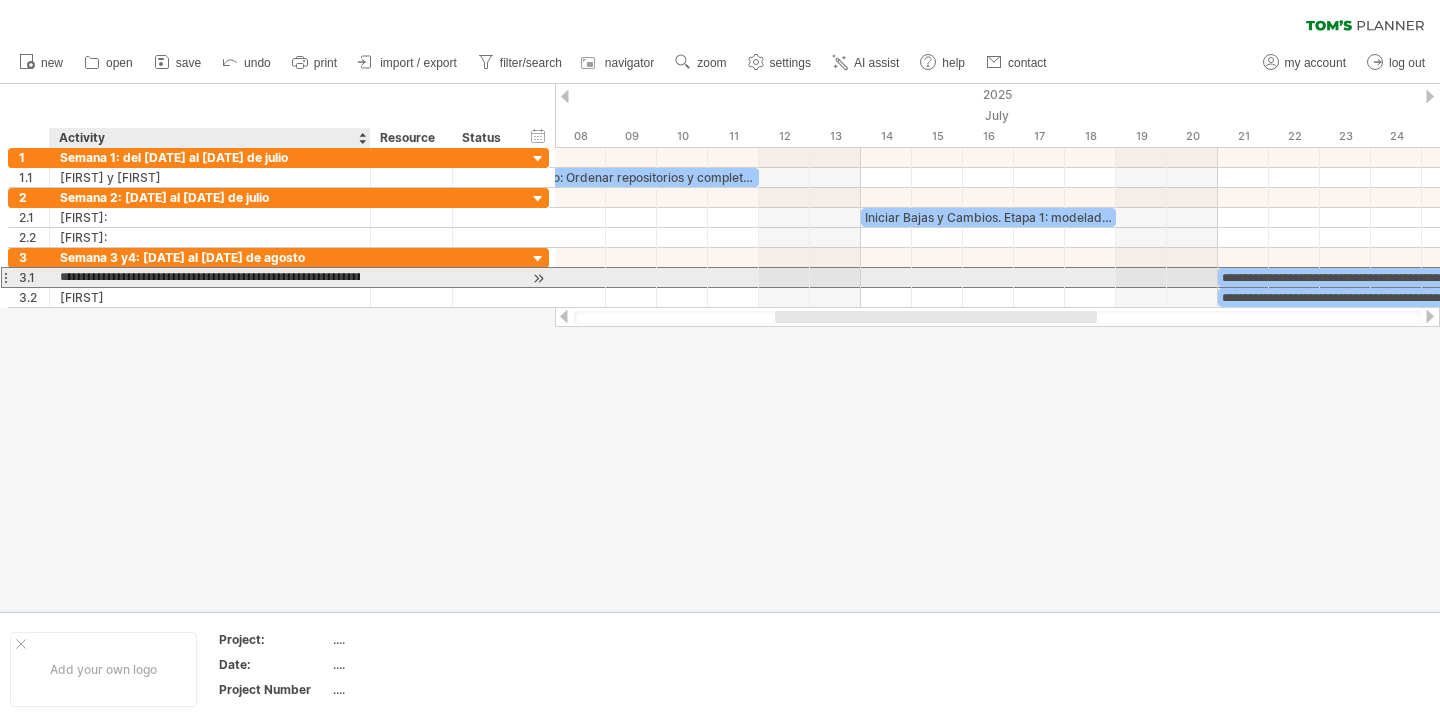 click on "**********" at bounding box center [210, 277] 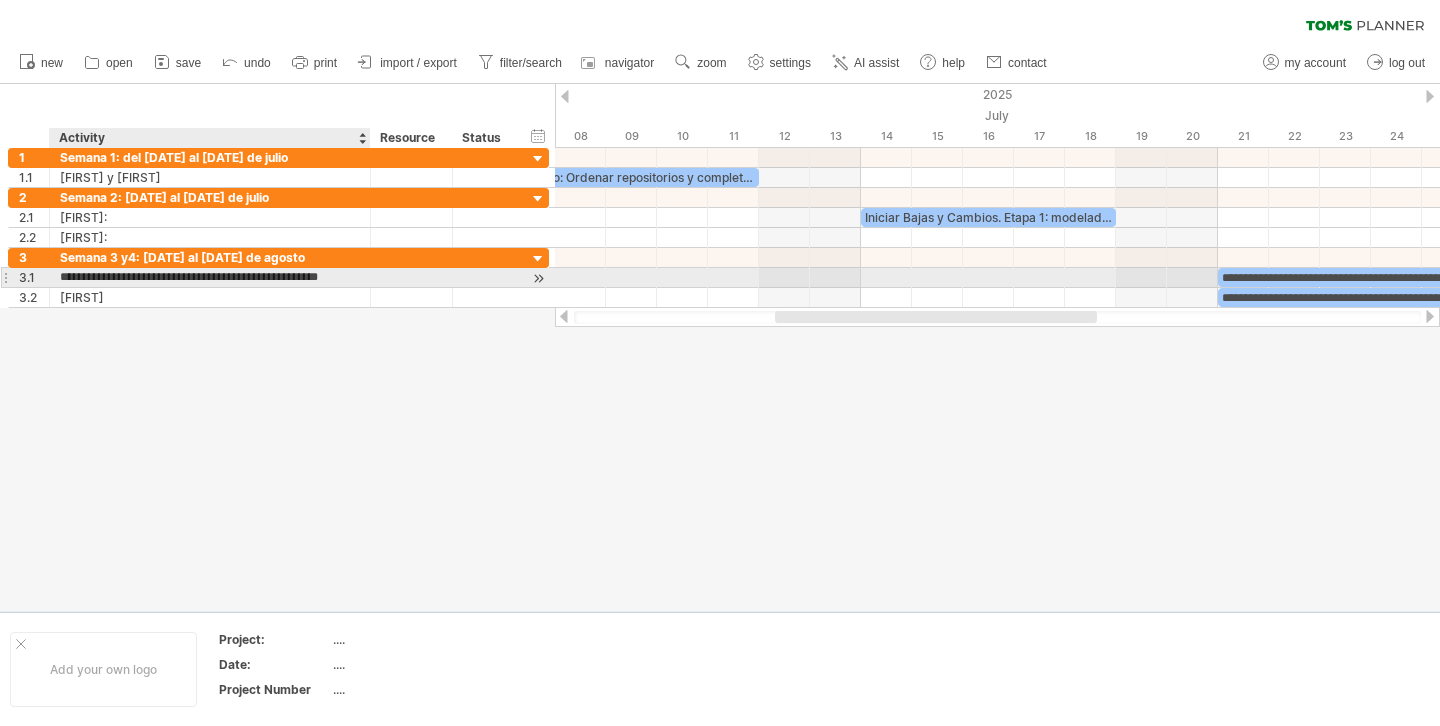 click on "**********" at bounding box center [210, 277] 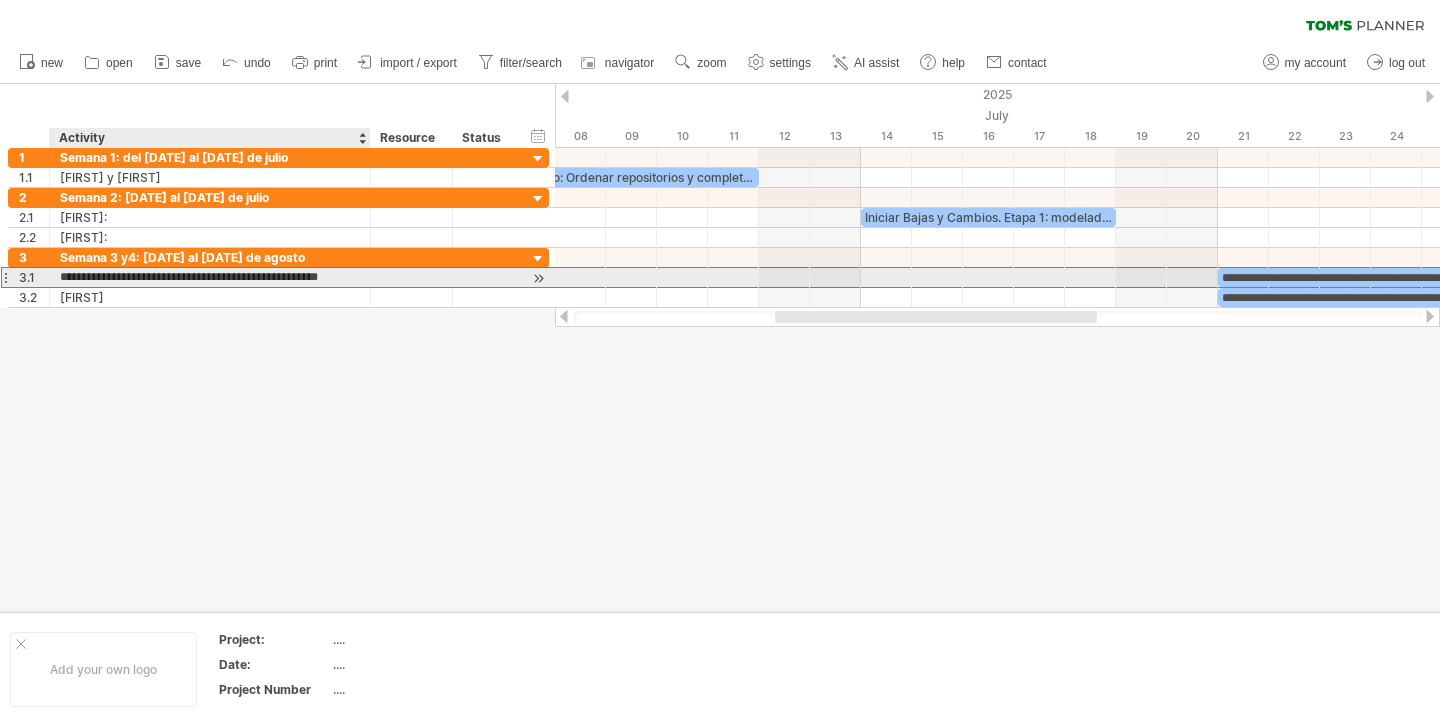 type on "**********" 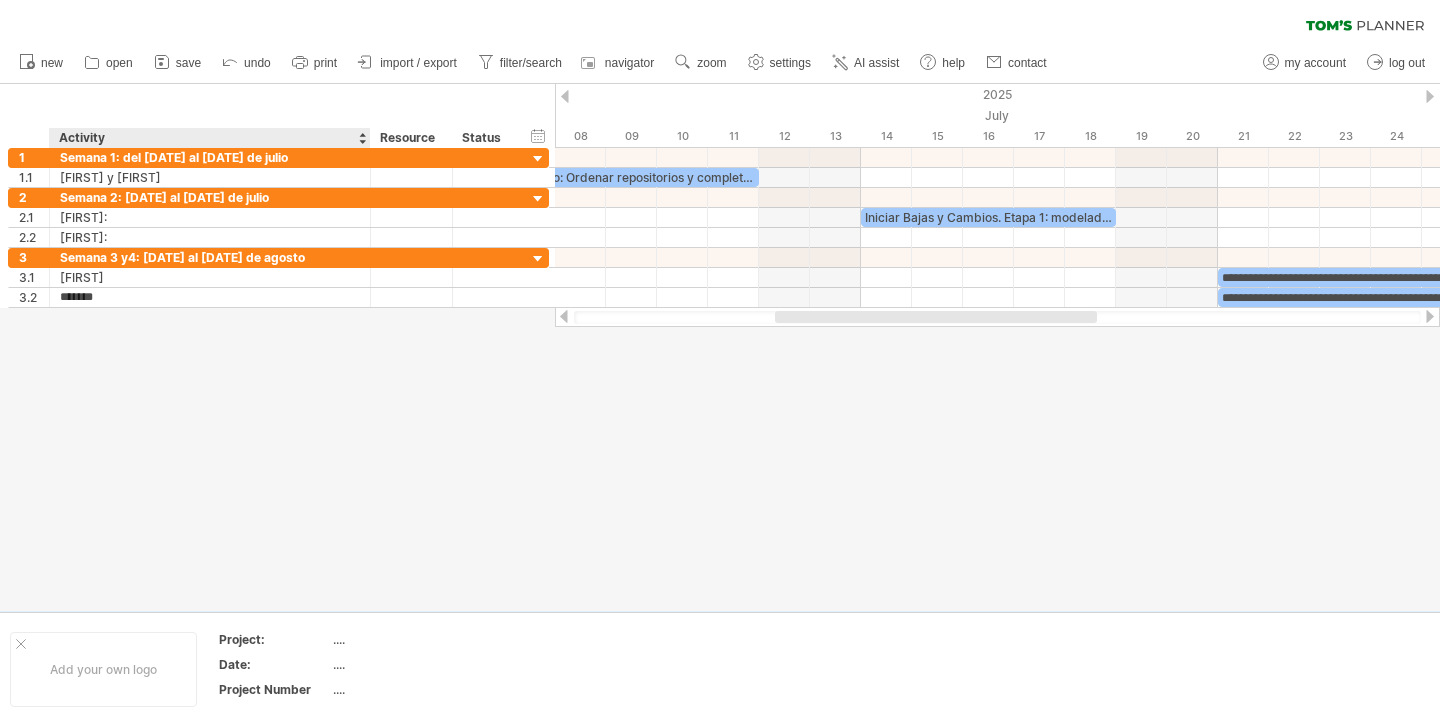 click at bounding box center [720, 347] 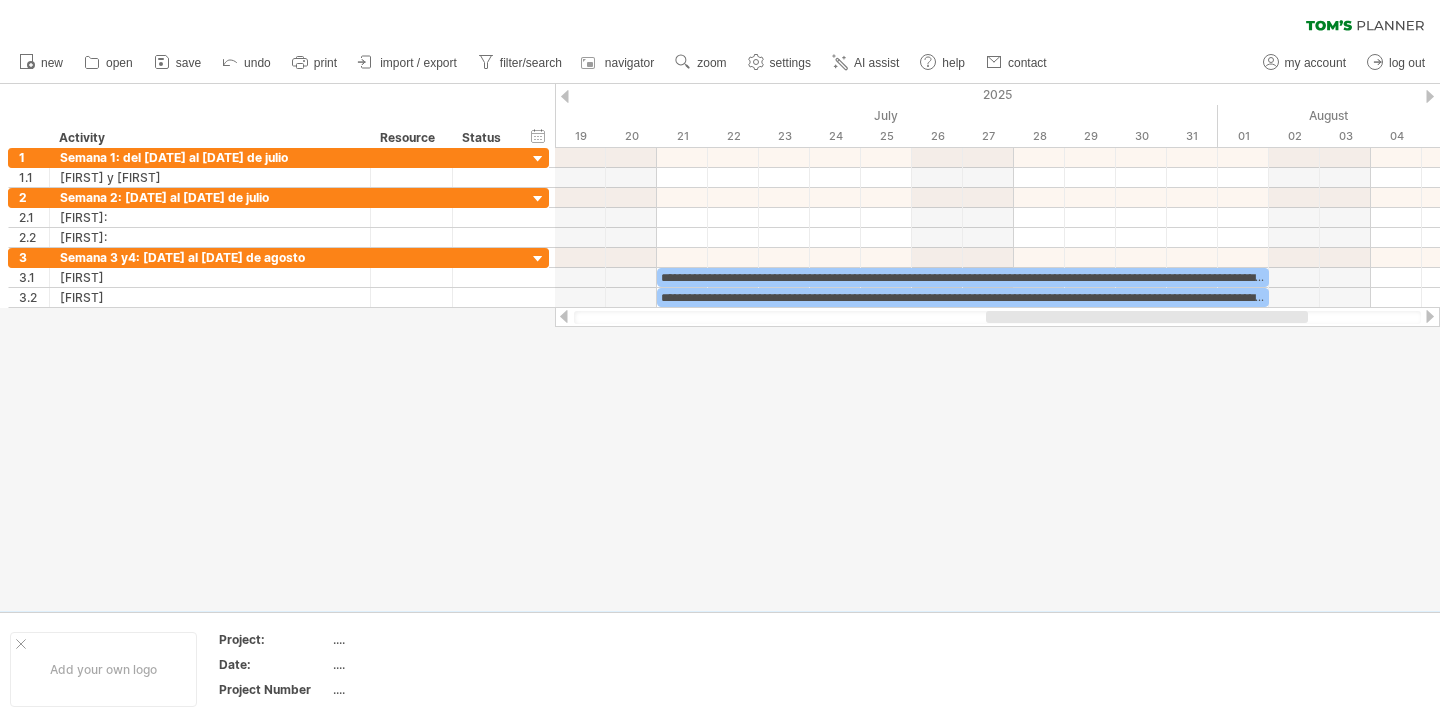drag, startPoint x: 1020, startPoint y: 316, endPoint x: 1236, endPoint y: 309, distance: 216.1134 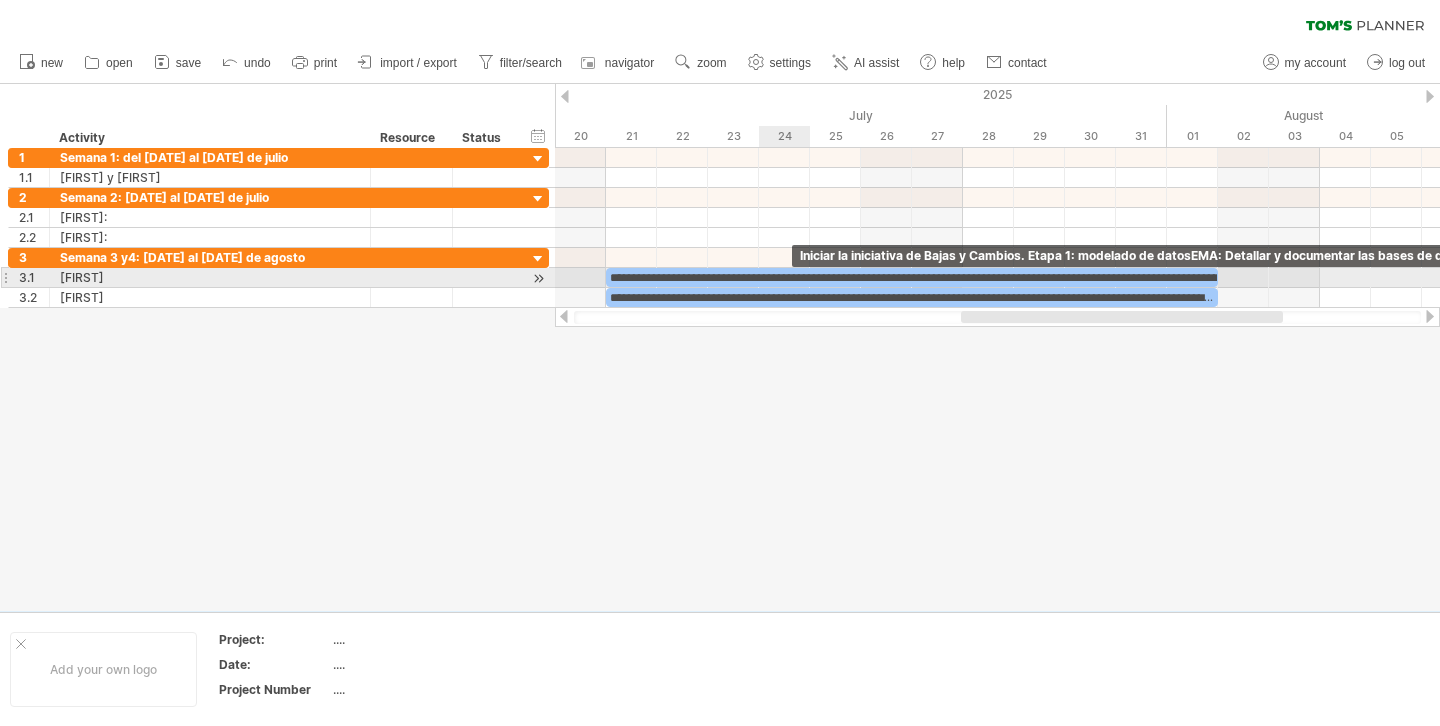 click on "**********" at bounding box center (912, 277) 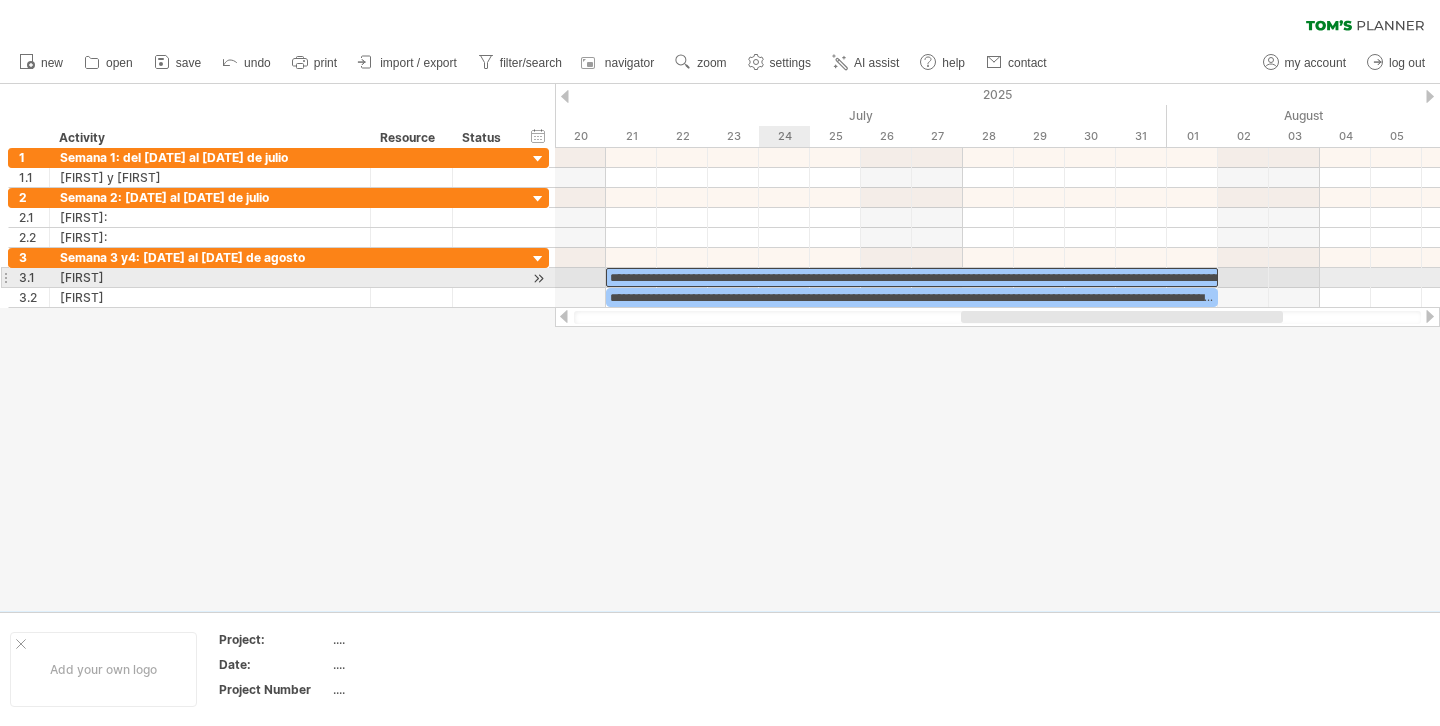 click on "**********" at bounding box center [912, 277] 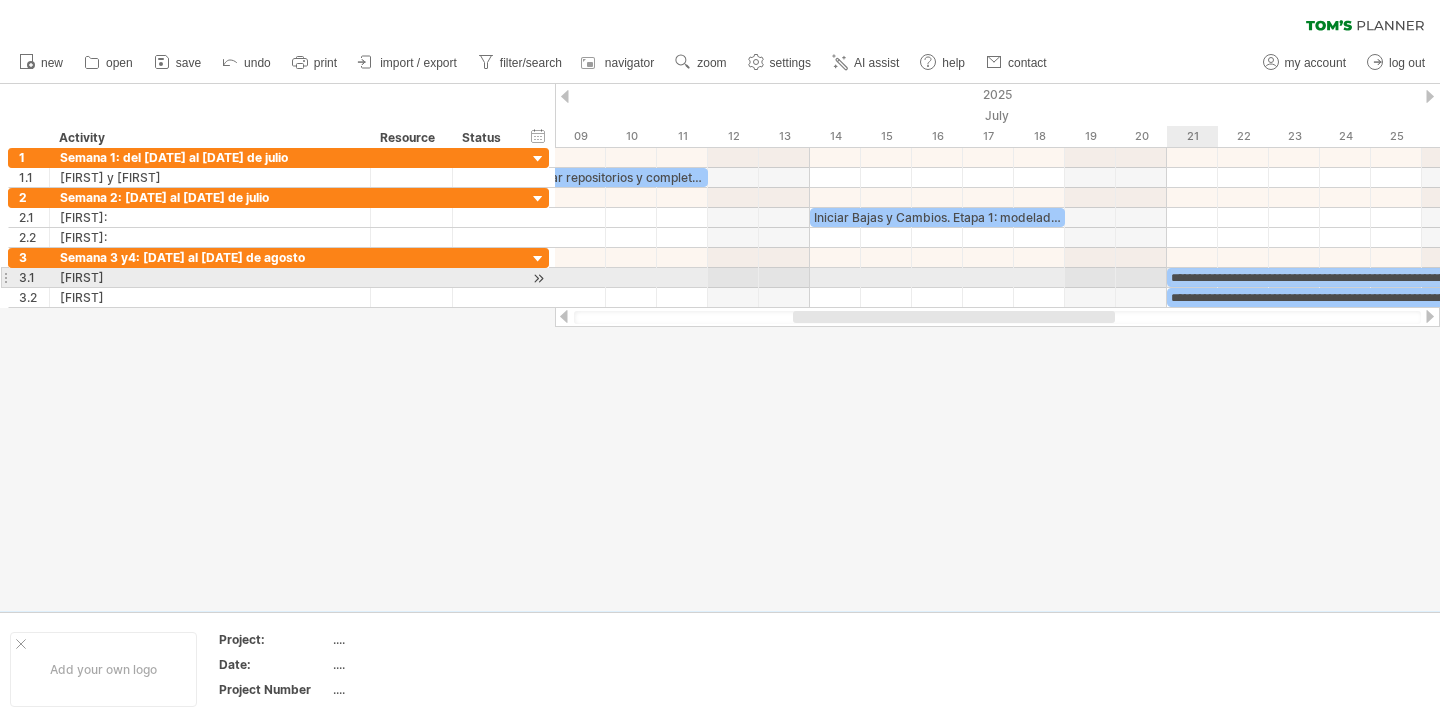 click on "**********" at bounding box center [1473, 277] 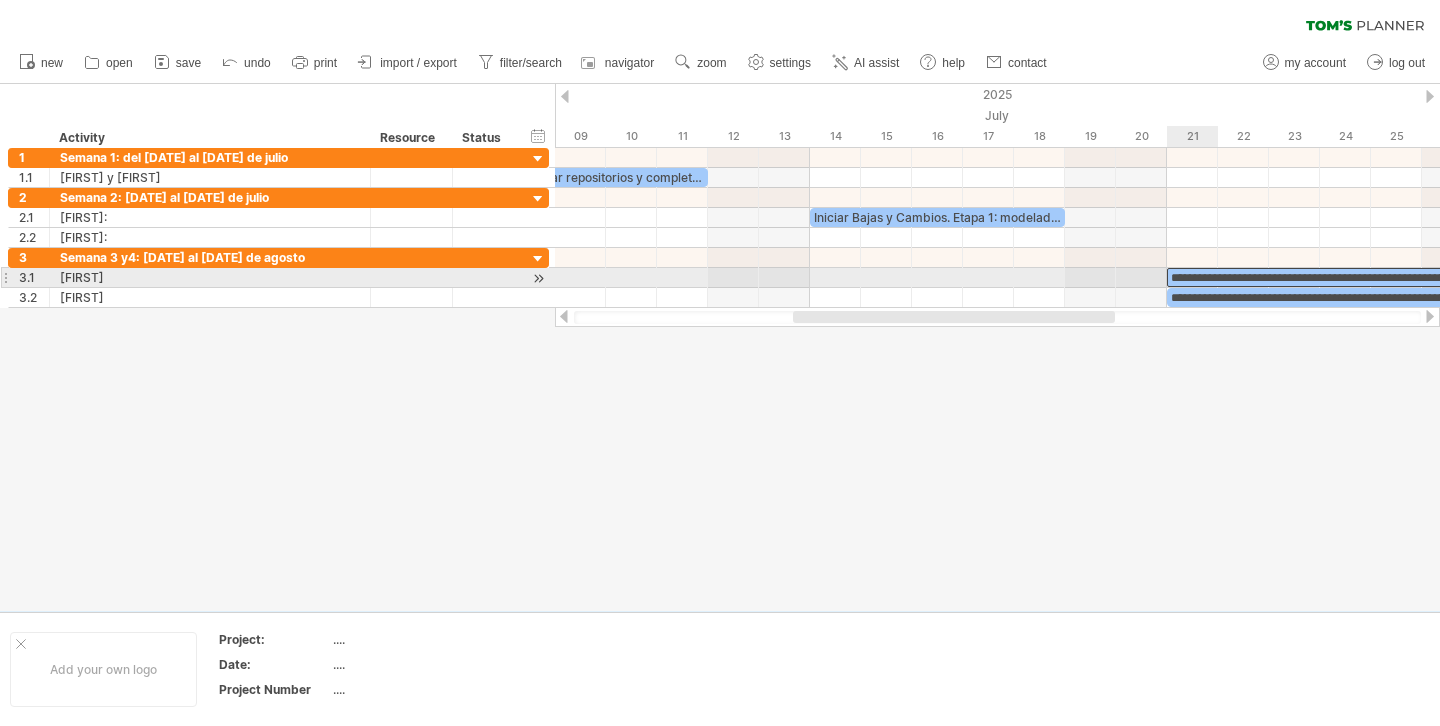 click on "**********" at bounding box center [1473, 277] 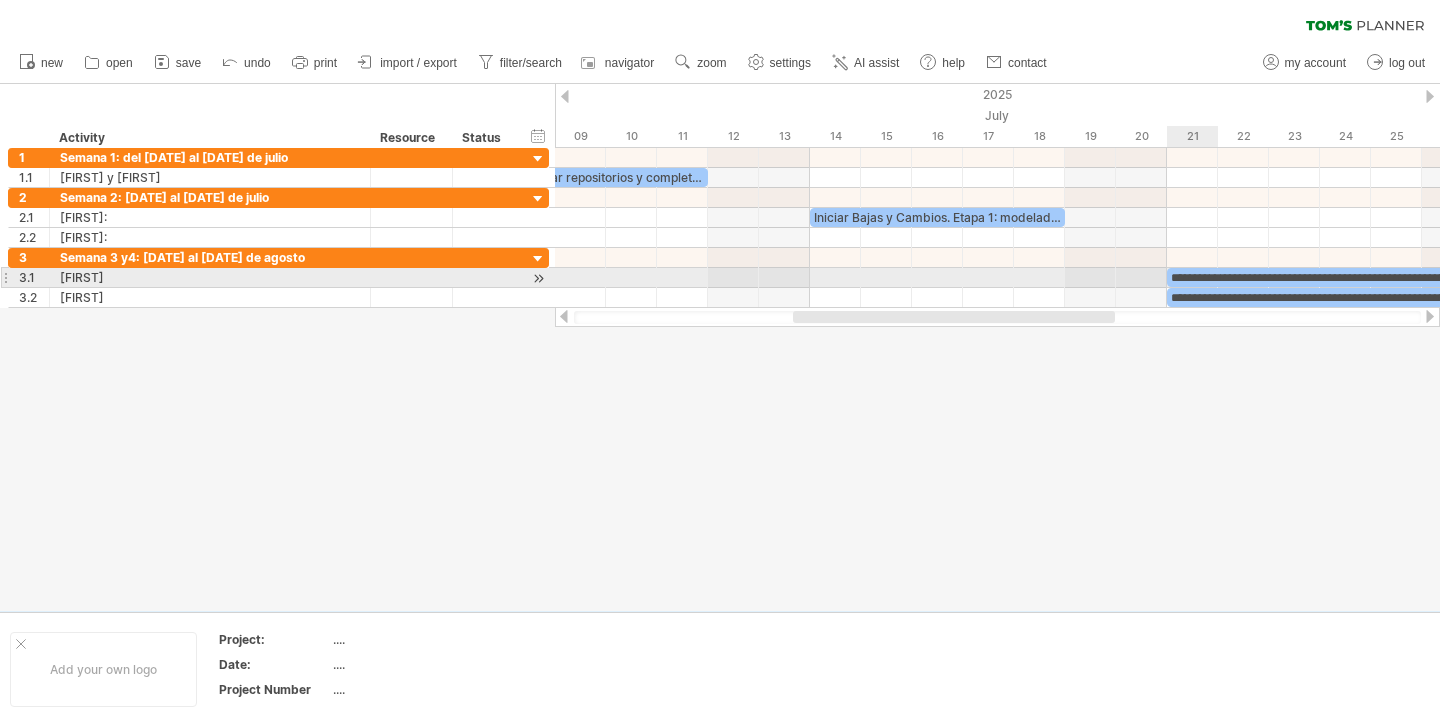 click on "**********" at bounding box center (1473, 277) 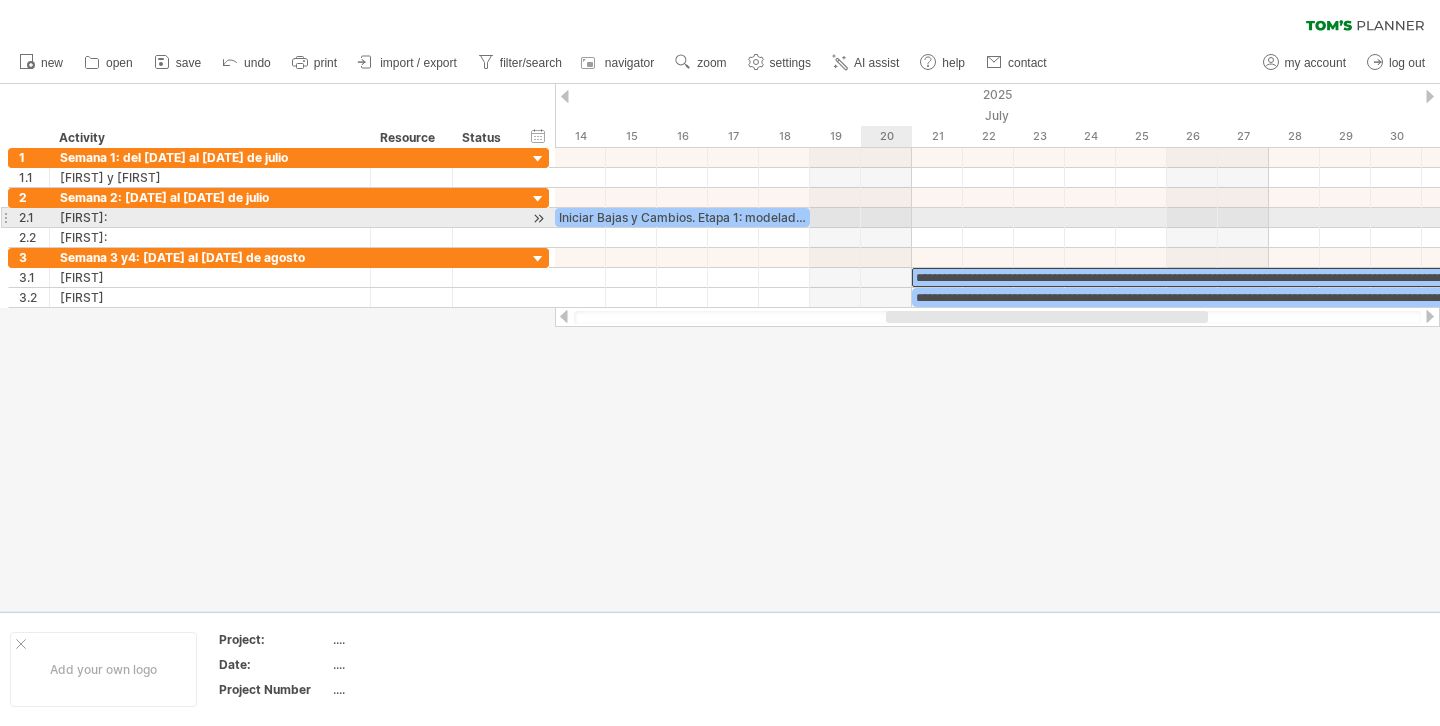 click at bounding box center (997, 238) 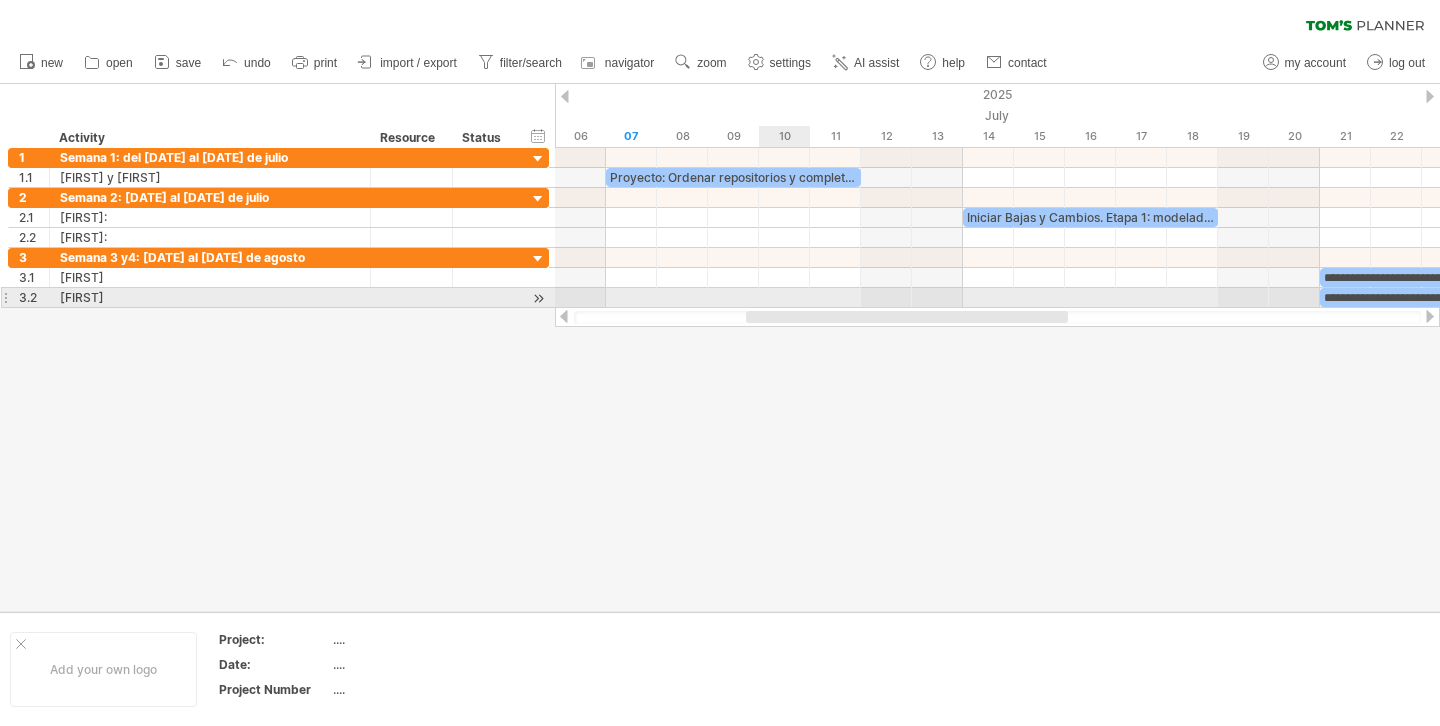 drag, startPoint x: 917, startPoint y: 311, endPoint x: 775, endPoint y: 302, distance: 142.28493 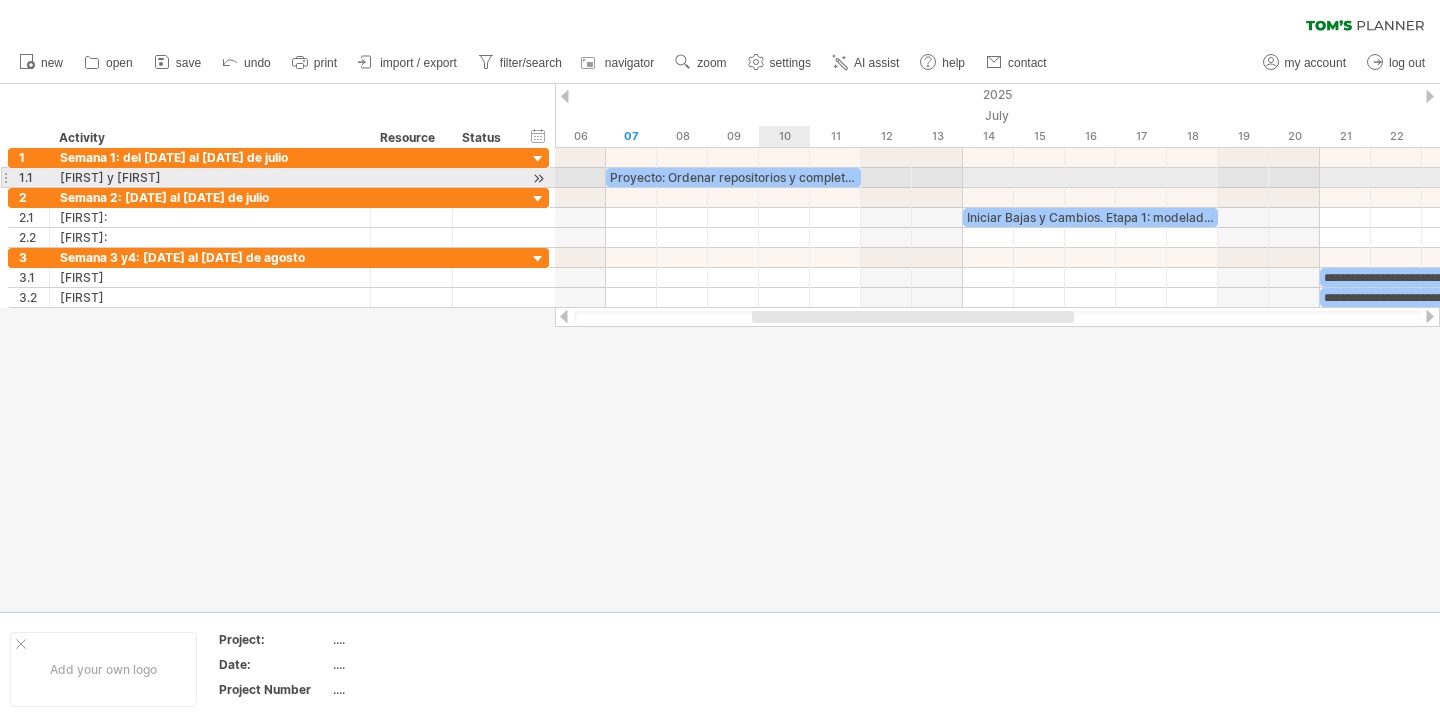click on "Proyecto: Ordenar repositorios y completar el traspaso de datos de [FIRST] [LAST]." at bounding box center [733, 177] 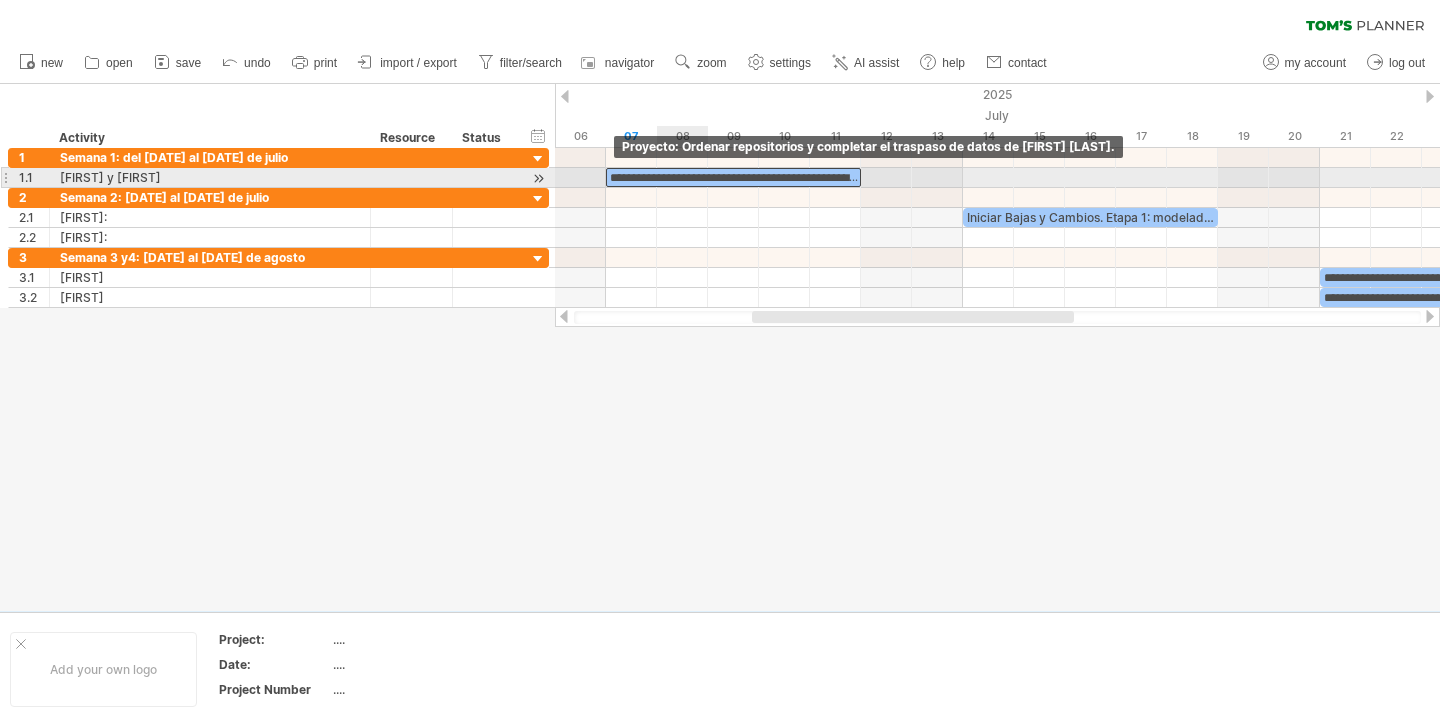 click on "**********" at bounding box center (733, 177) 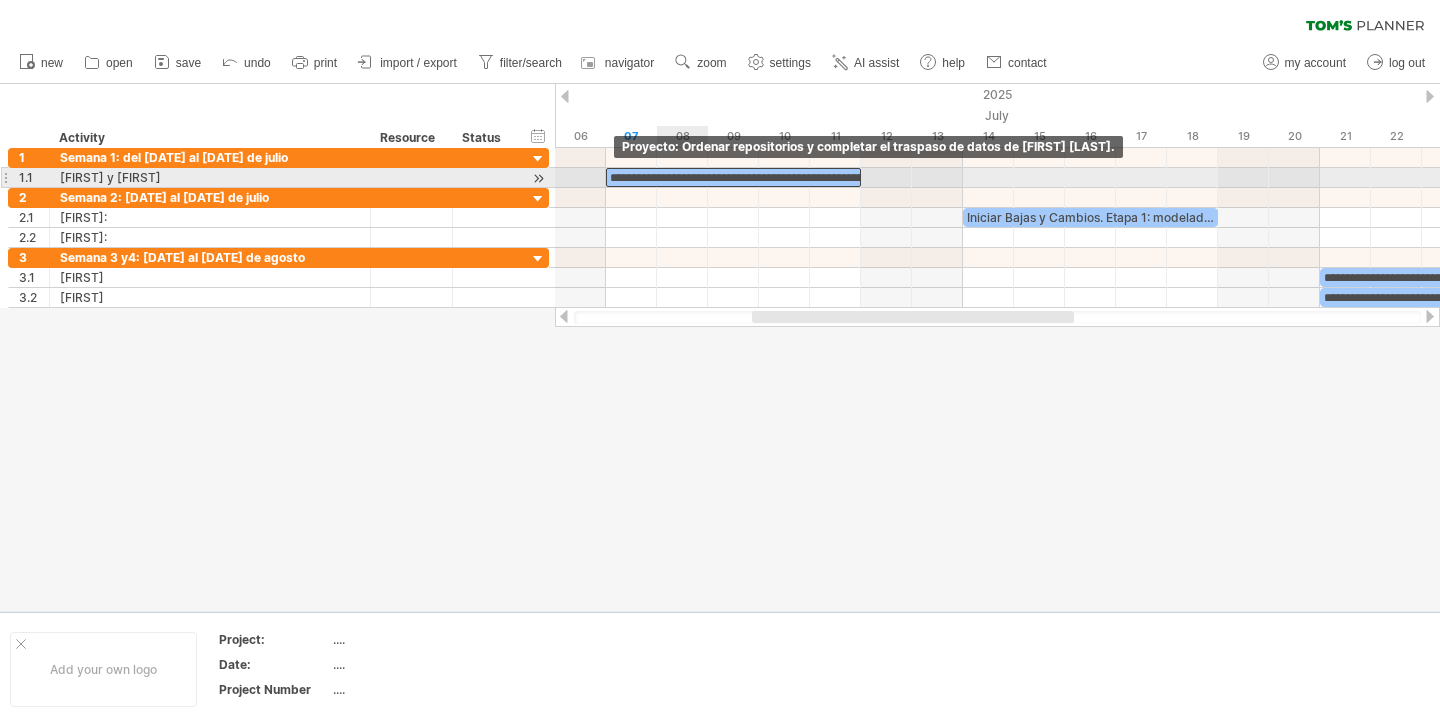 click on "**********" at bounding box center [733, 177] 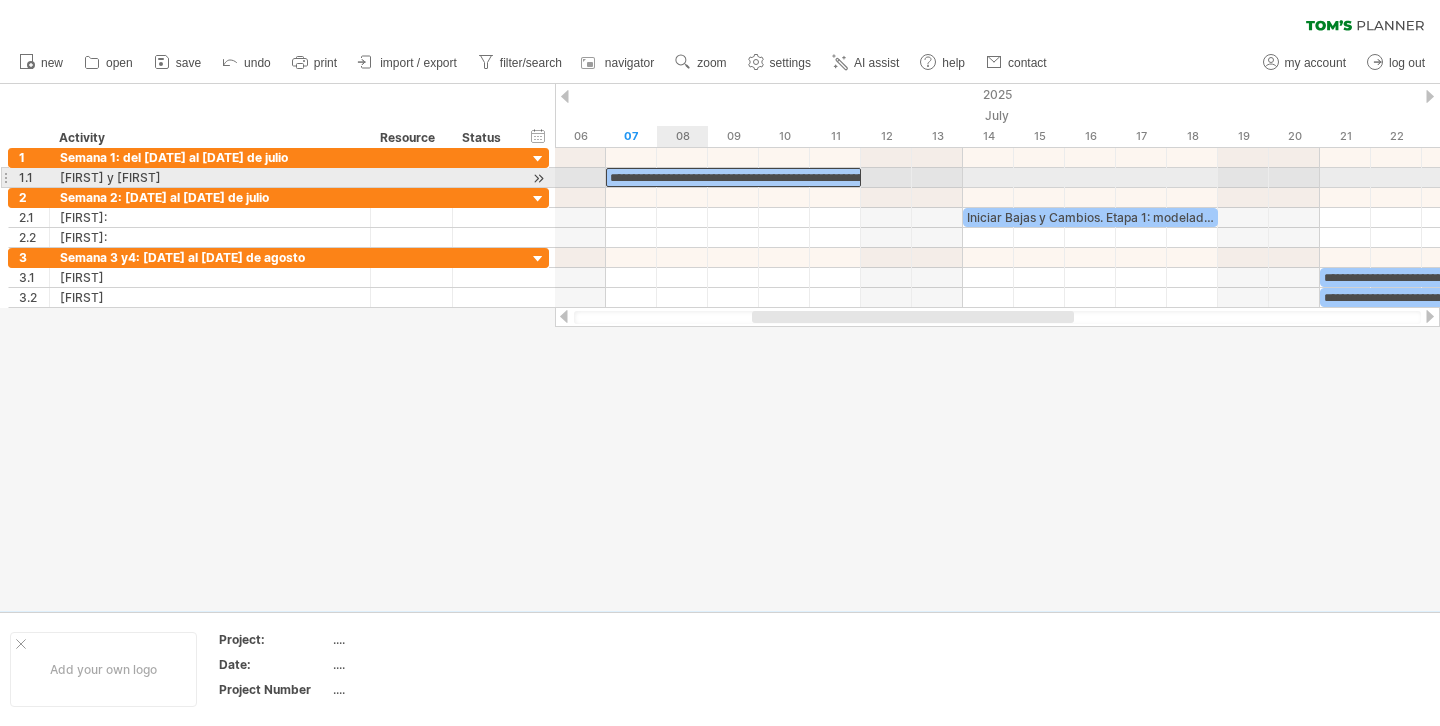 click on "**********" at bounding box center [733, 177] 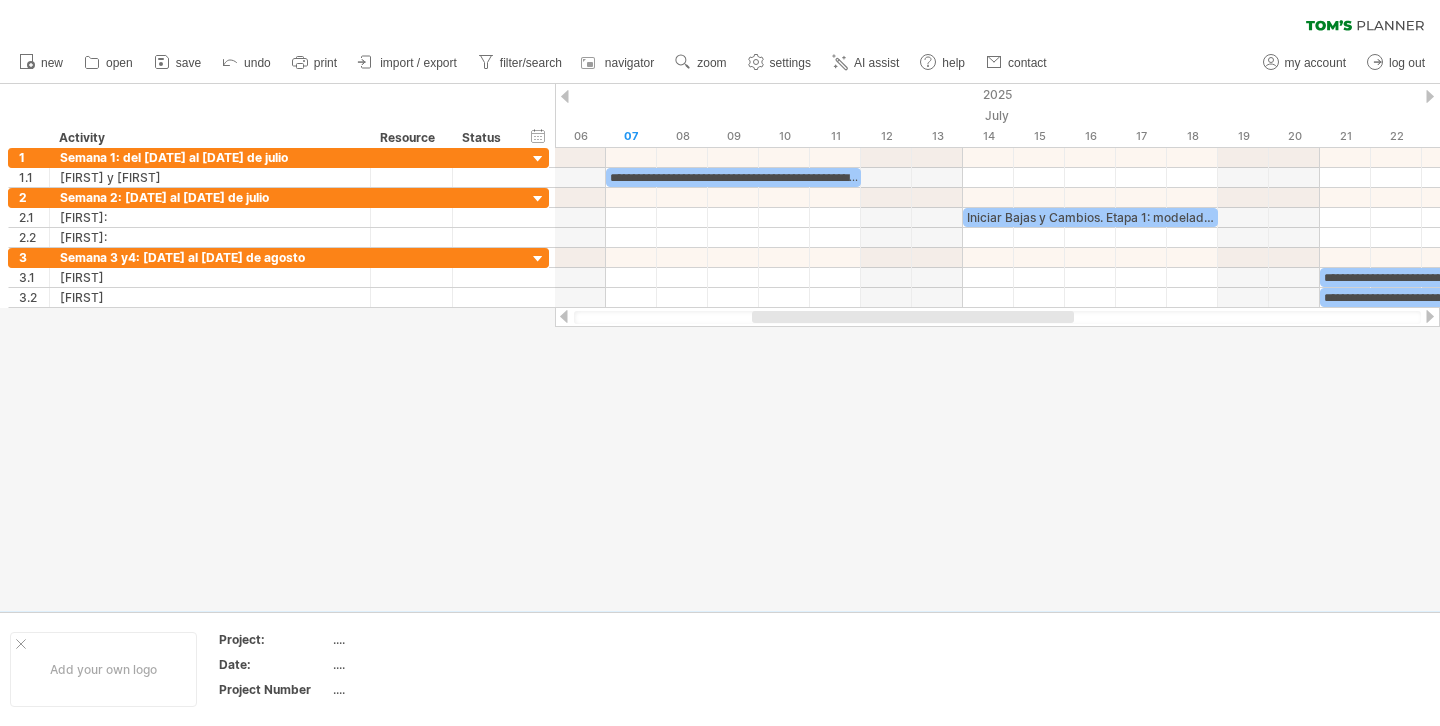 click at bounding box center [720, 347] 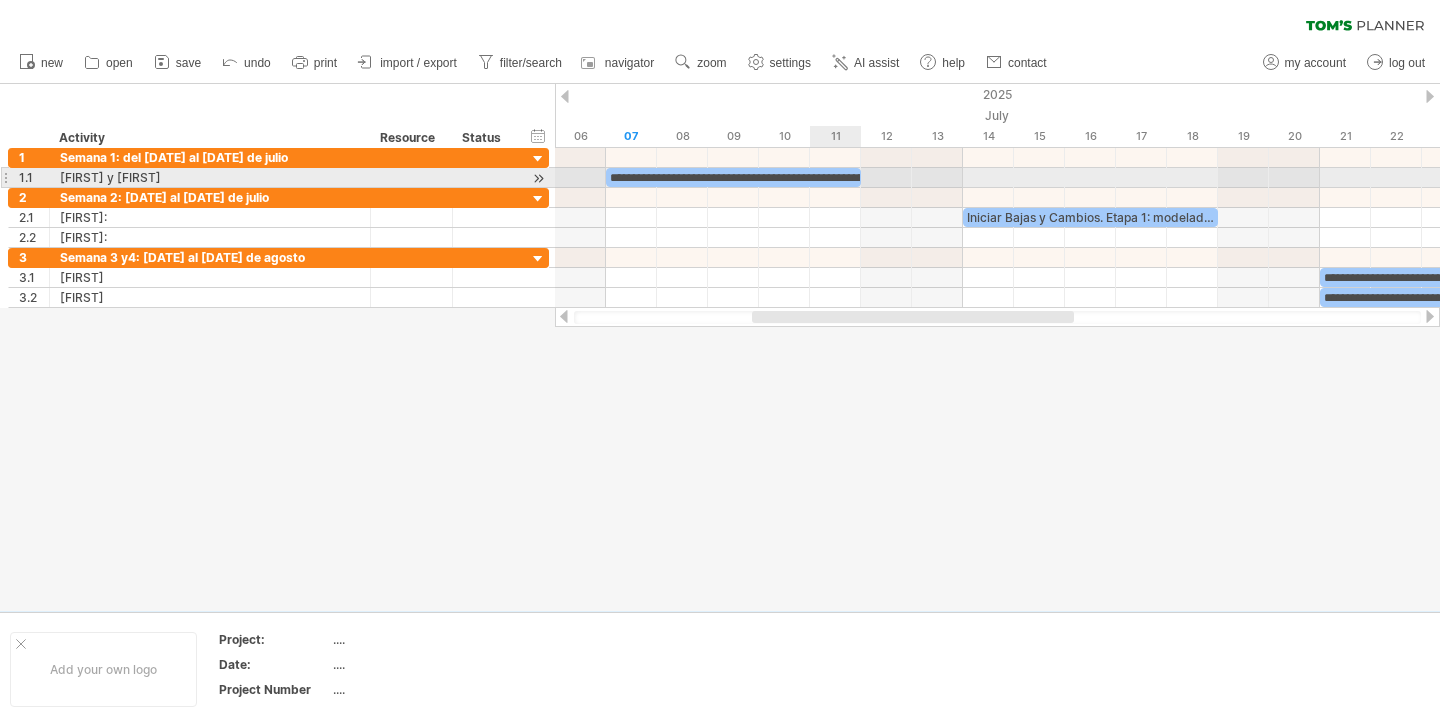 click on "**********" at bounding box center (733, 177) 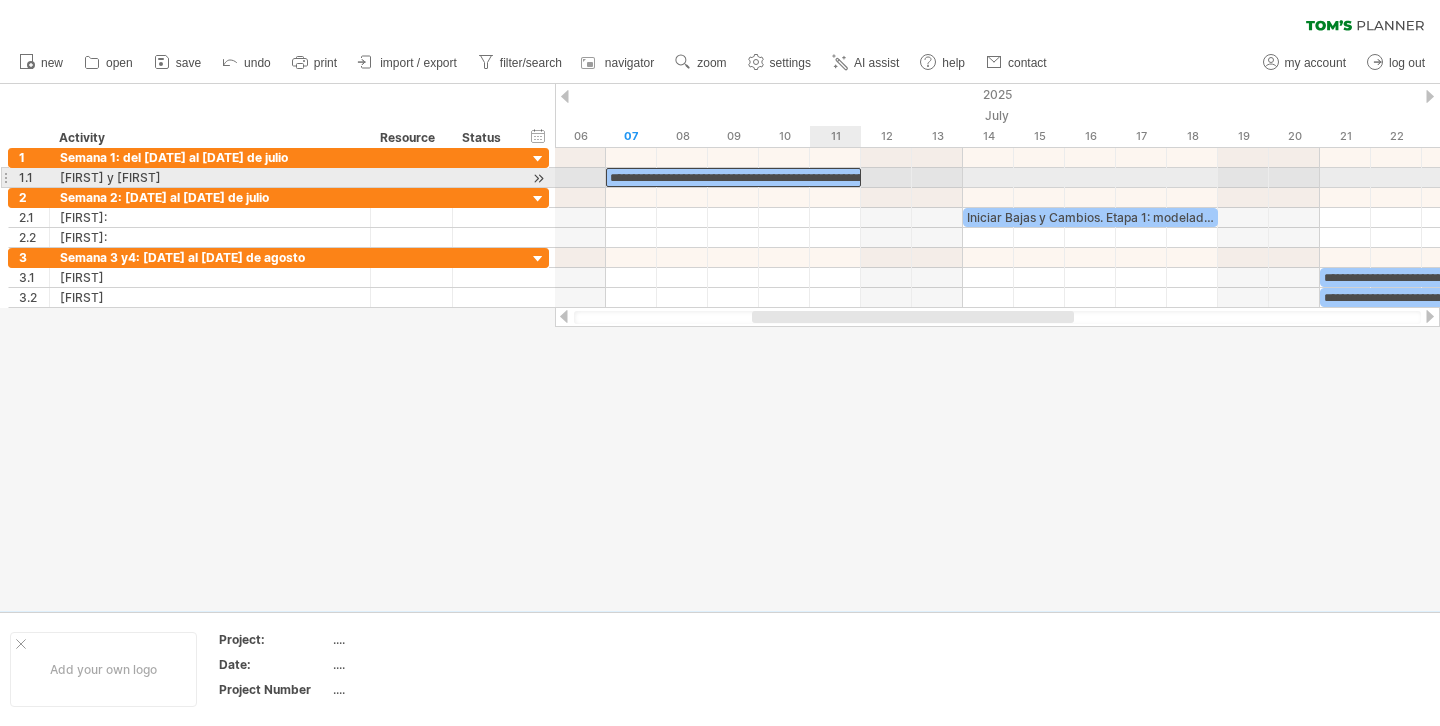 click on "**********" at bounding box center (733, 177) 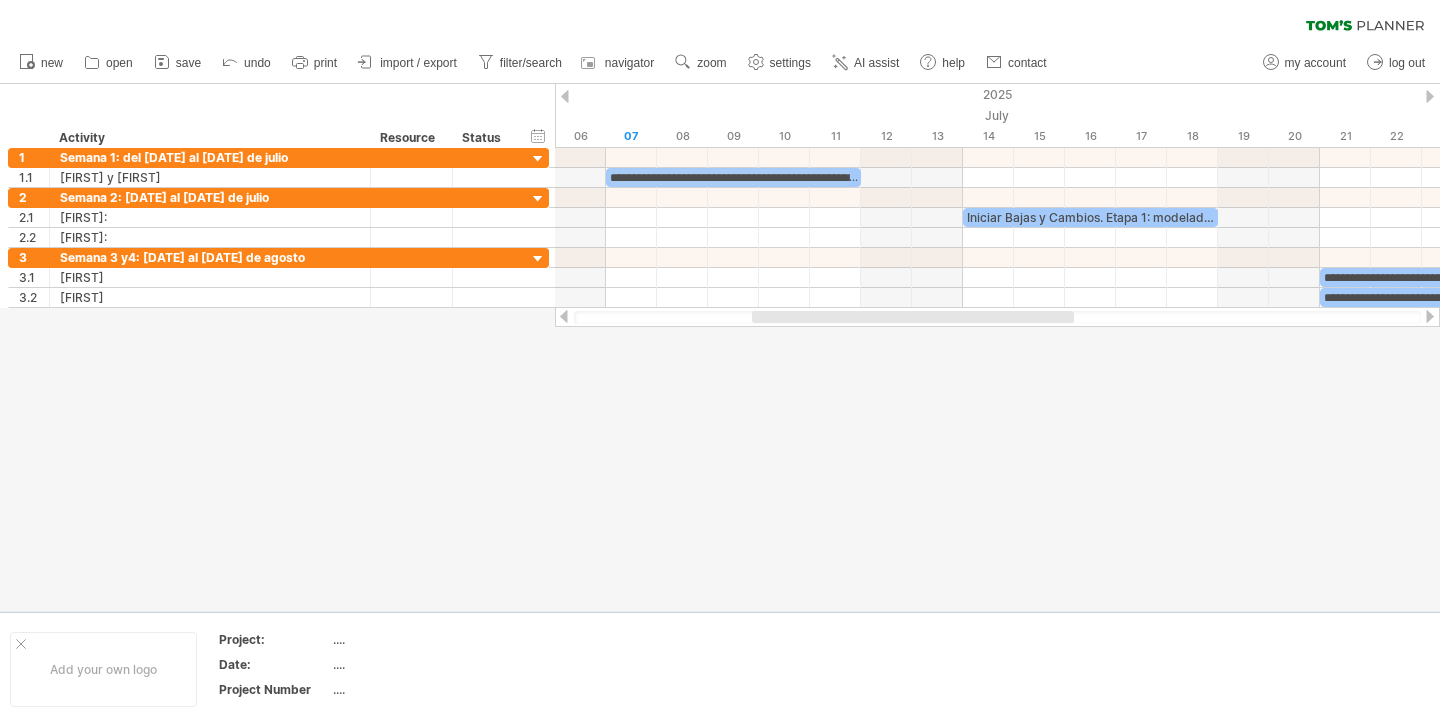 click at bounding box center (720, 347) 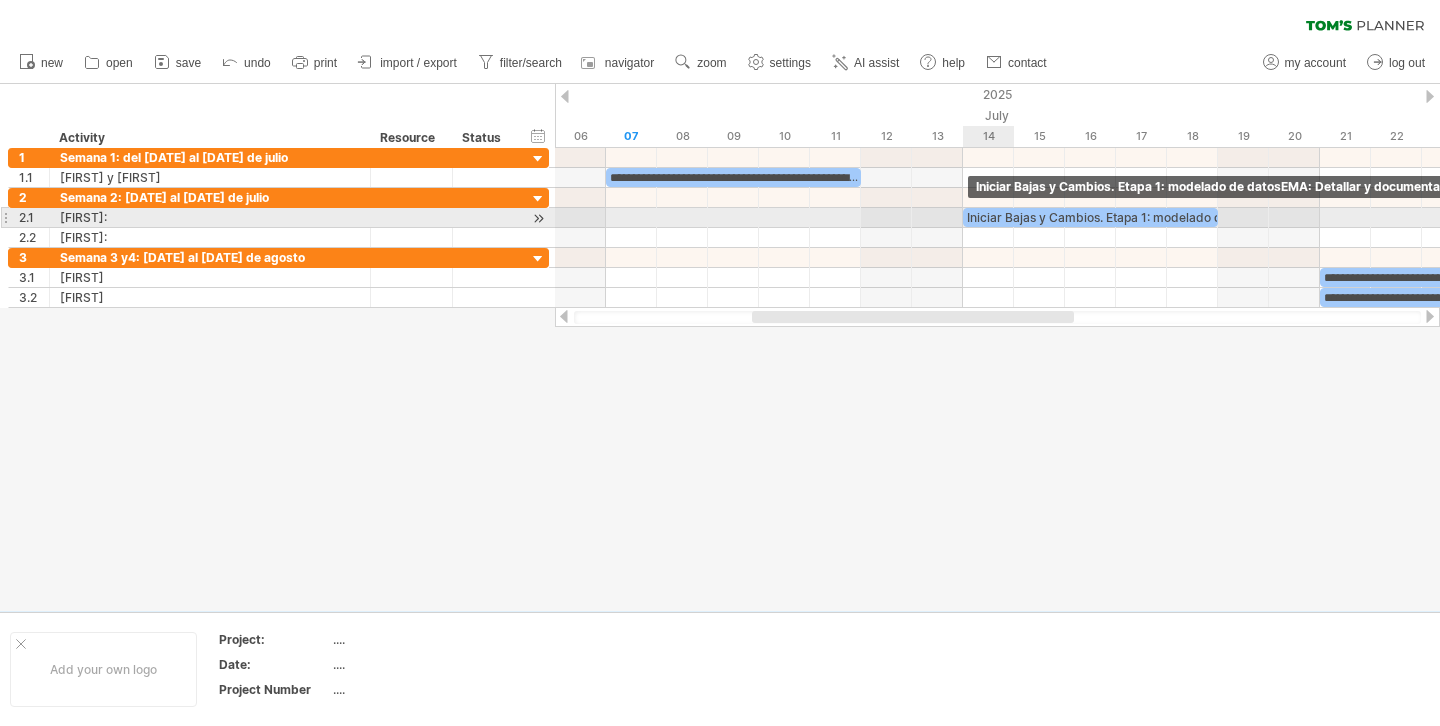 click on "Iniciar Bajas y Cambios. Etapa 1: modelado de datosEMA: Detallar y documentar las bases de datos que necesitará [FIRST] para trabajar en Etapa 1 de IRIS" at bounding box center [1090, 217] 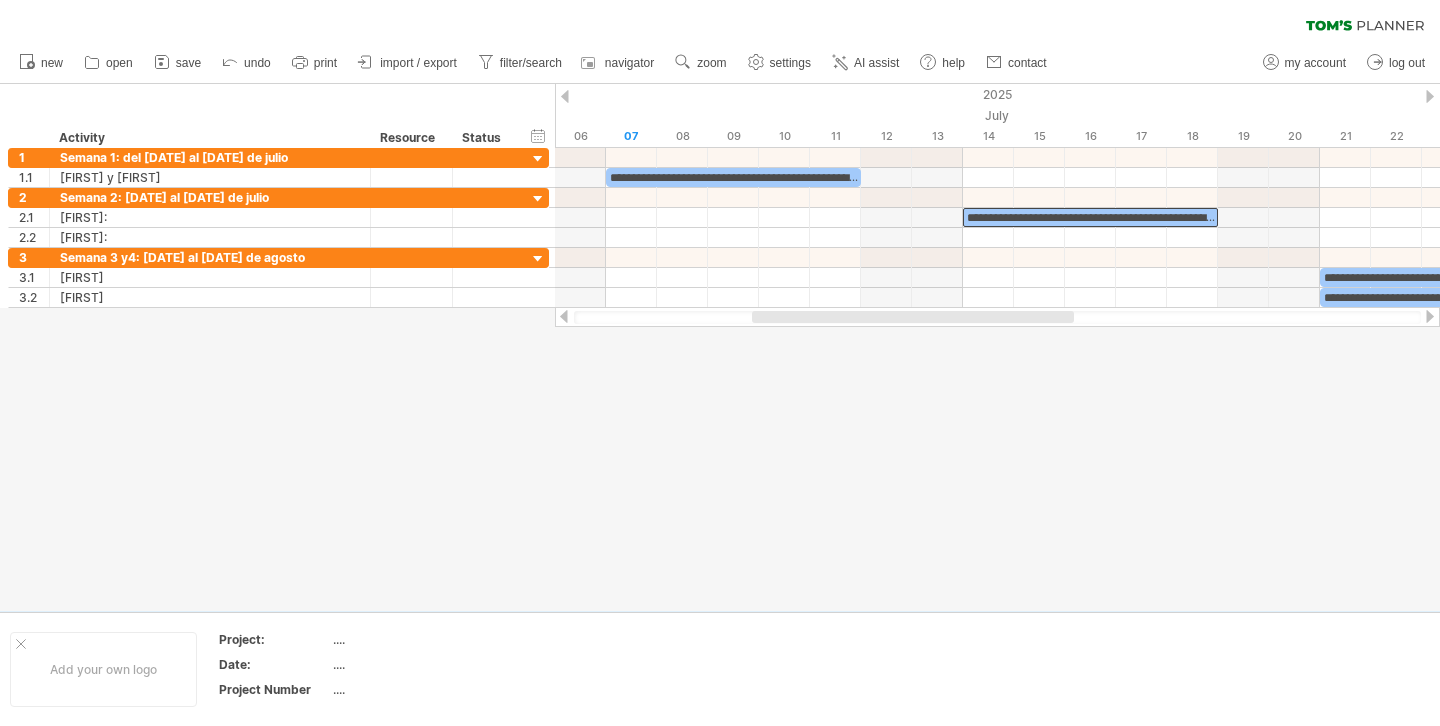 click at bounding box center [720, 347] 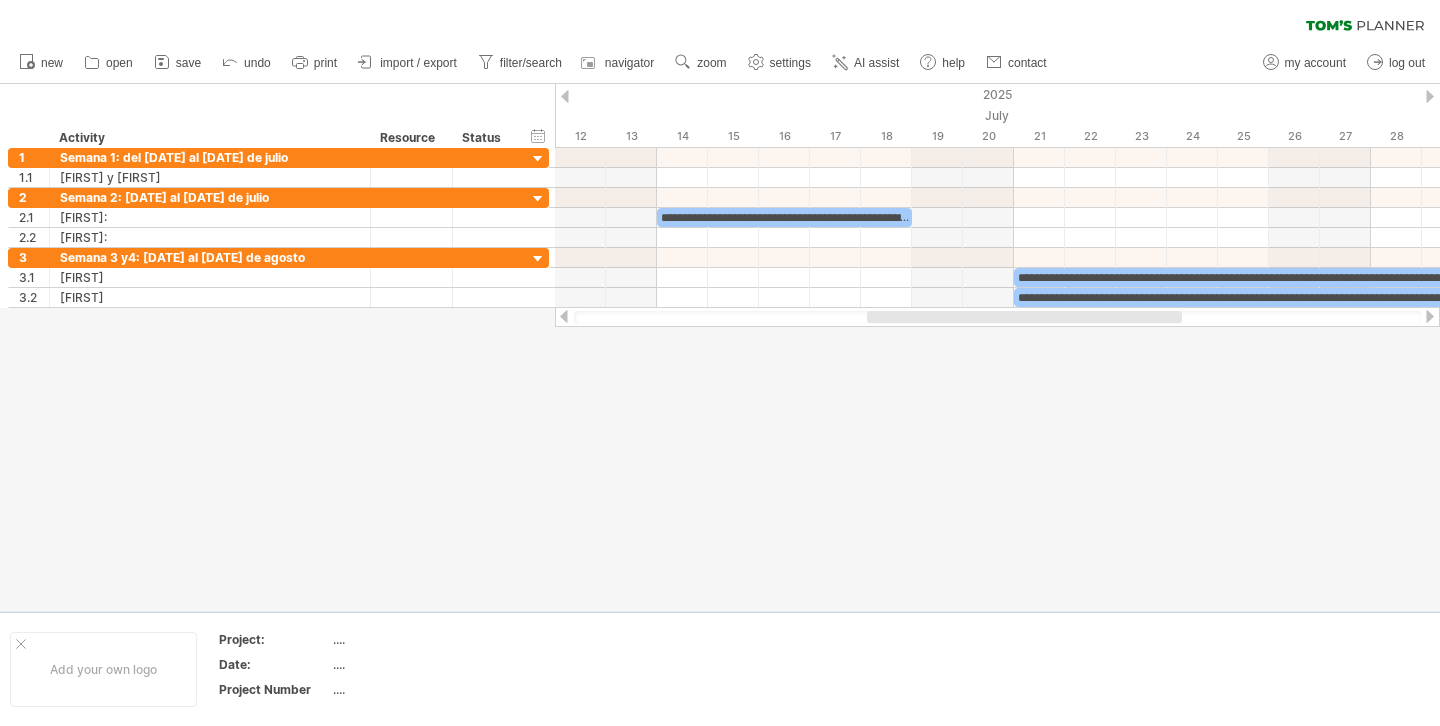 drag, startPoint x: 1032, startPoint y: 314, endPoint x: 1147, endPoint y: 315, distance: 115.00435 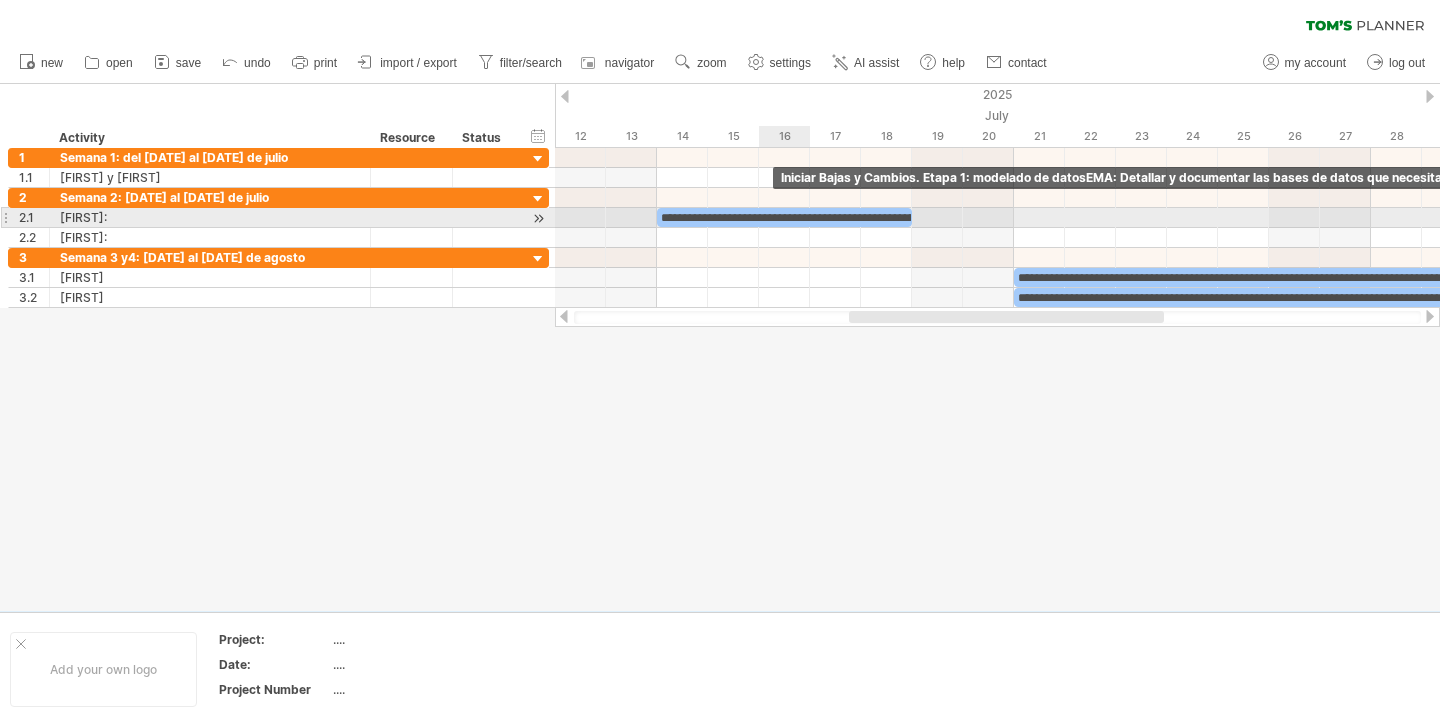 click on "**********" at bounding box center [784, 217] 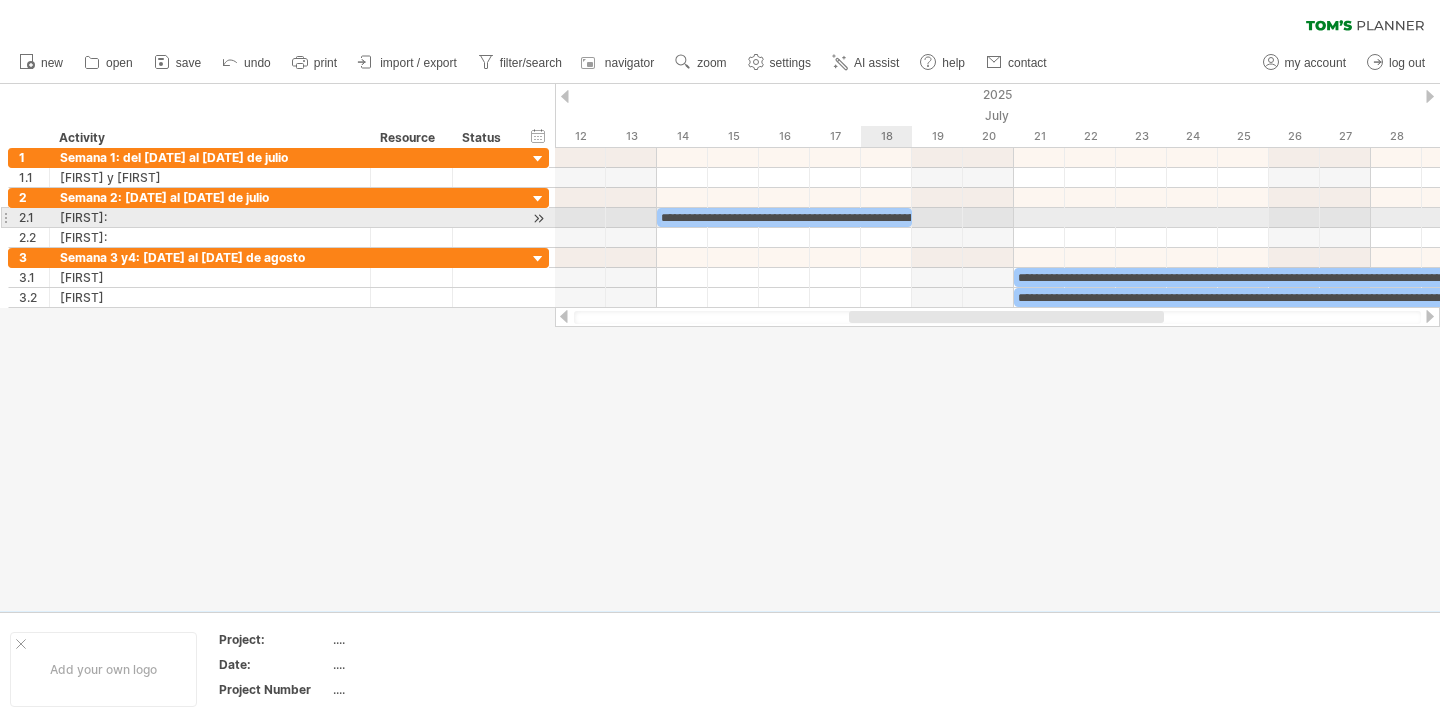 click on "**********" at bounding box center (784, 217) 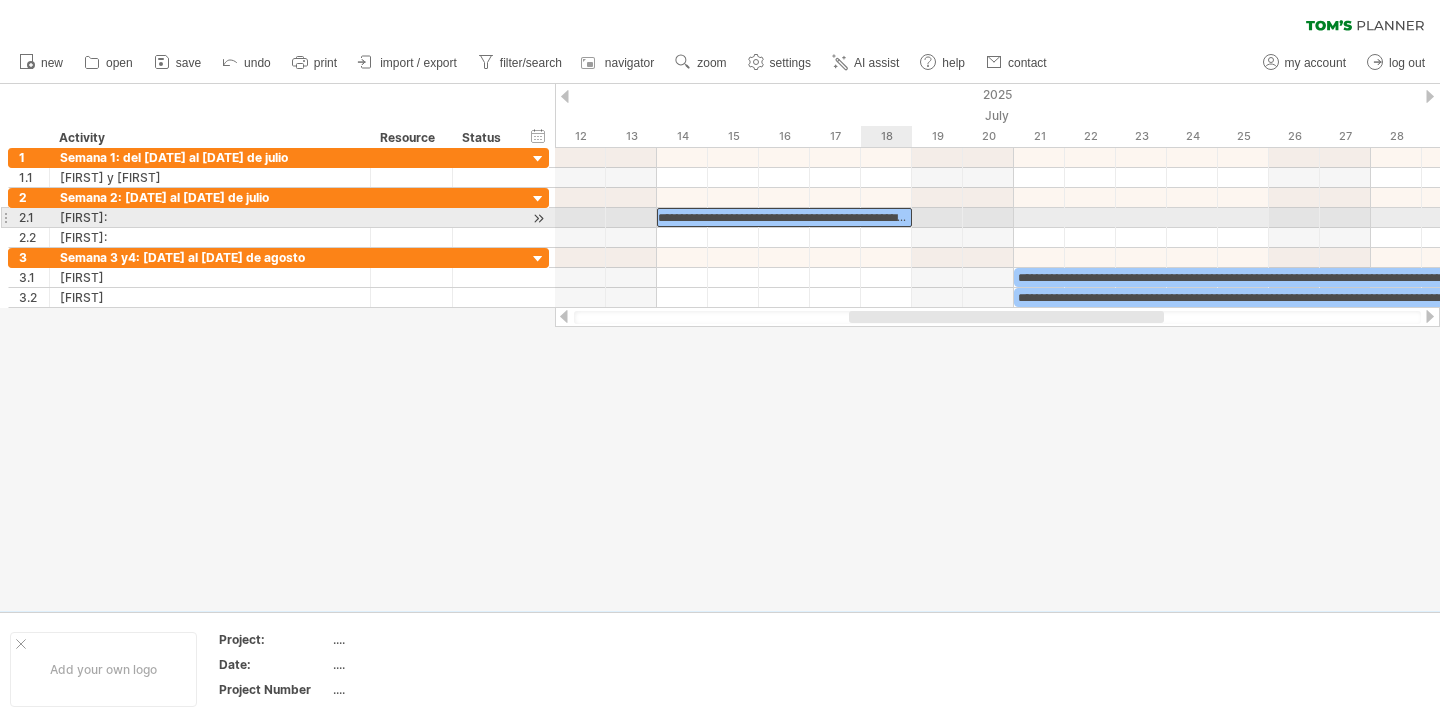 scroll, scrollTop: 0, scrollLeft: 0, axis: both 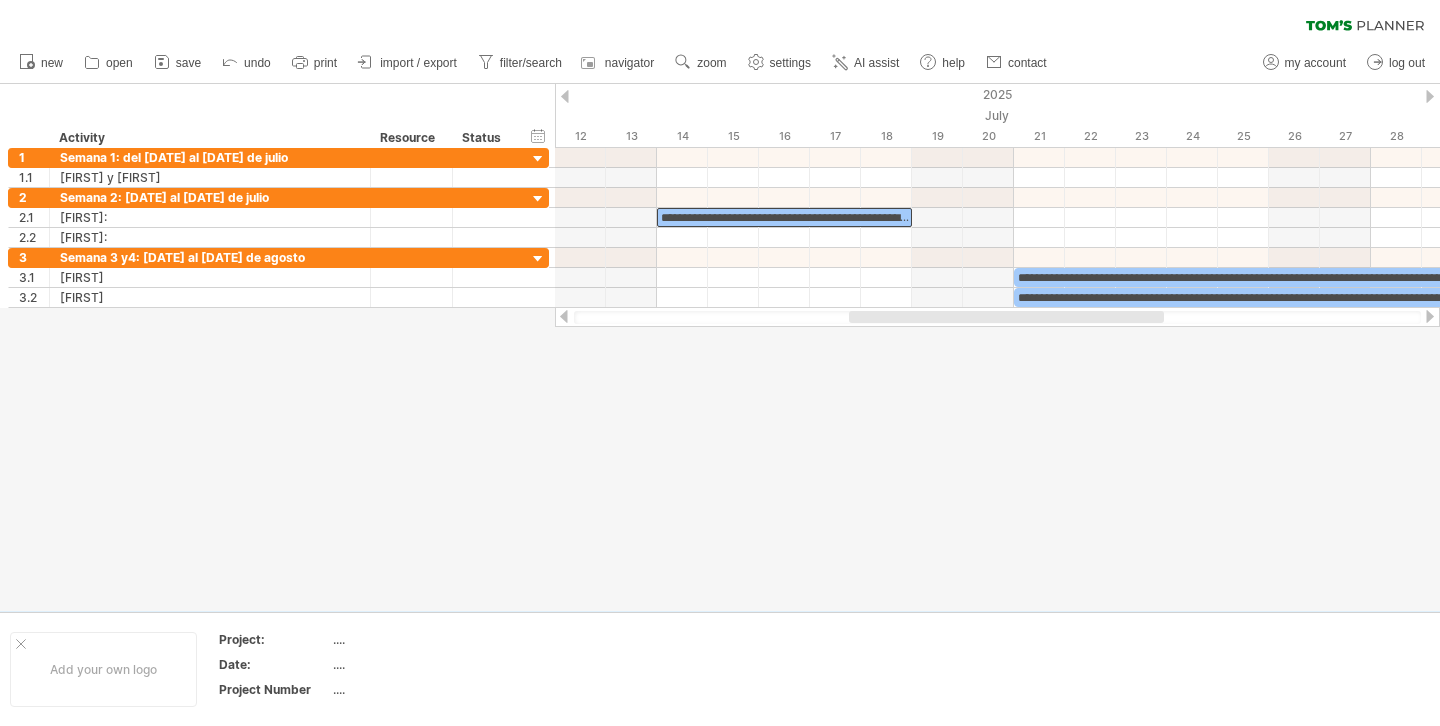 click at bounding box center [720, 347] 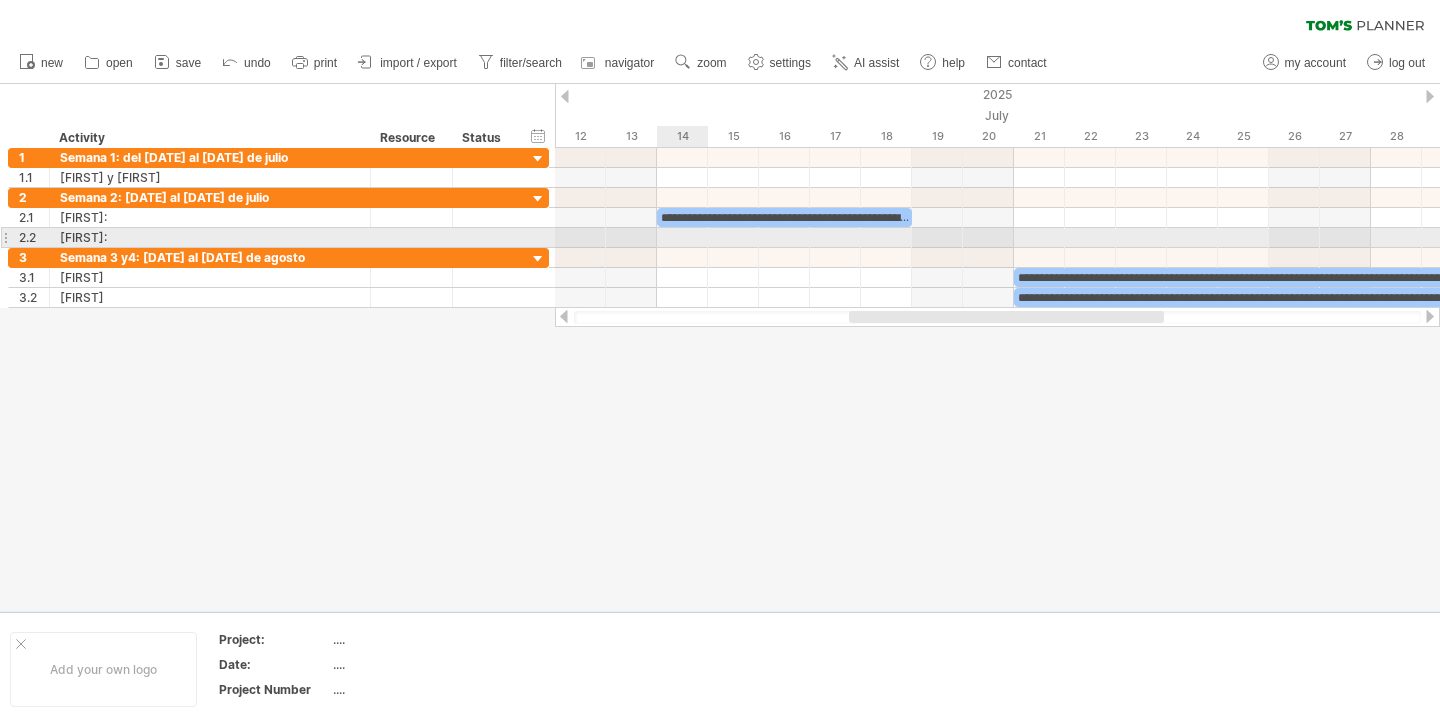 click at bounding box center [997, 238] 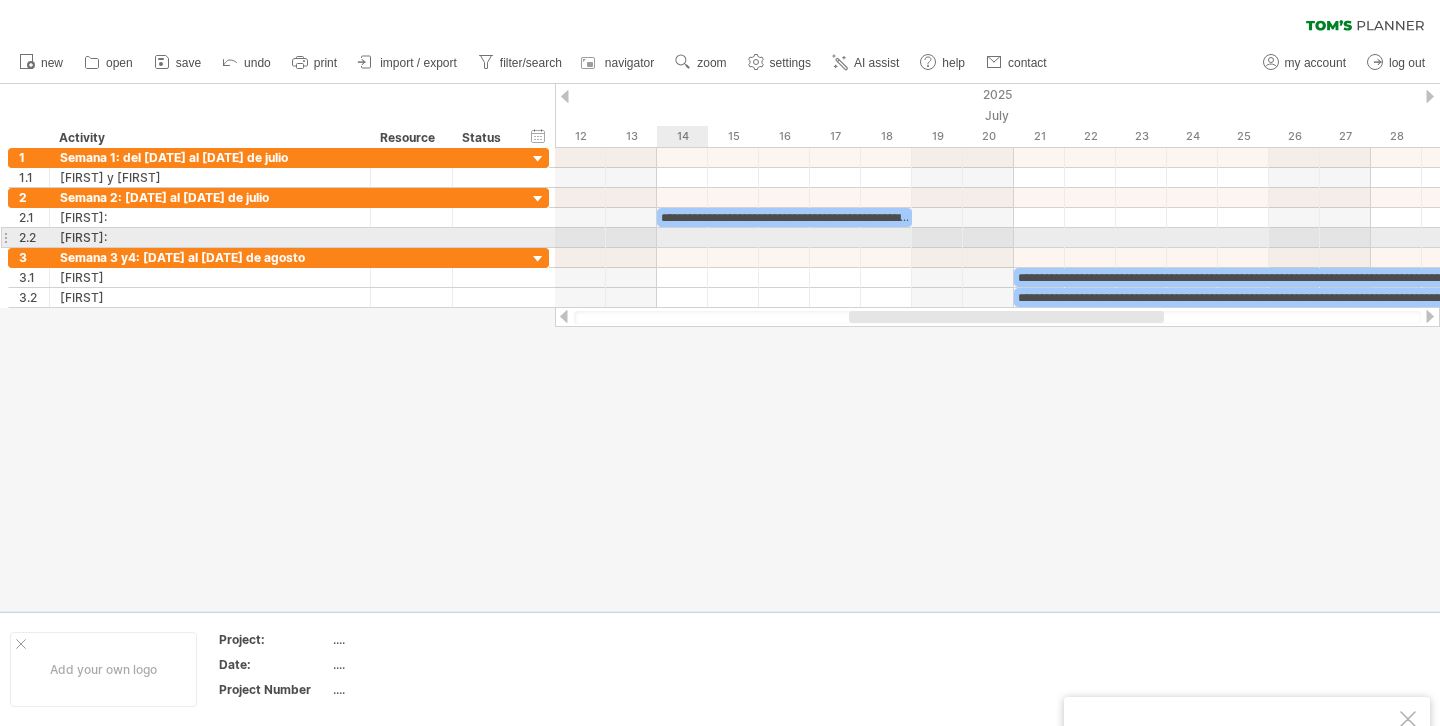 click at bounding box center [997, 238] 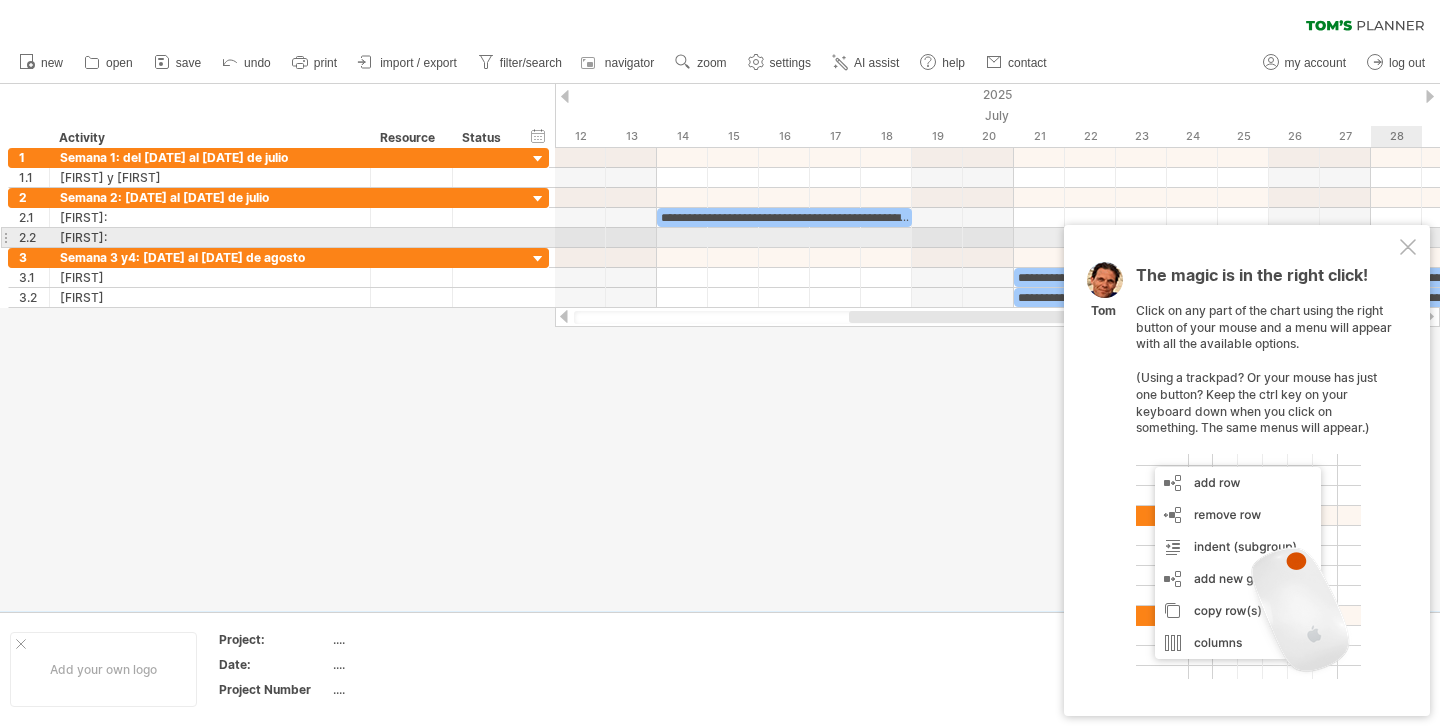 click at bounding box center (1408, 247) 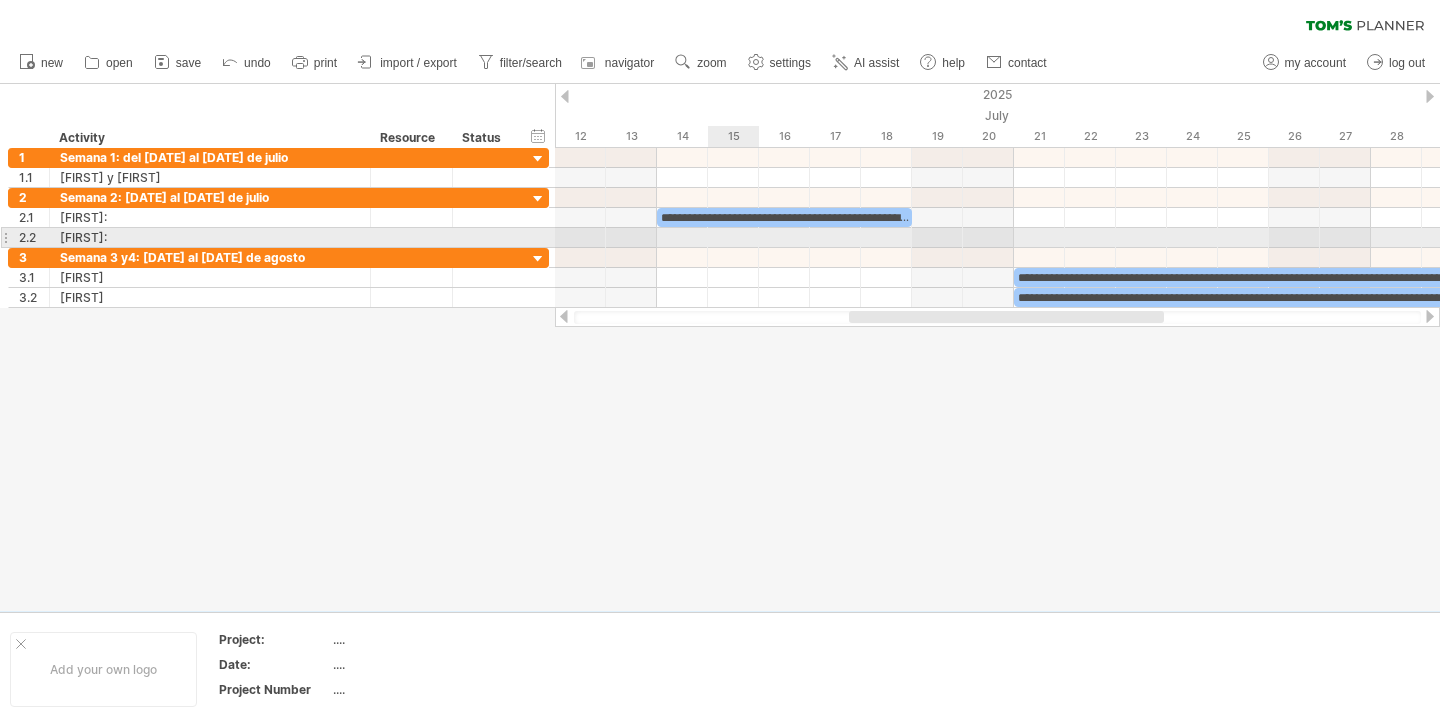 click at bounding box center (997, 238) 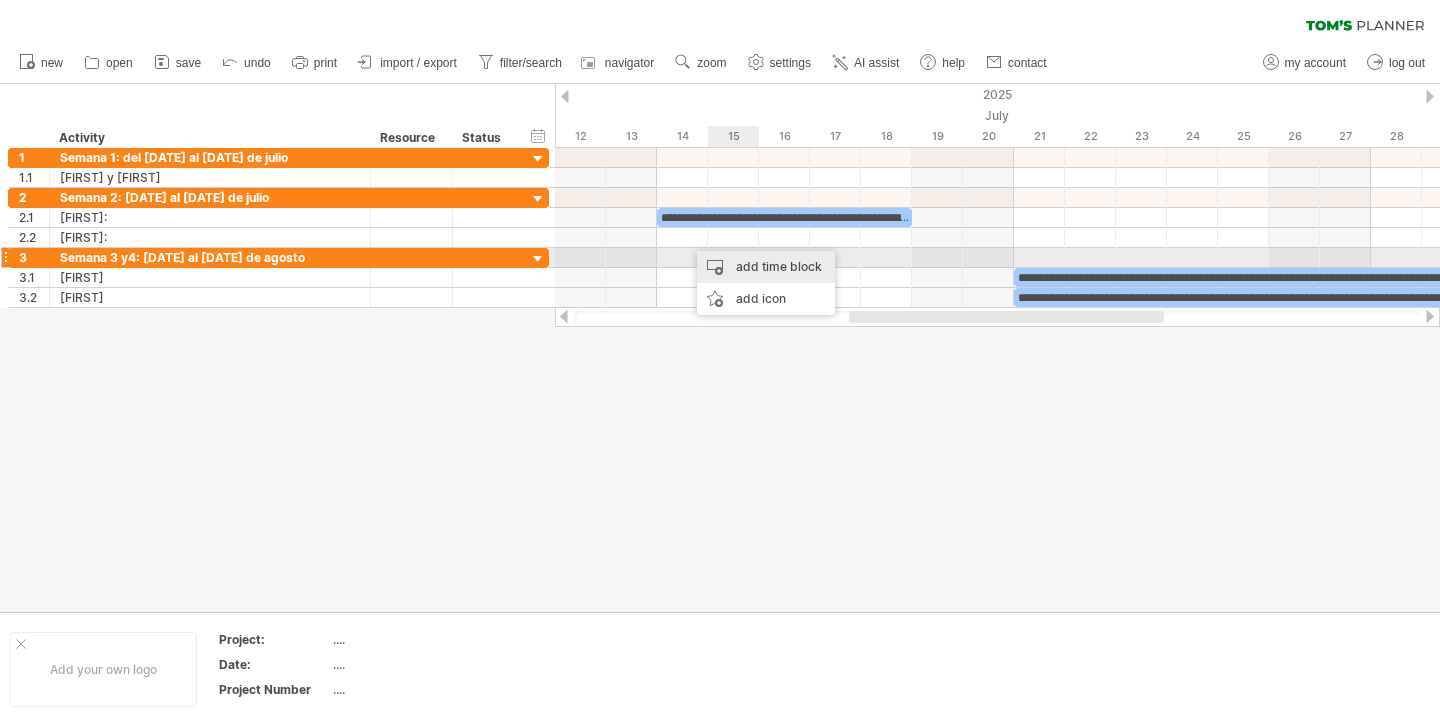 click on "add time block" at bounding box center [766, 267] 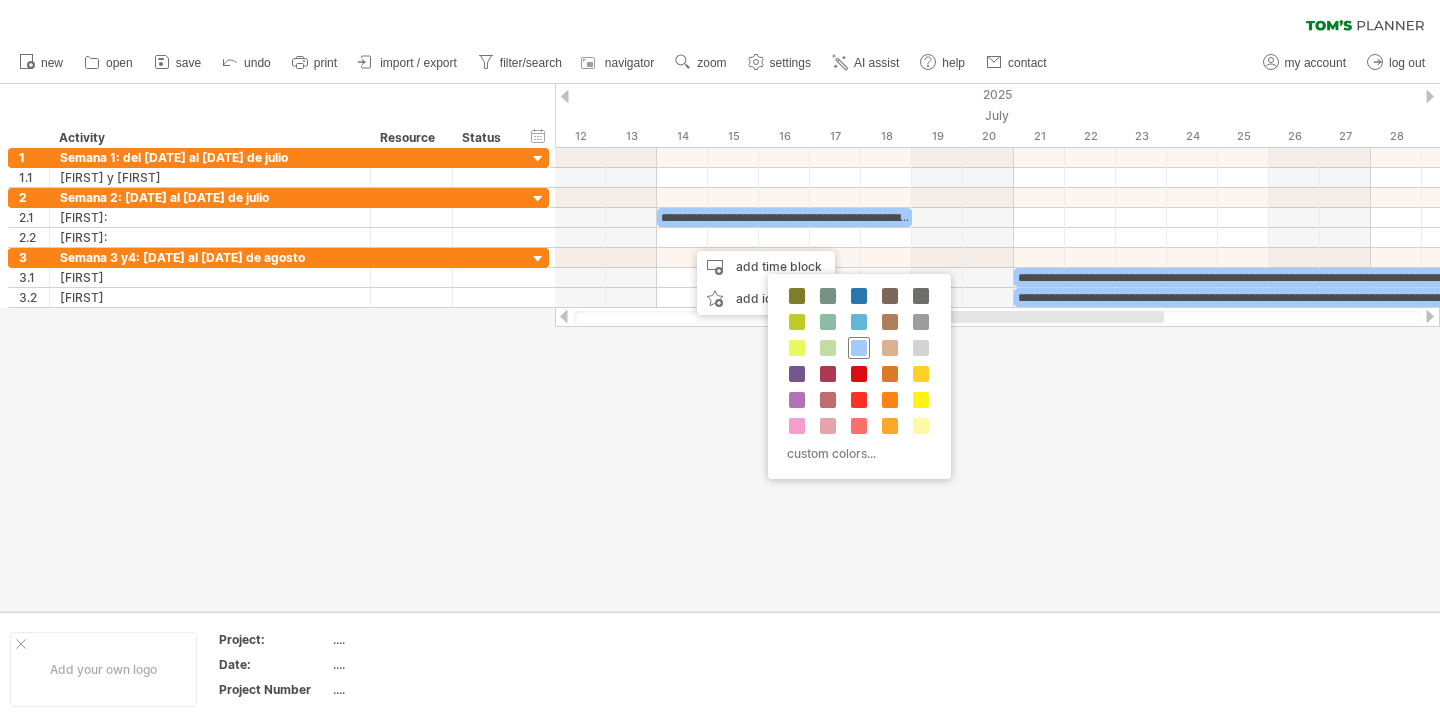 click at bounding box center (859, 348) 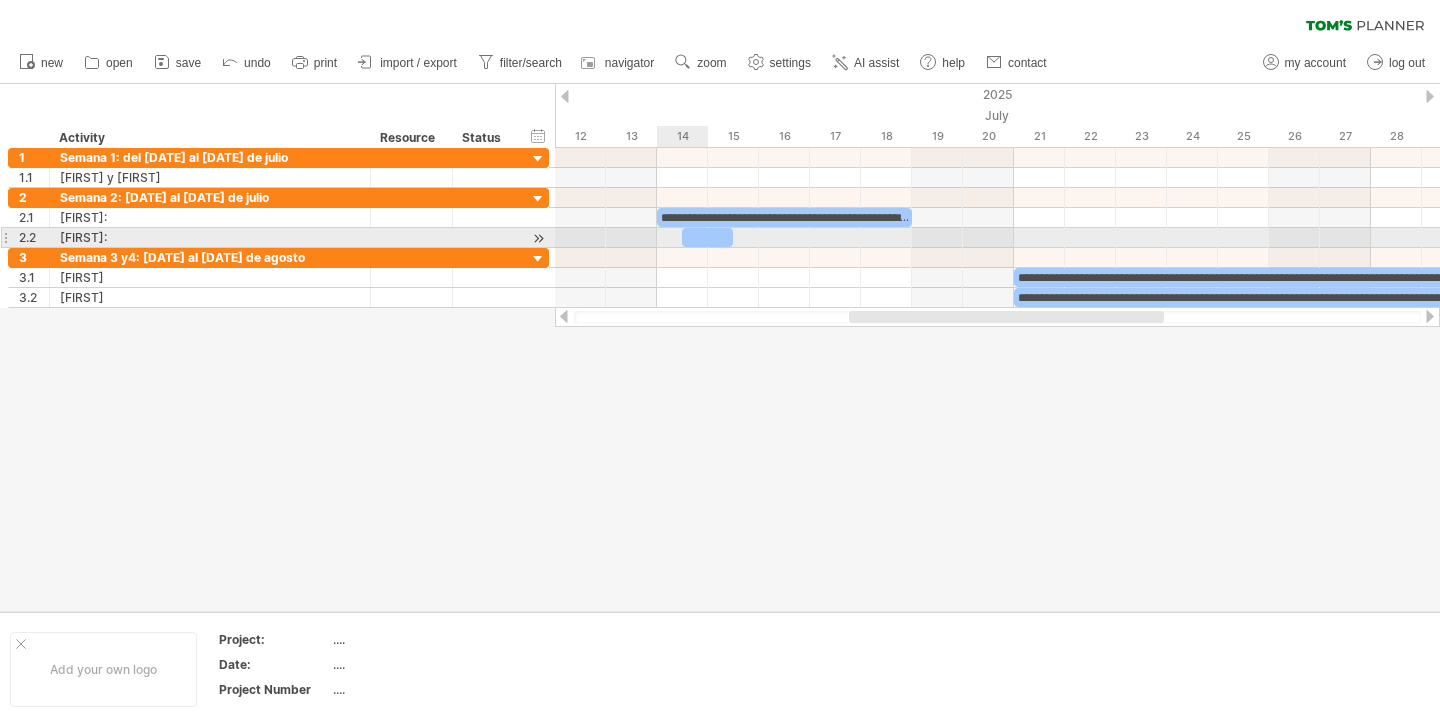 click at bounding box center [707, 237] 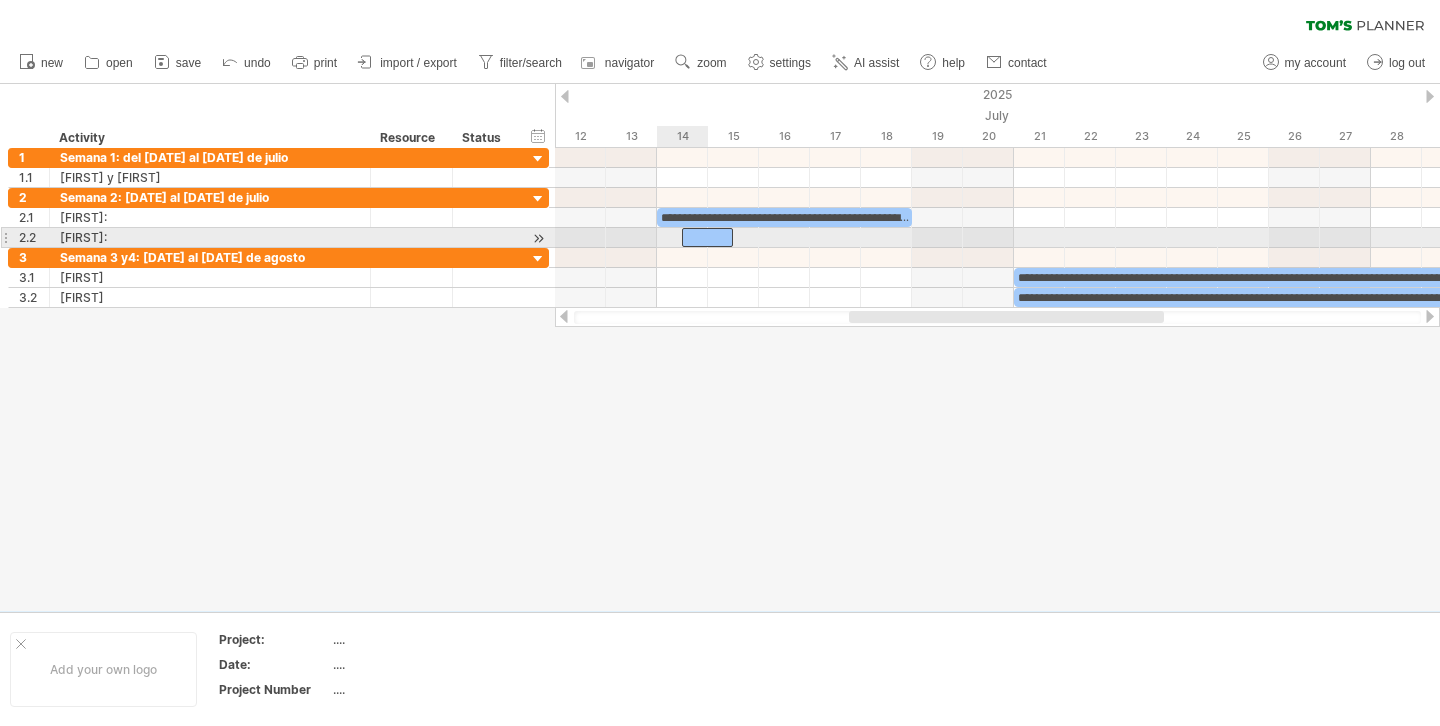 click at bounding box center [707, 237] 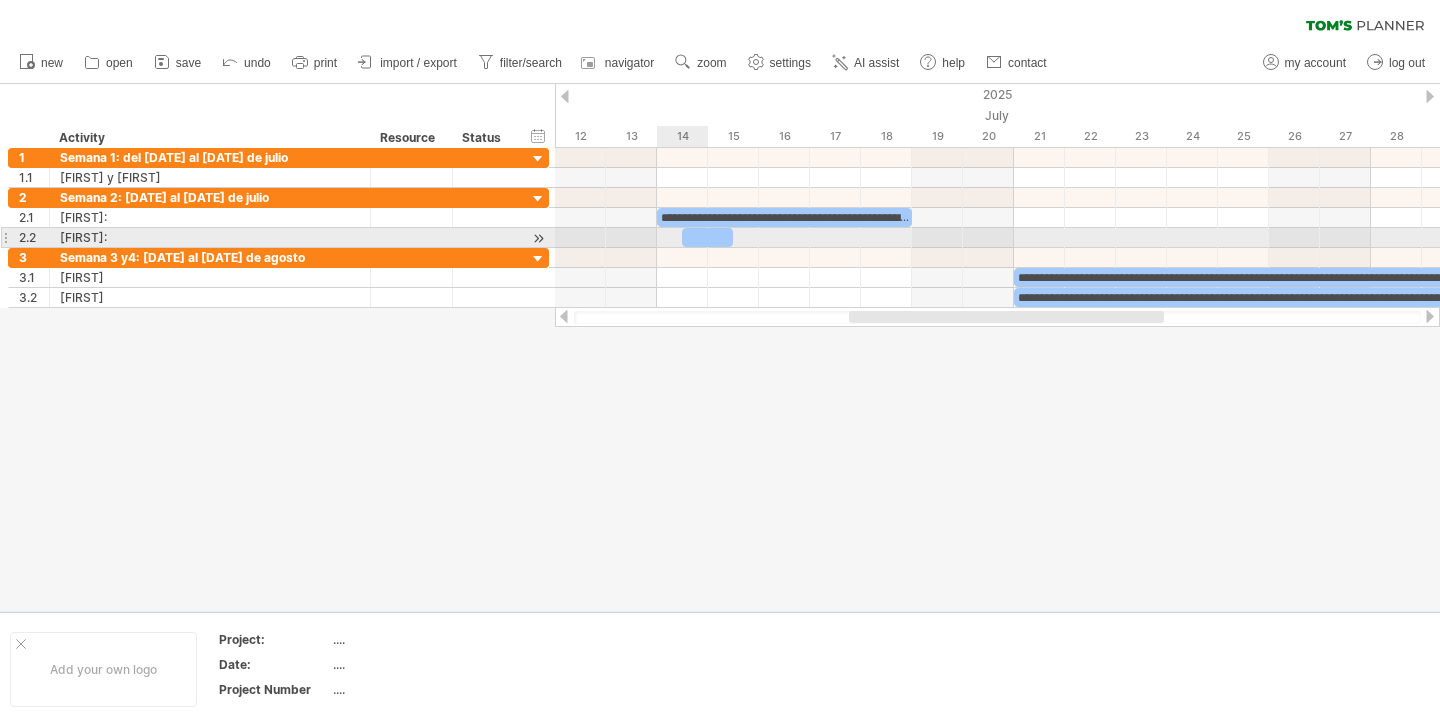 click at bounding box center (707, 237) 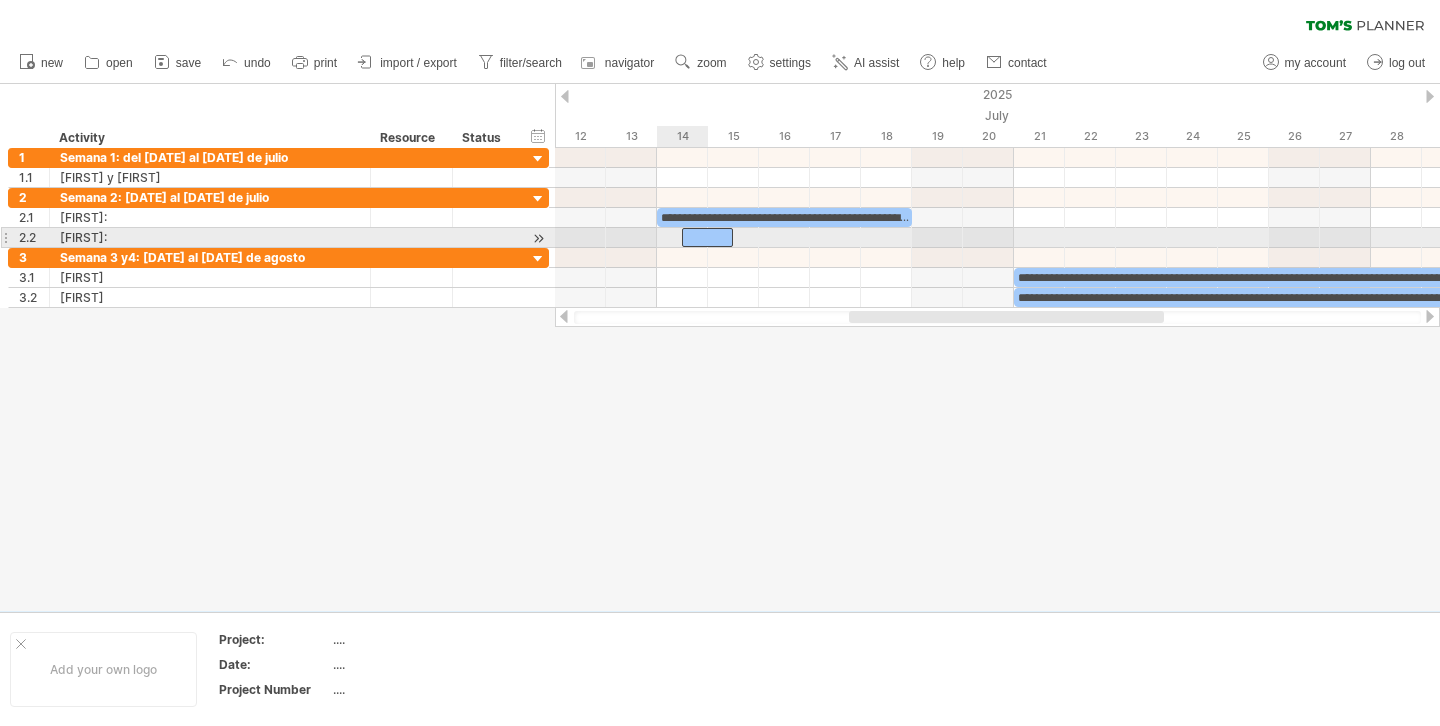 scroll, scrollTop: 1, scrollLeft: 0, axis: vertical 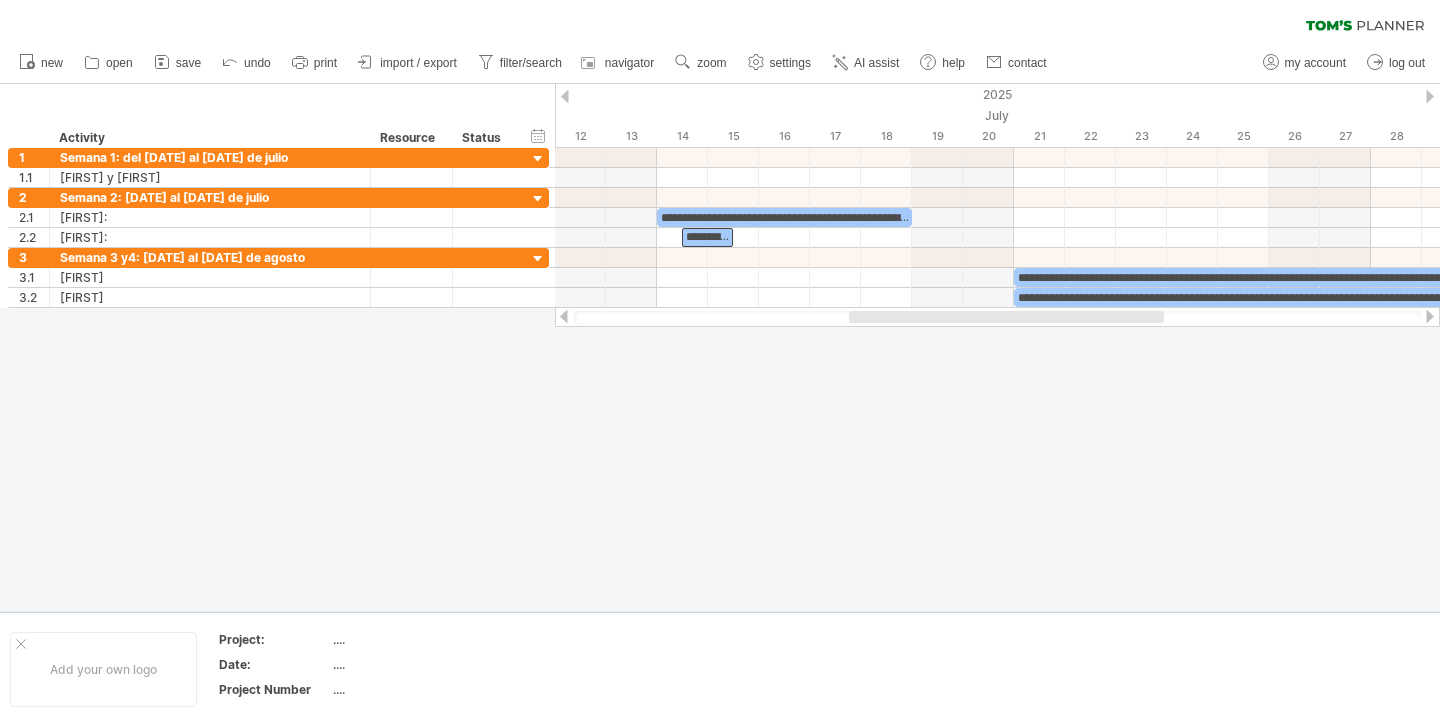 click at bounding box center [720, 347] 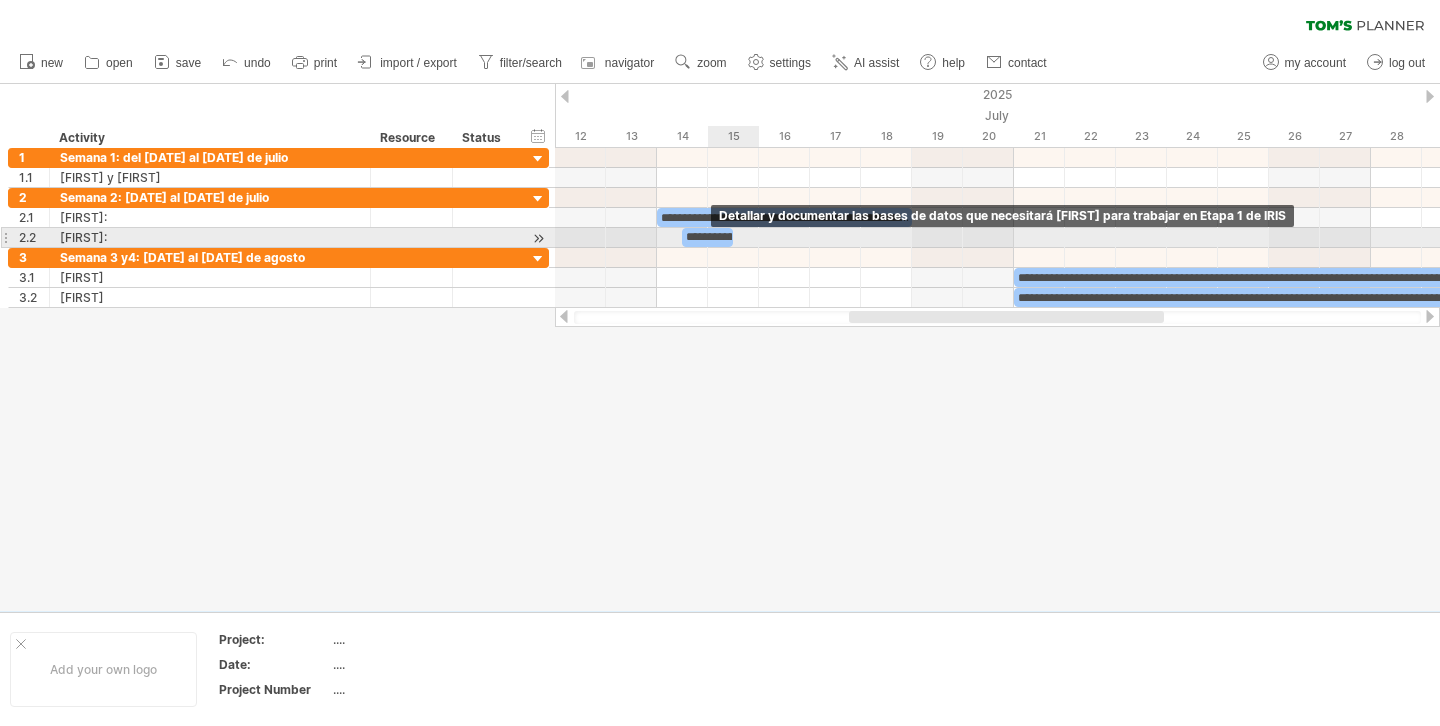 click on "**********" at bounding box center [707, 237] 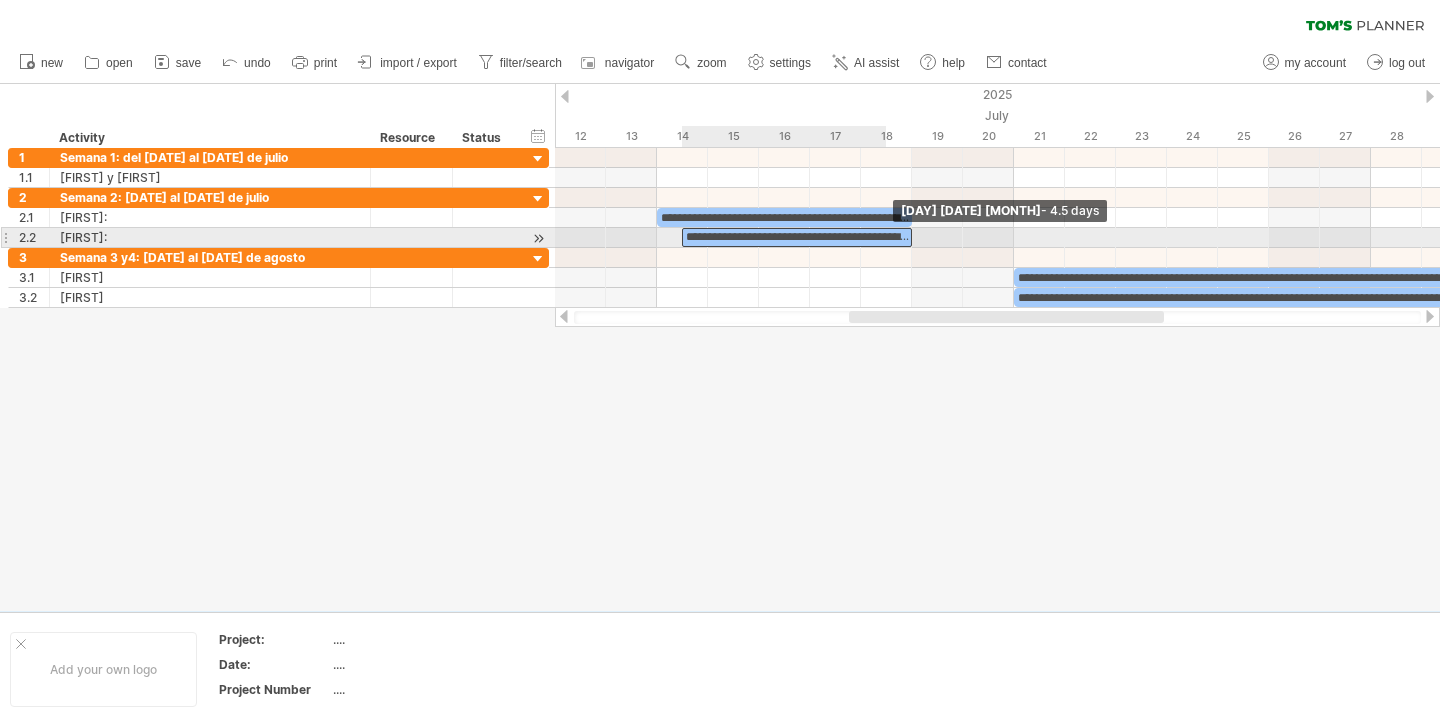 drag, startPoint x: 732, startPoint y: 237, endPoint x: 898, endPoint y: 242, distance: 166.07529 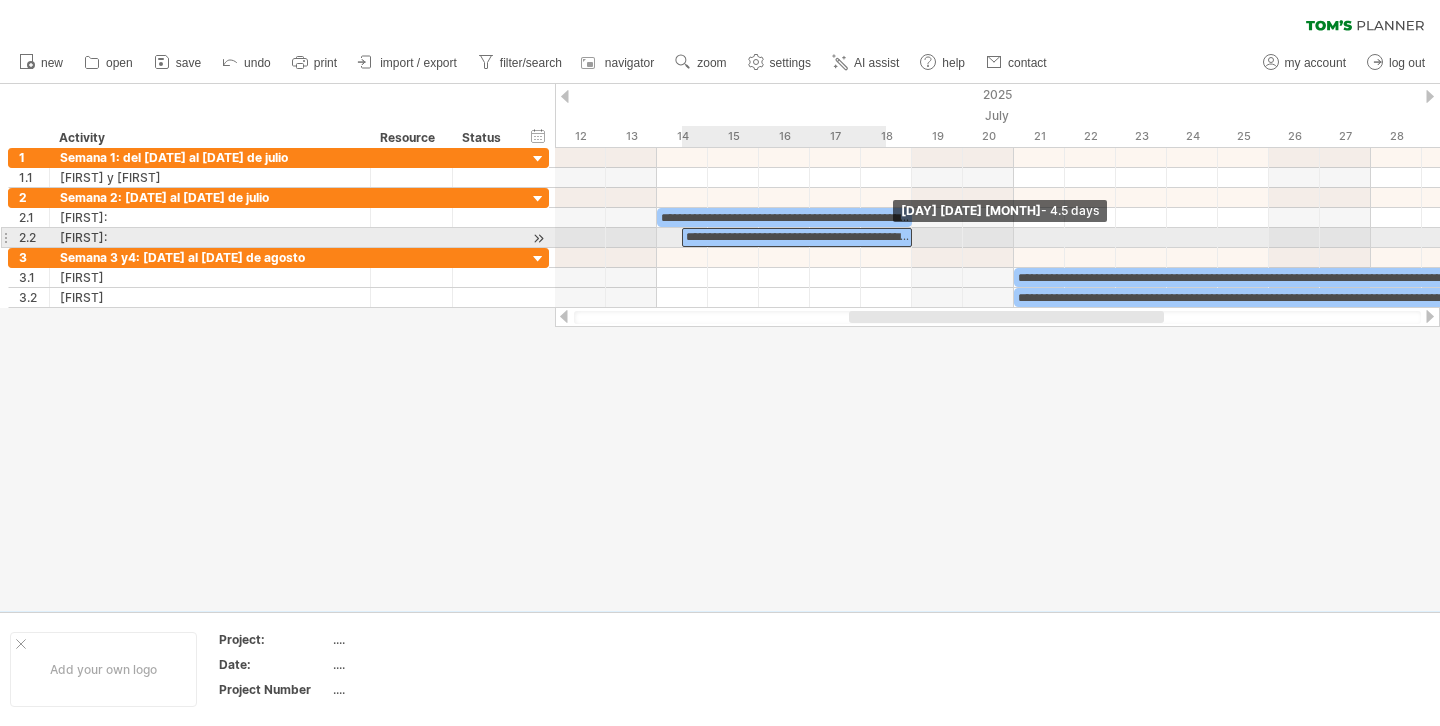 click on "**********" at bounding box center [797, 237] 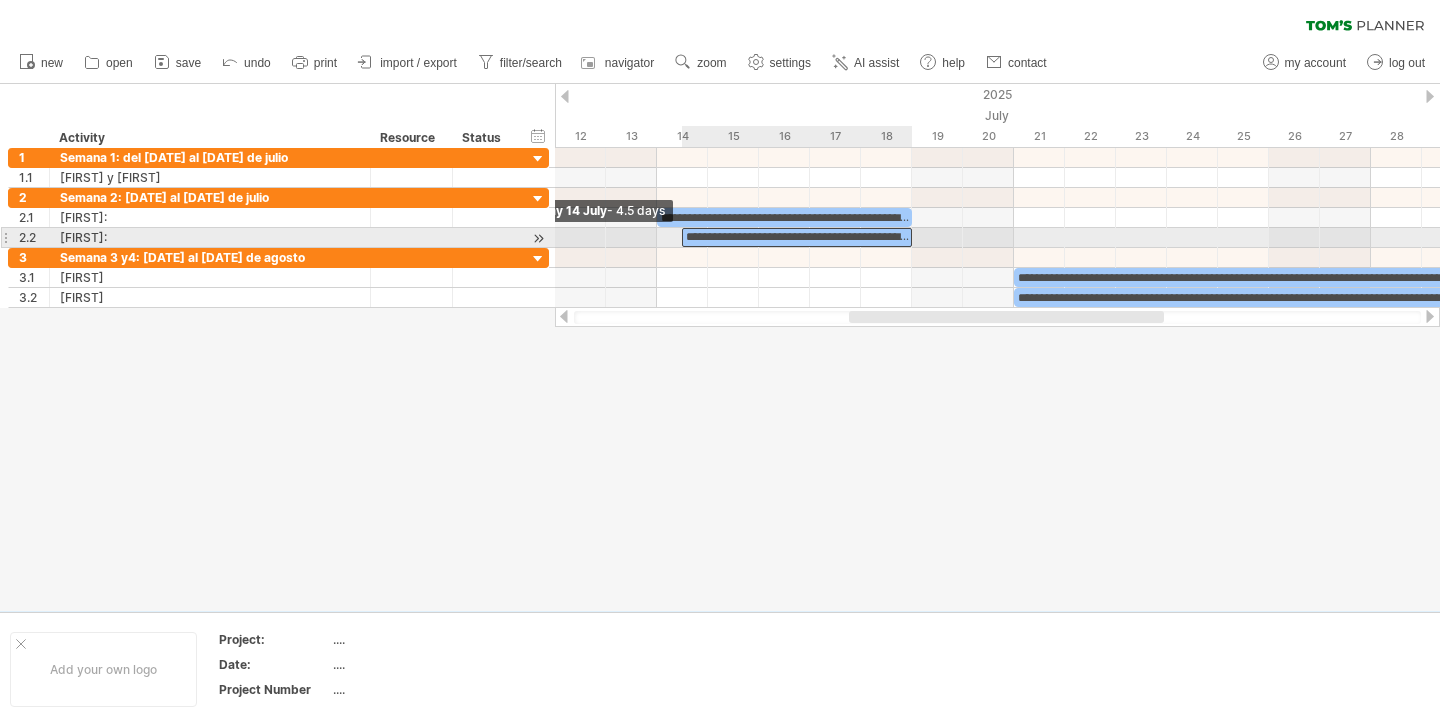 click at bounding box center [682, 237] 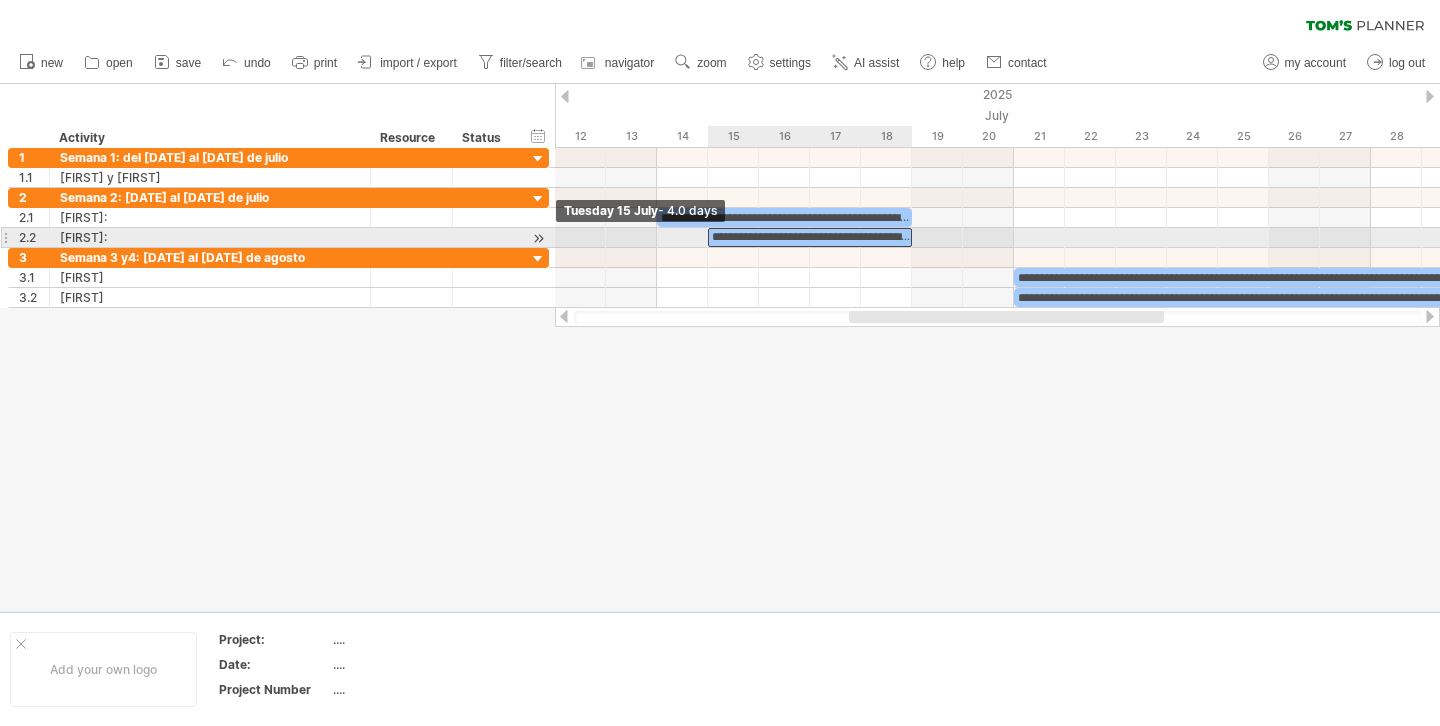drag, startPoint x: 684, startPoint y: 236, endPoint x: 710, endPoint y: 237, distance: 26.019224 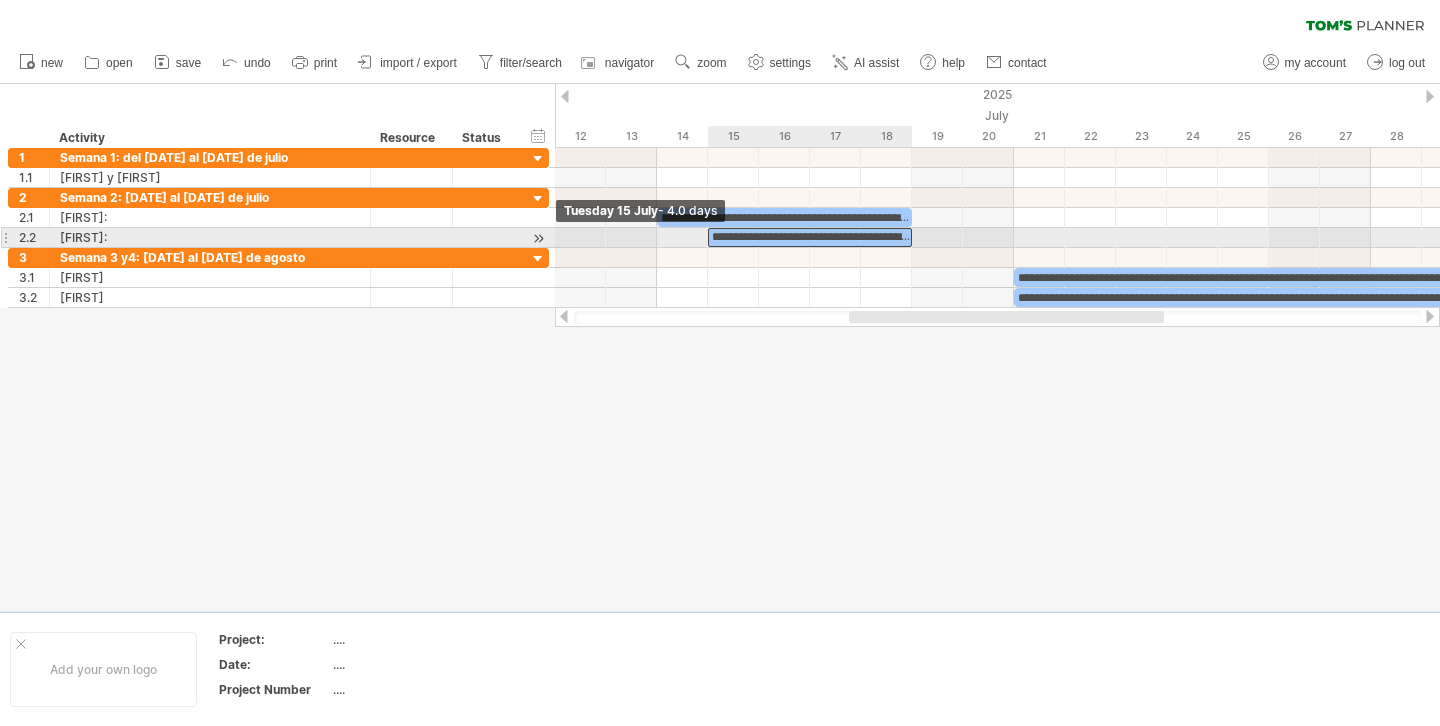 click at bounding box center (708, 237) 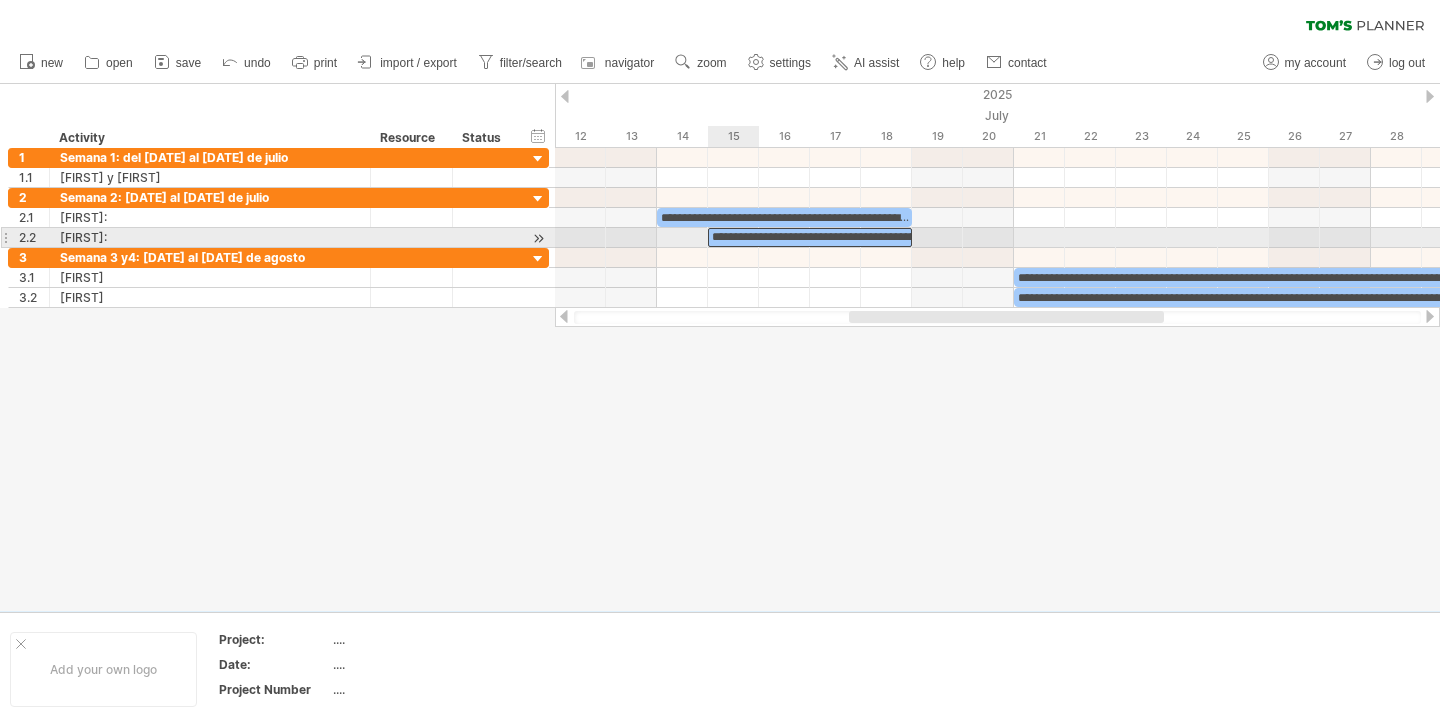 click on "**********" at bounding box center (810, 237) 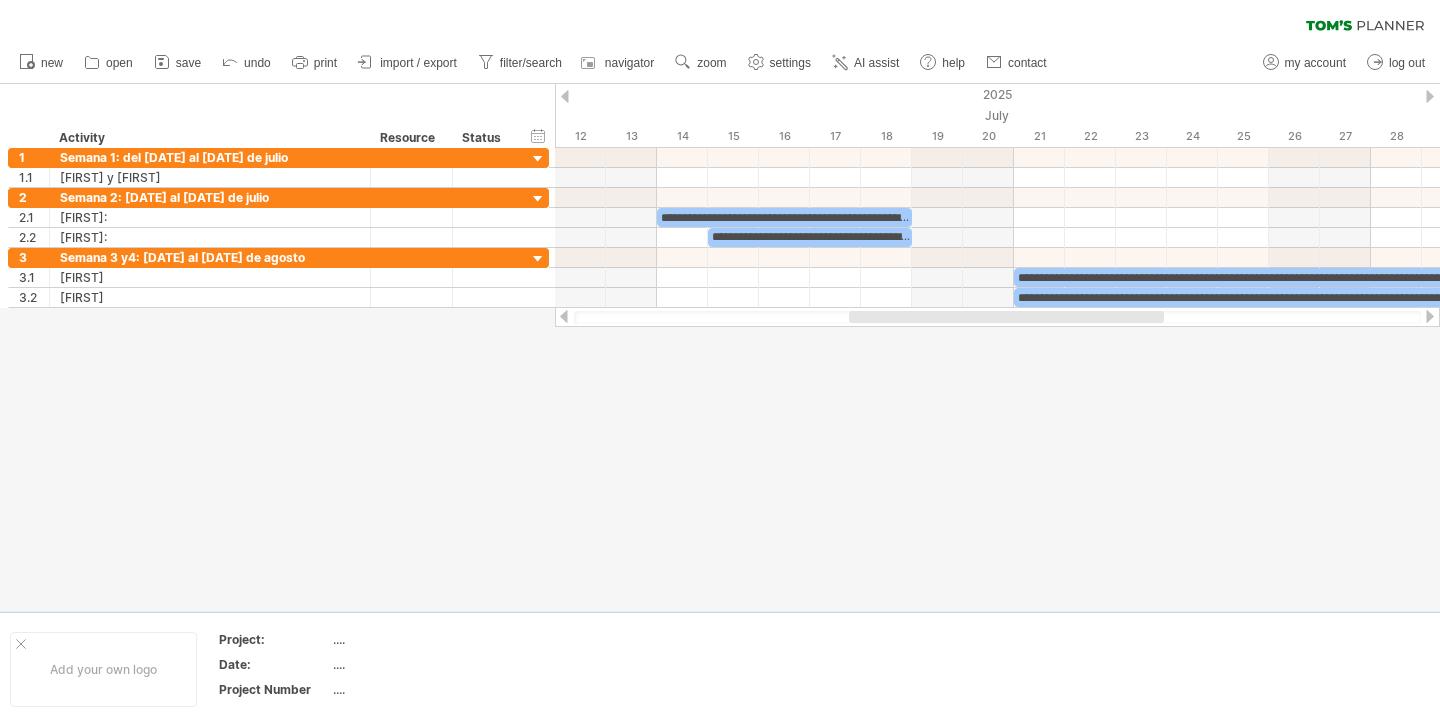 click at bounding box center [720, 347] 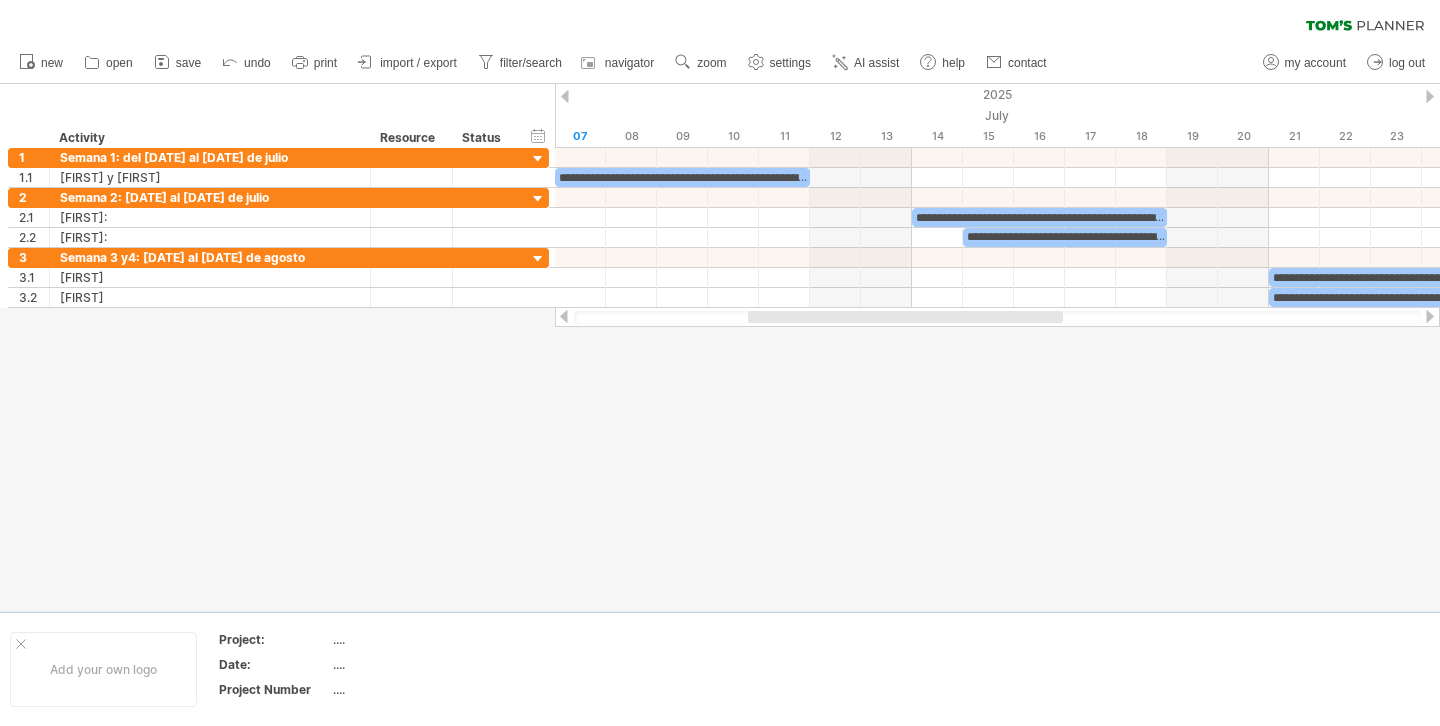 drag, startPoint x: 882, startPoint y: 316, endPoint x: 781, endPoint y: 316, distance: 101 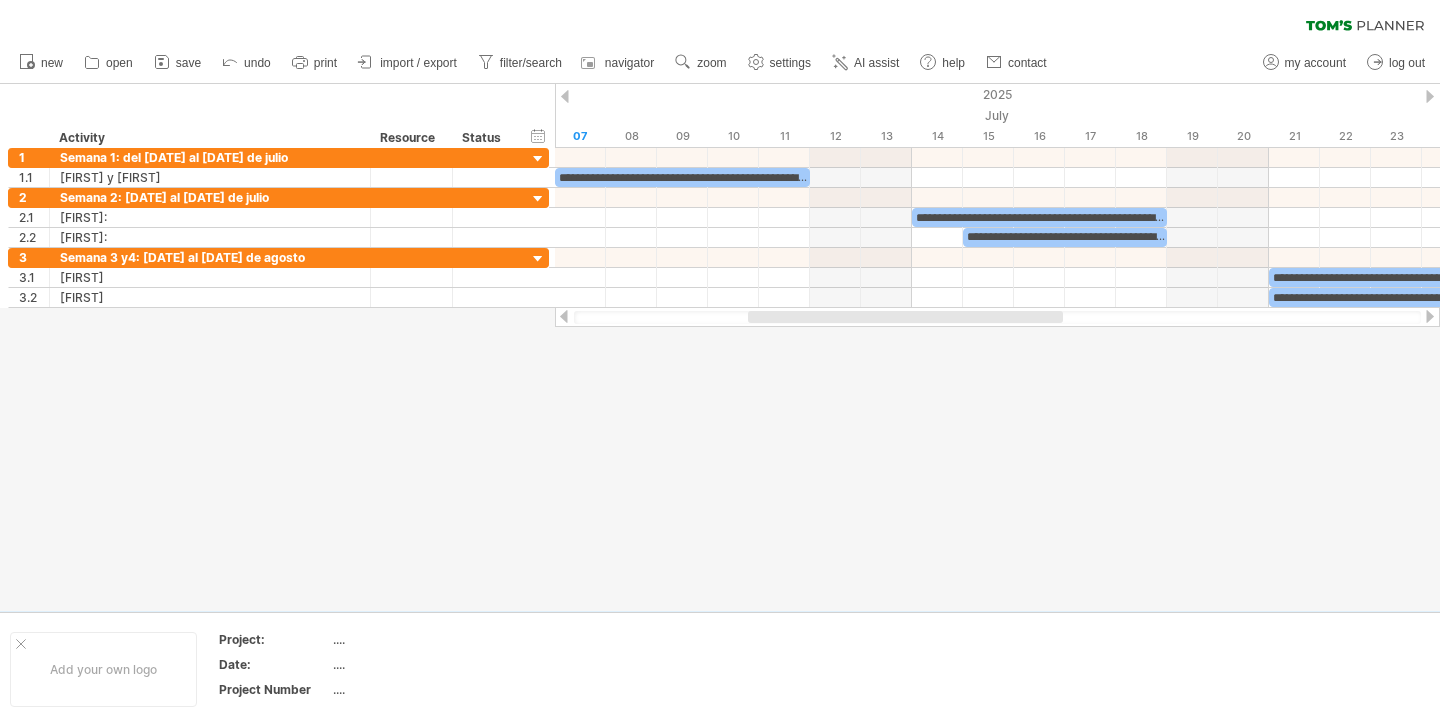 click at bounding box center (905, 317) 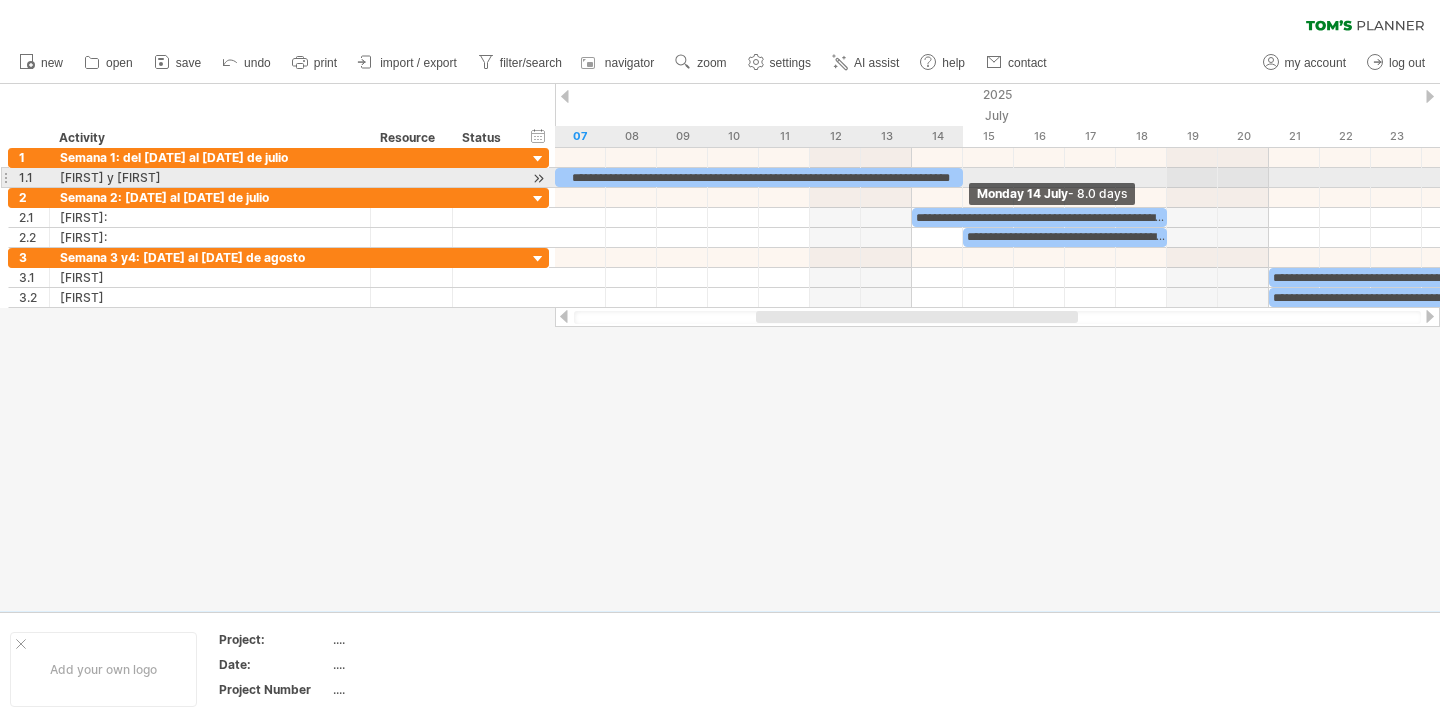 drag, startPoint x: 809, startPoint y: 181, endPoint x: 958, endPoint y: 182, distance: 149.00336 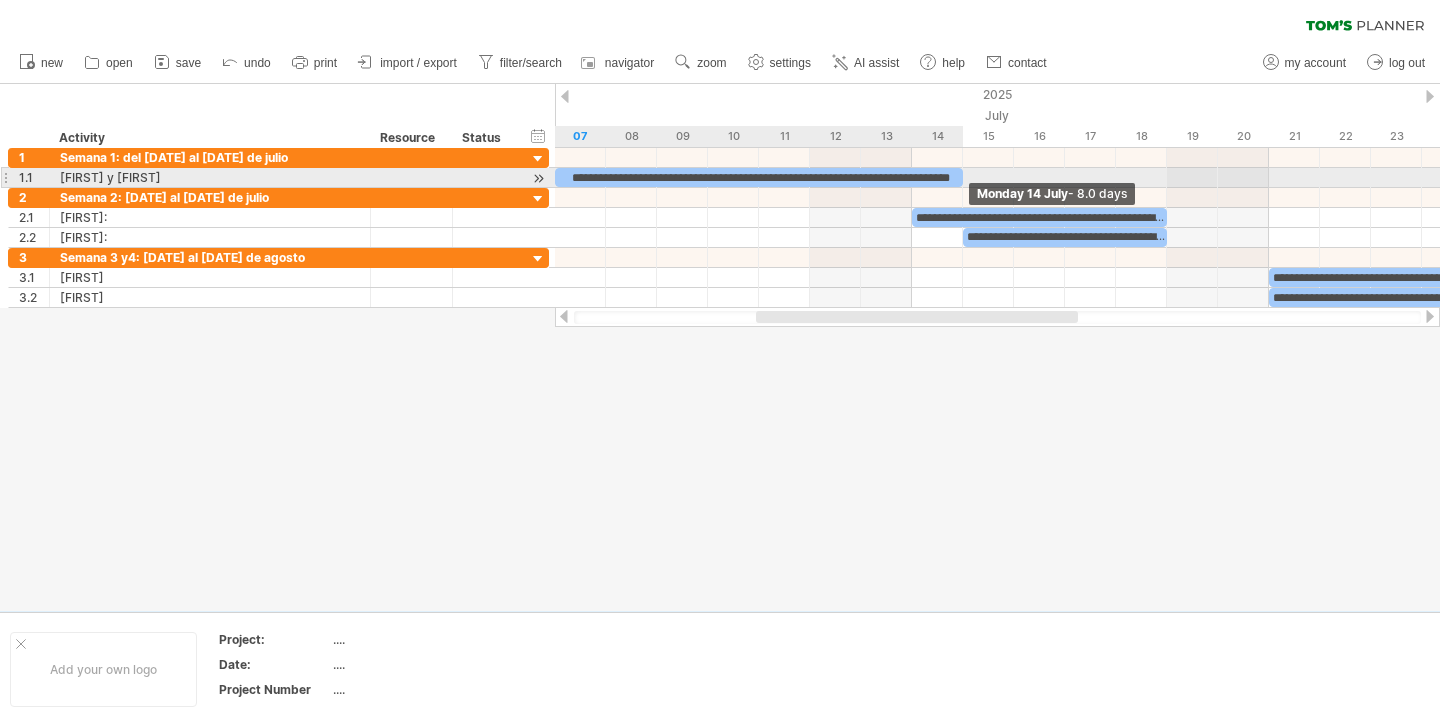 click on "**********" at bounding box center (759, 177) 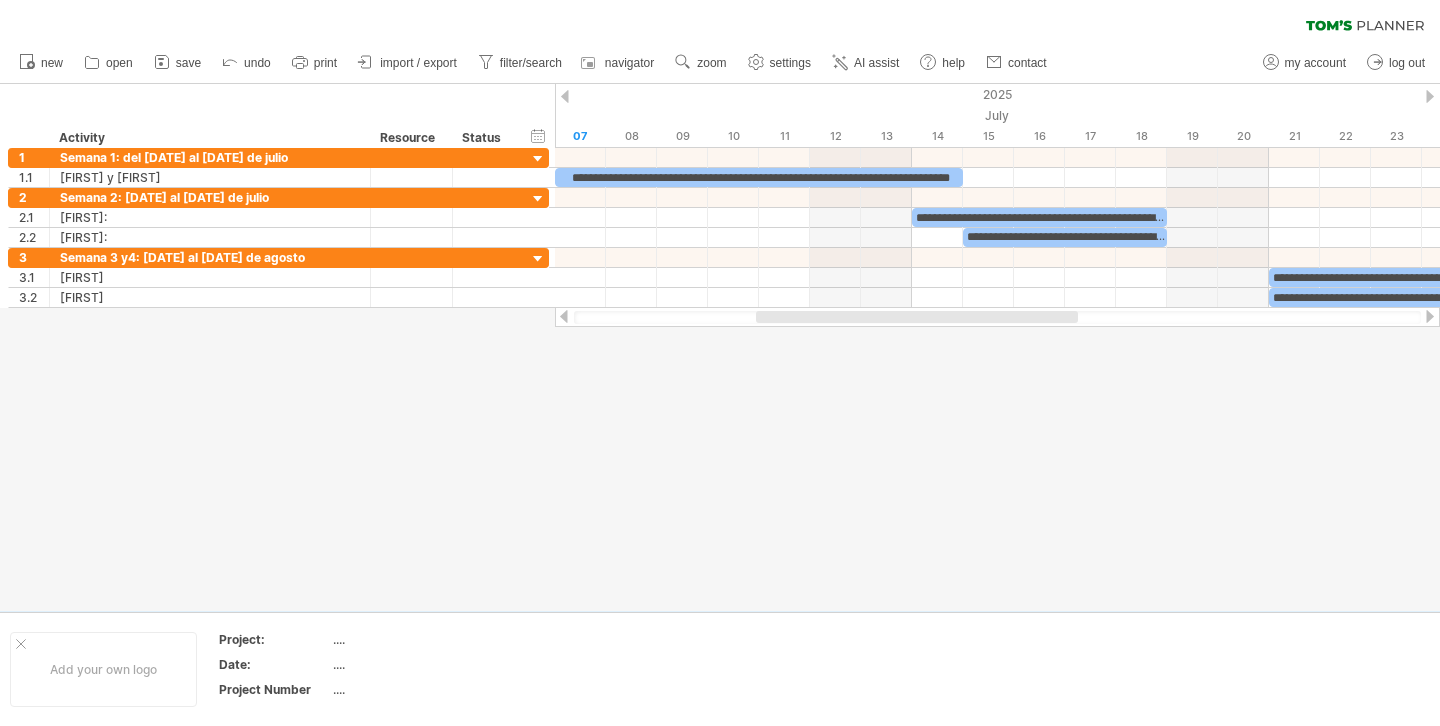 click at bounding box center [720, 347] 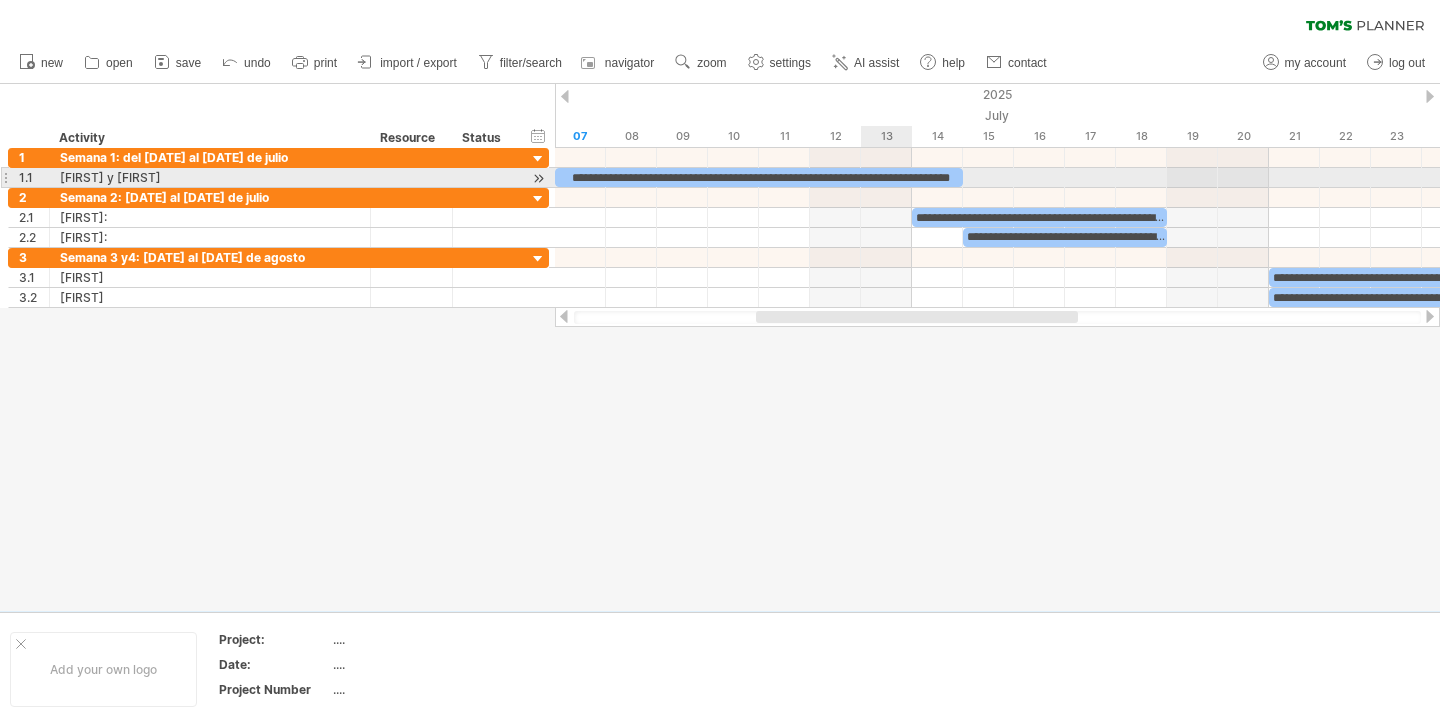 click on "**********" at bounding box center (759, 177) 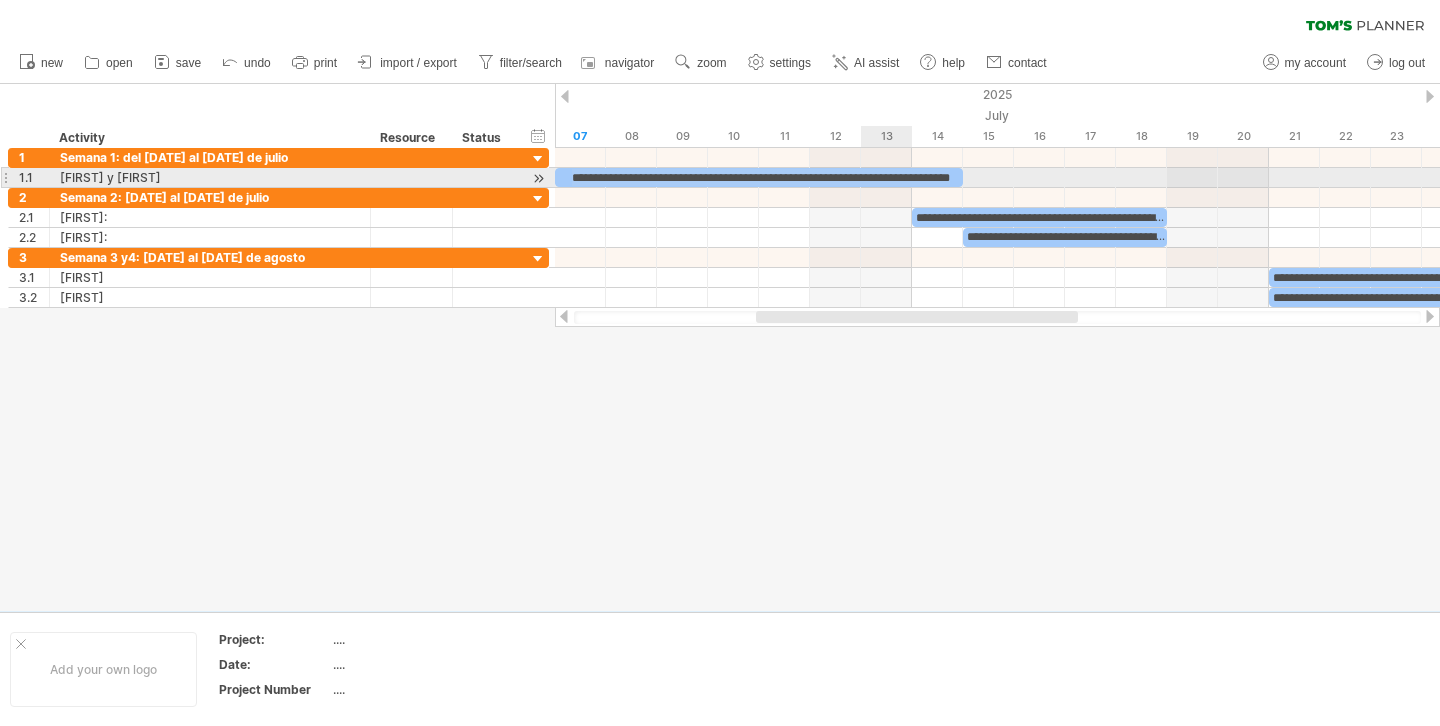 click on "**********" at bounding box center [759, 177] 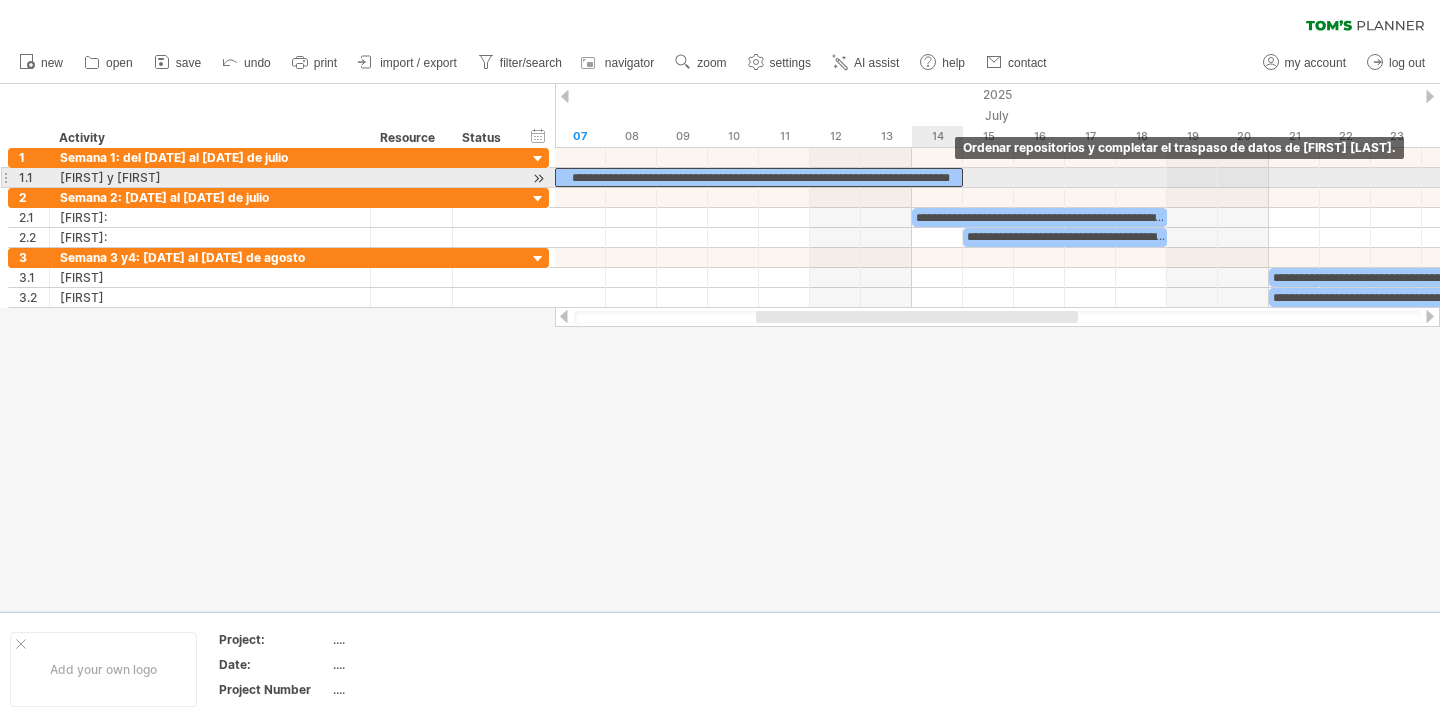 click on "**********" at bounding box center (759, 177) 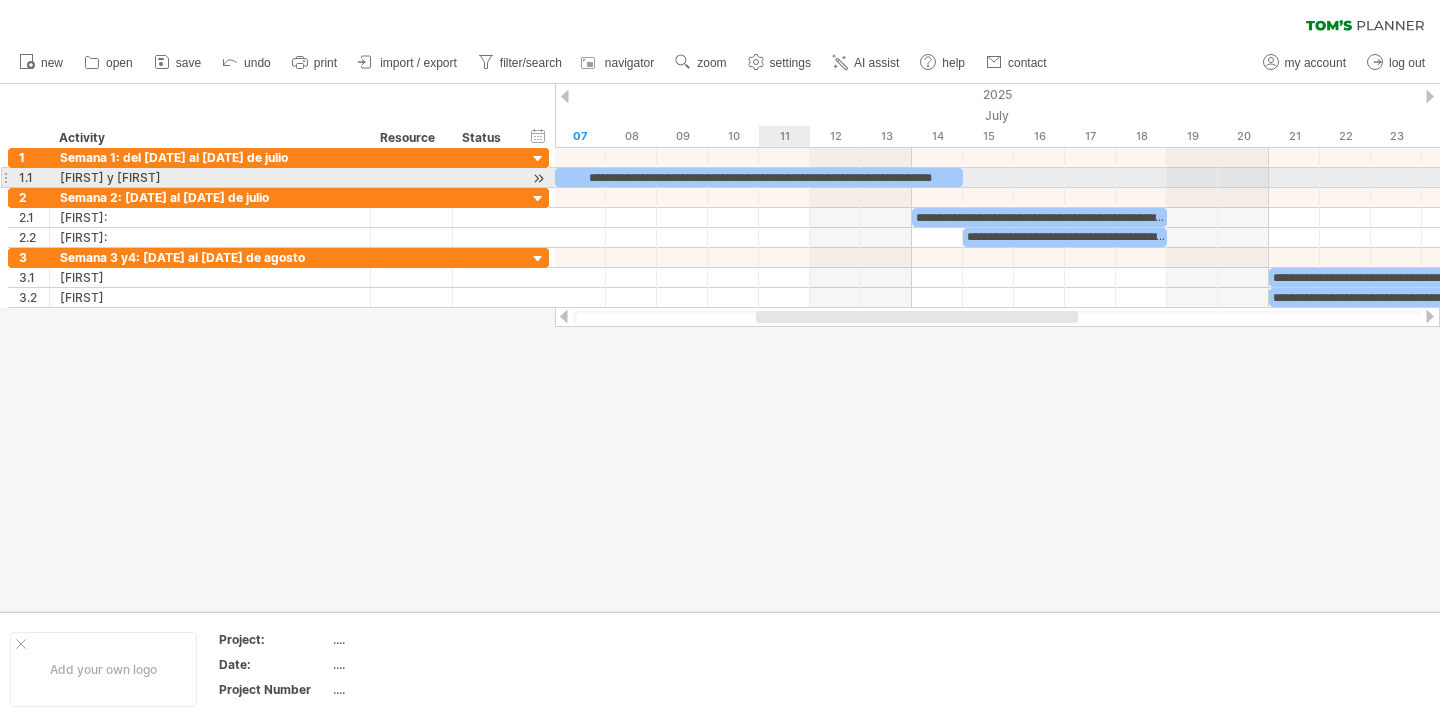 click on "**********" at bounding box center (759, 177) 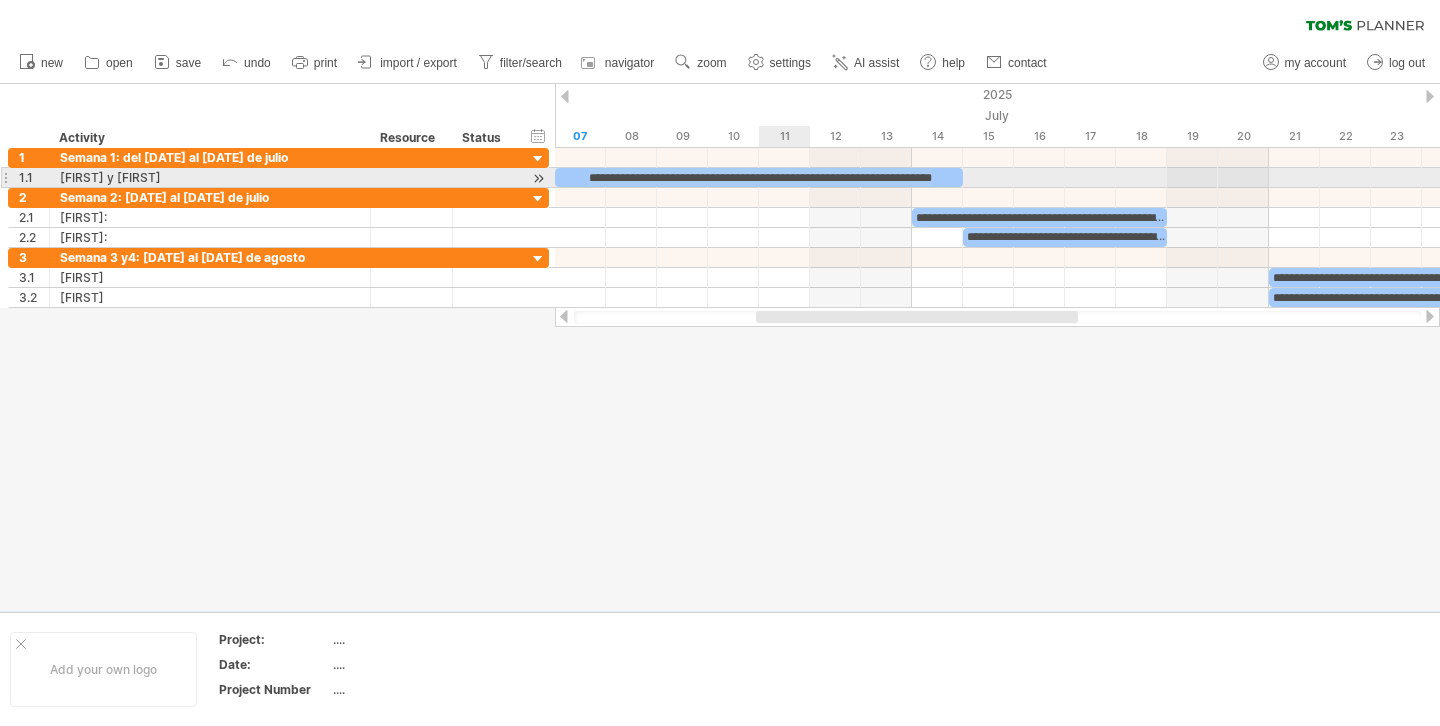 click on "**********" at bounding box center [759, 177] 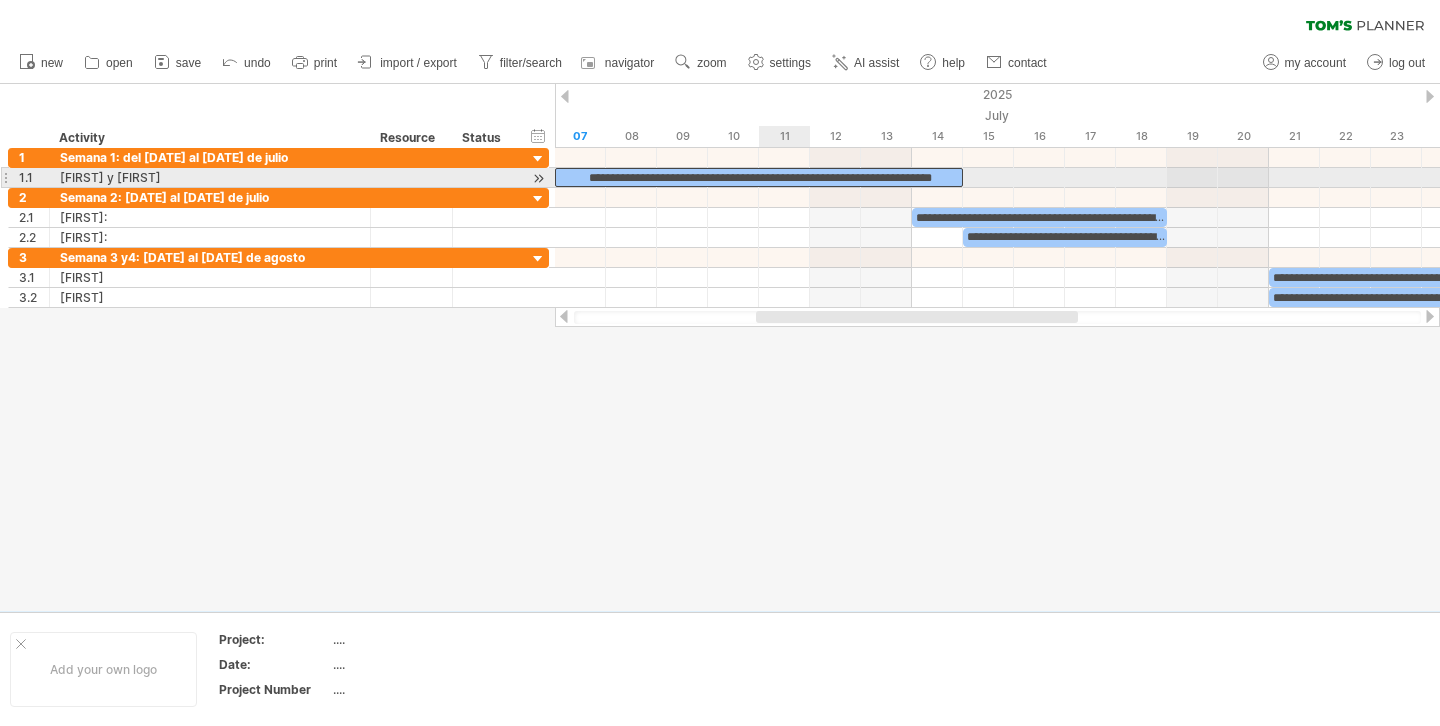 click on "**********" at bounding box center [759, 177] 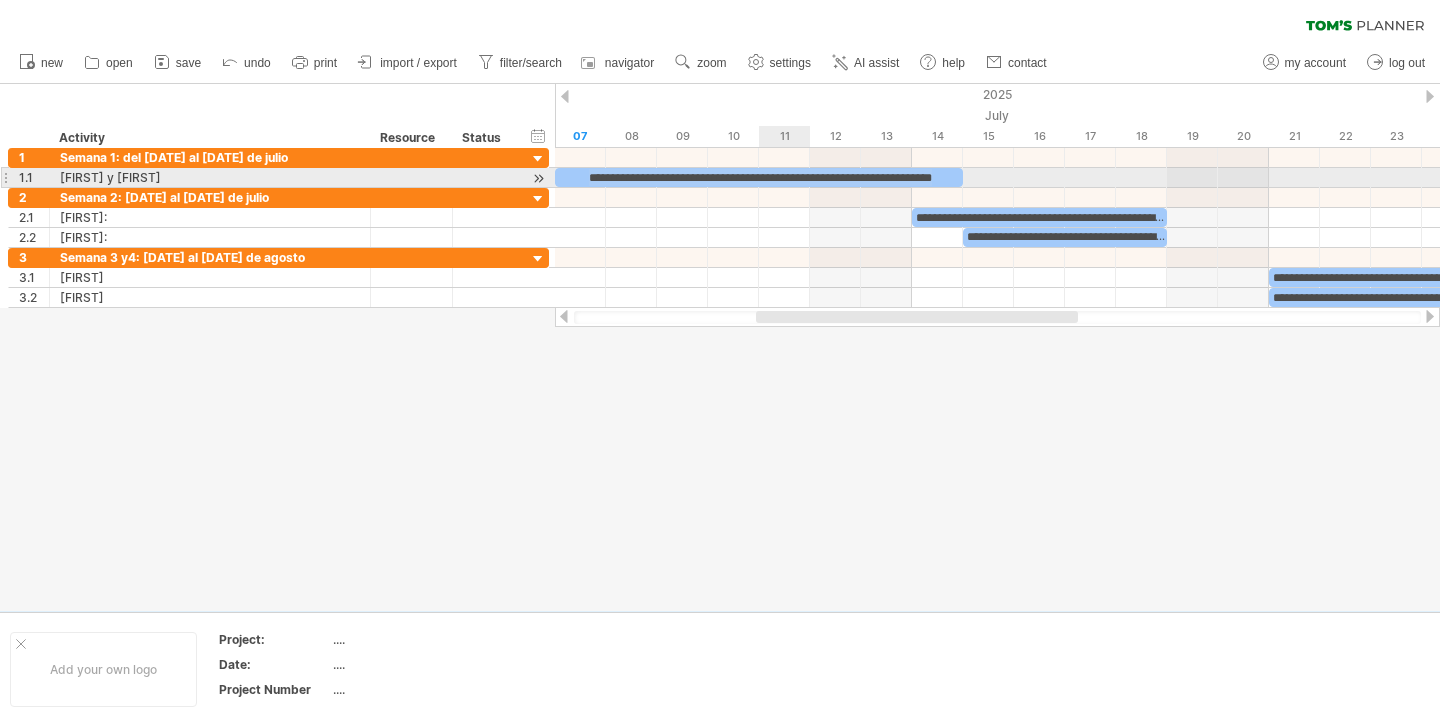 click on "**********" at bounding box center [759, 177] 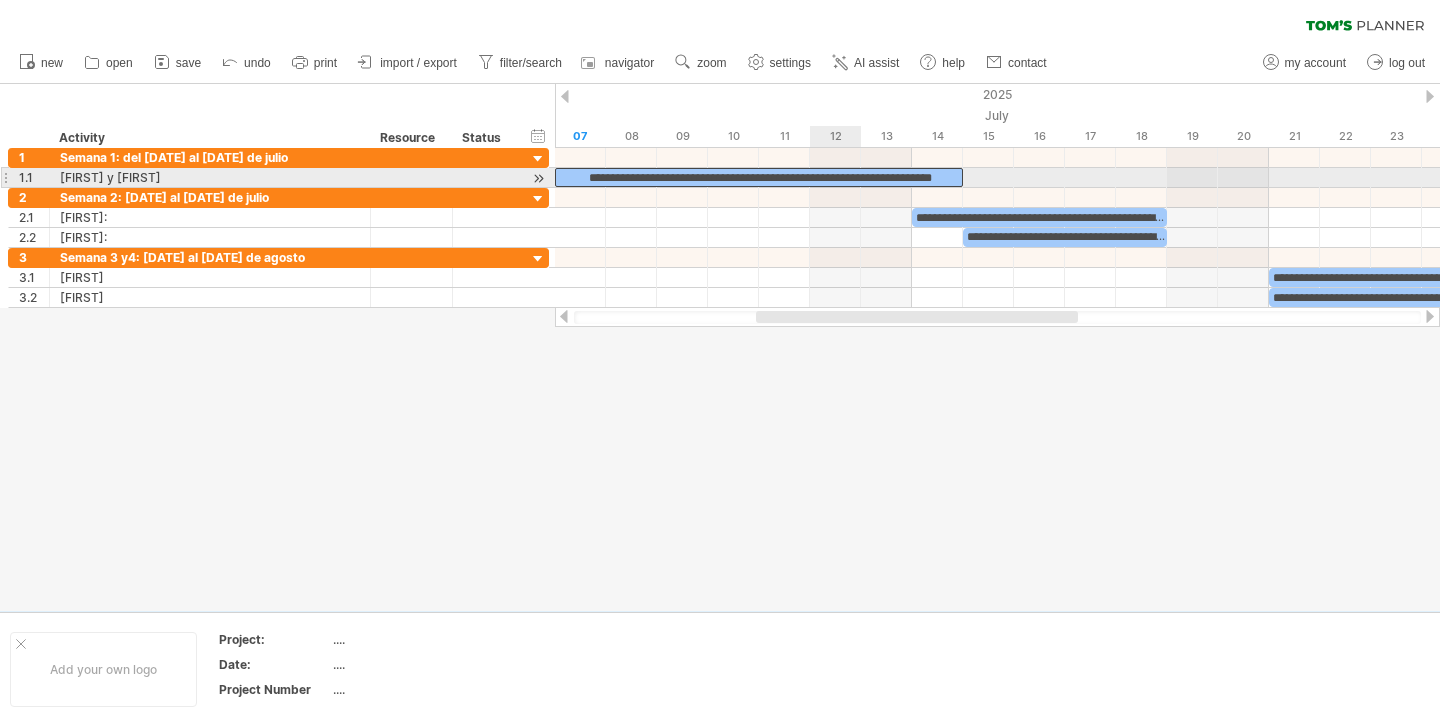 click on "**********" at bounding box center (759, 177) 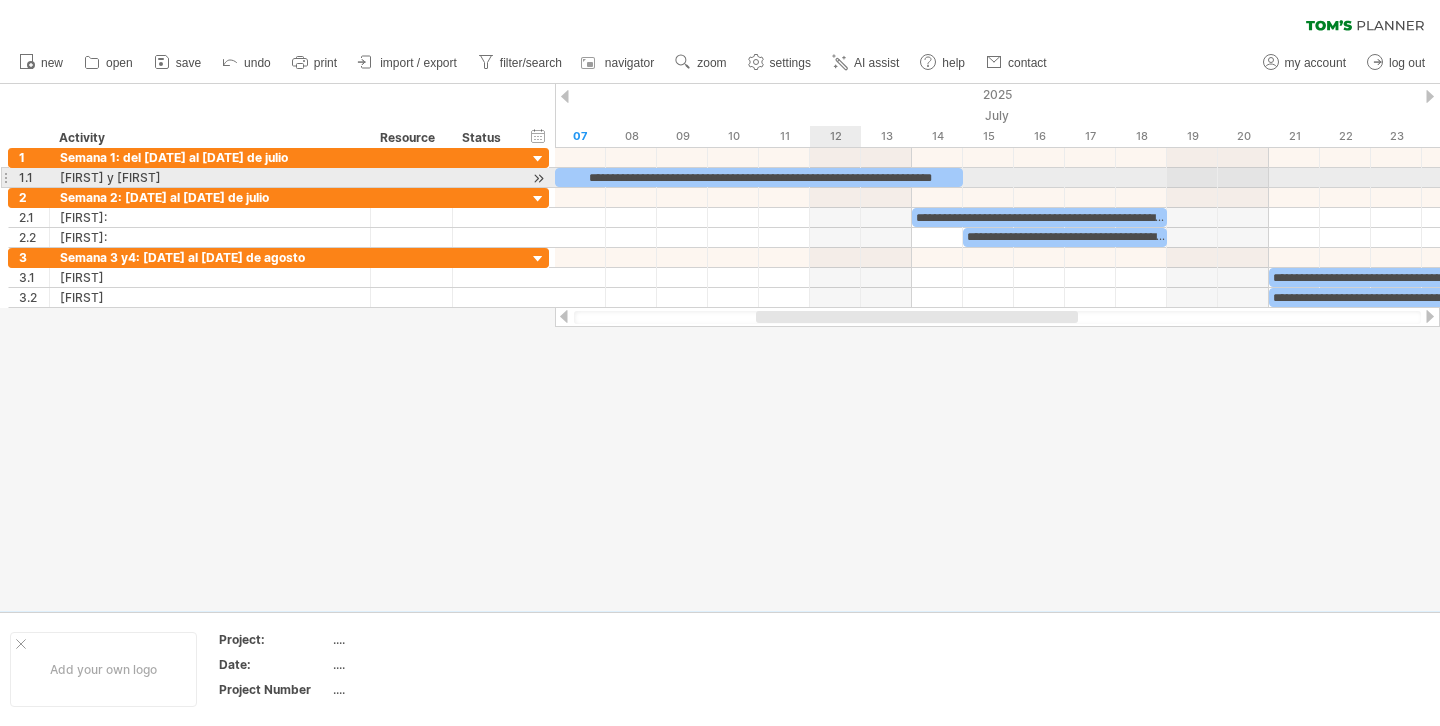 click on "**********" at bounding box center (759, 177) 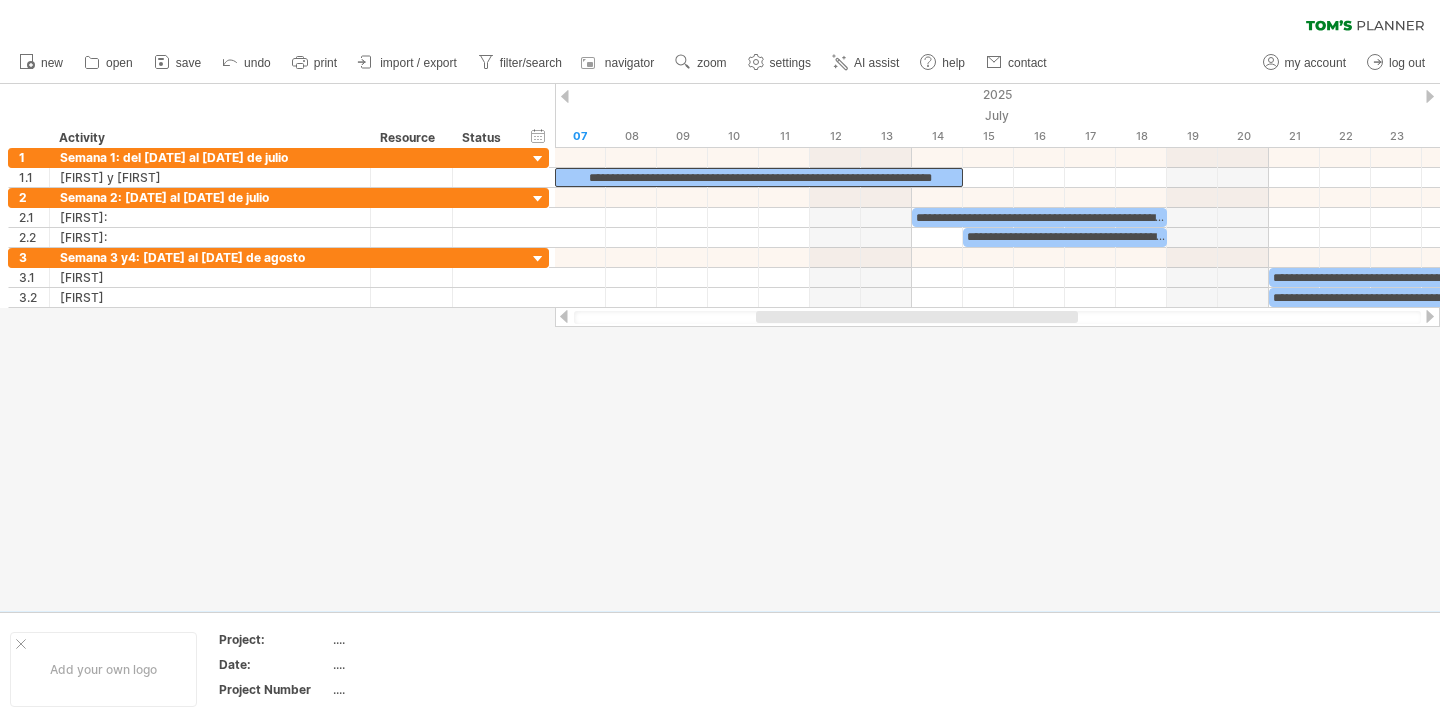click at bounding box center [720, 347] 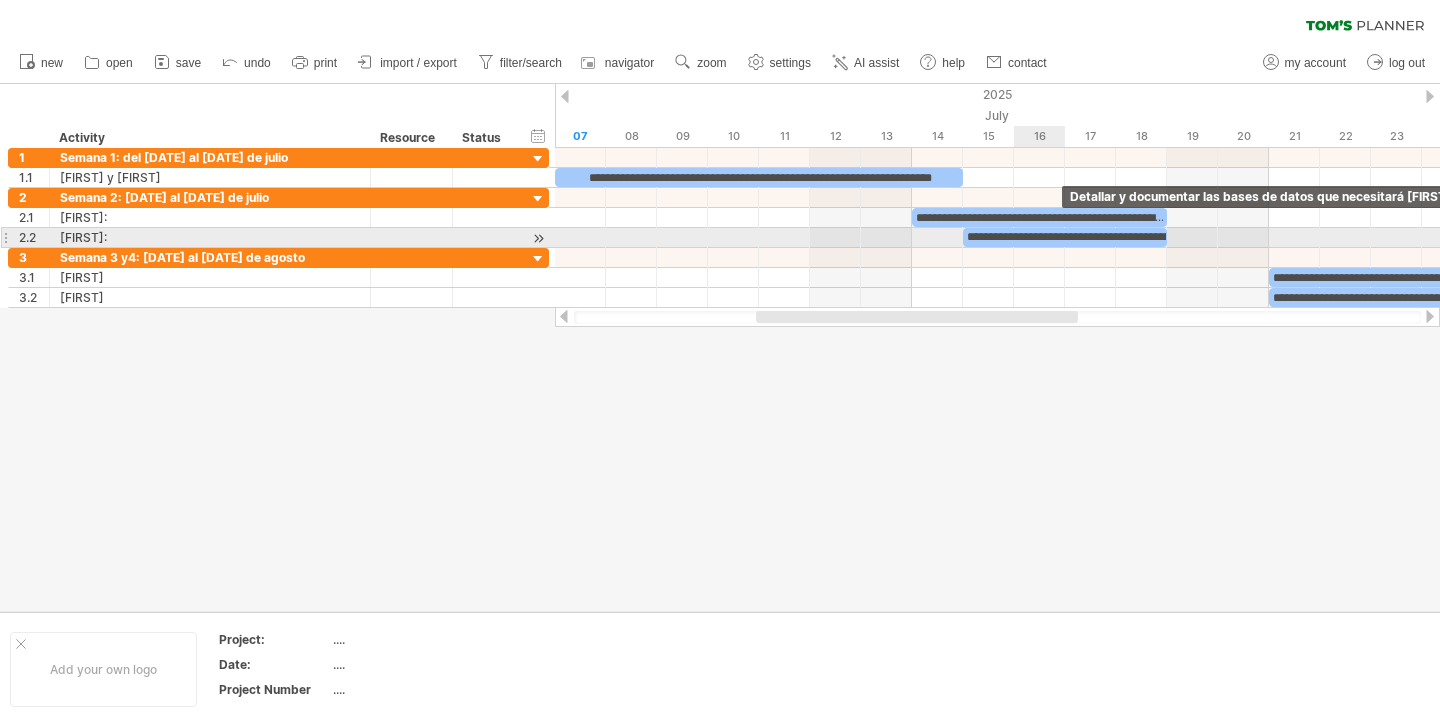 click on "**********" at bounding box center [1065, 237] 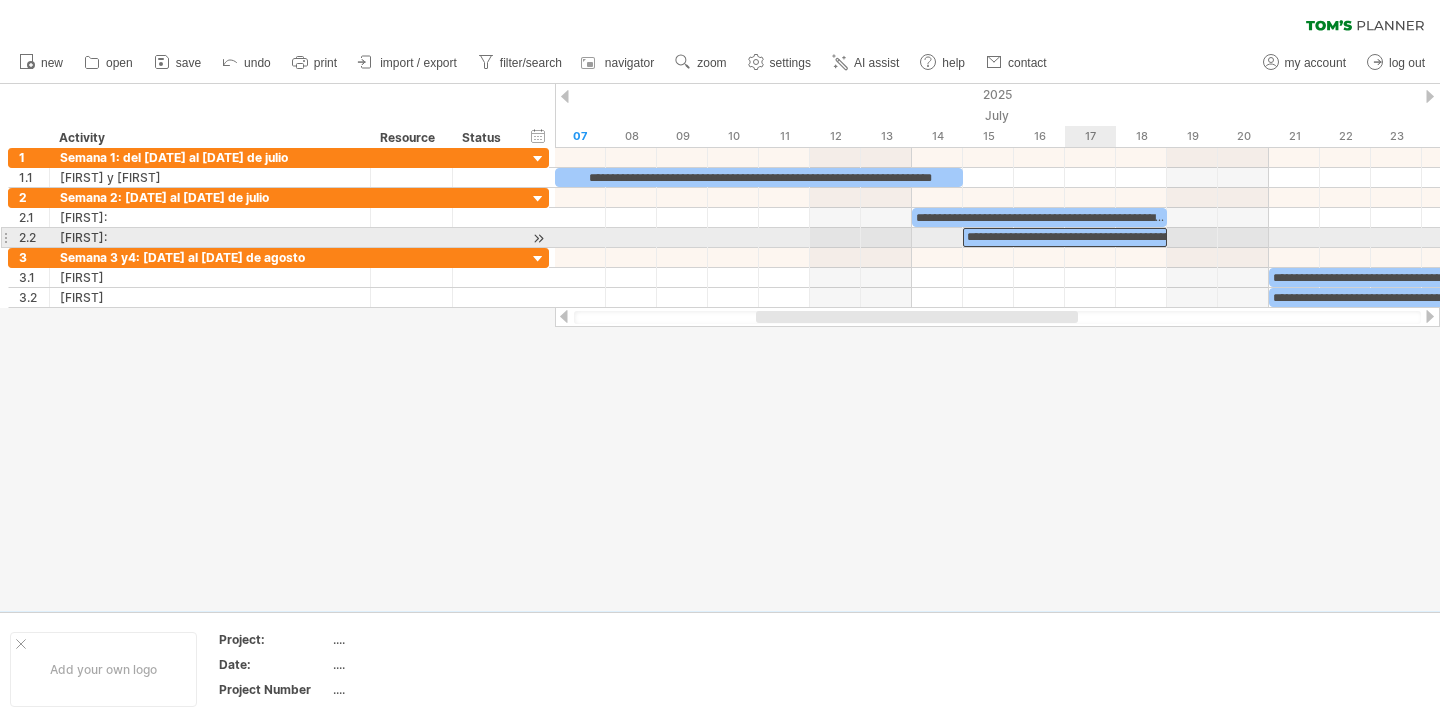 click on "**********" at bounding box center (1065, 237) 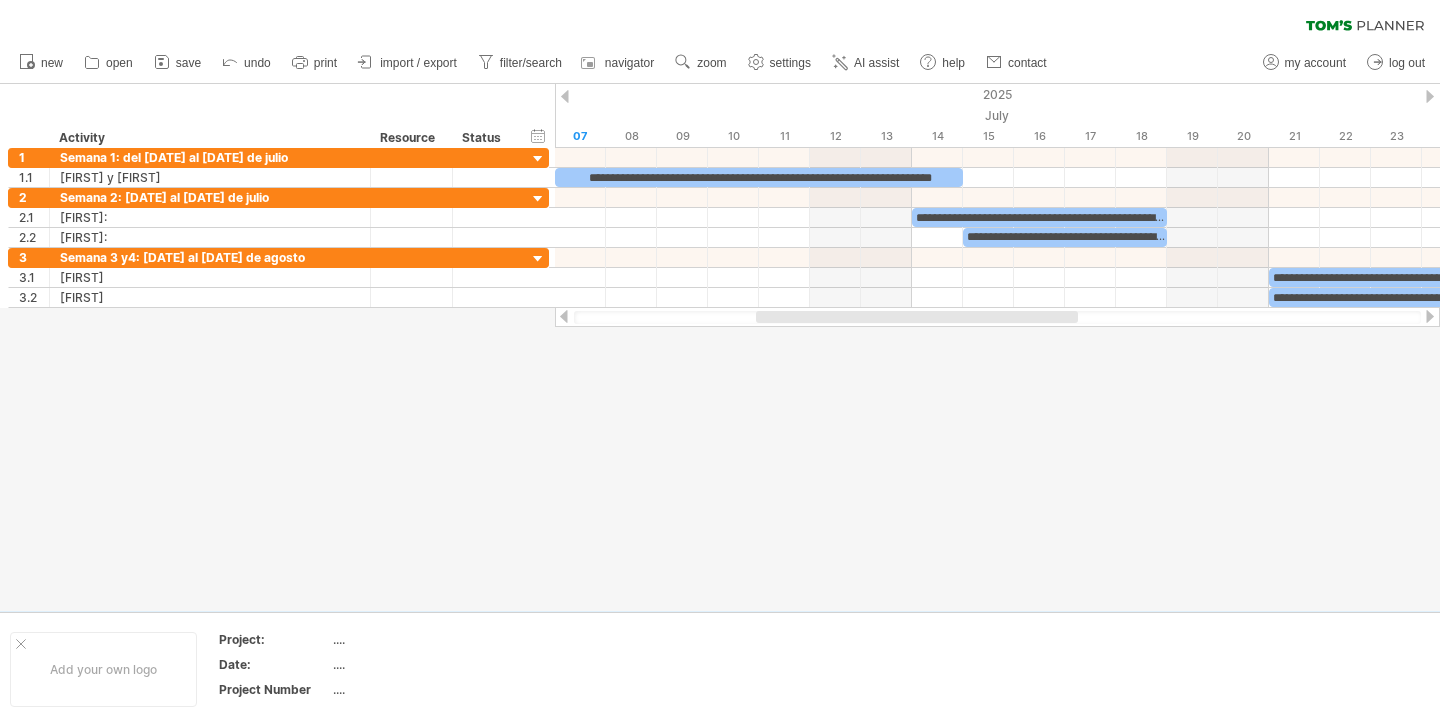 click at bounding box center [720, 347] 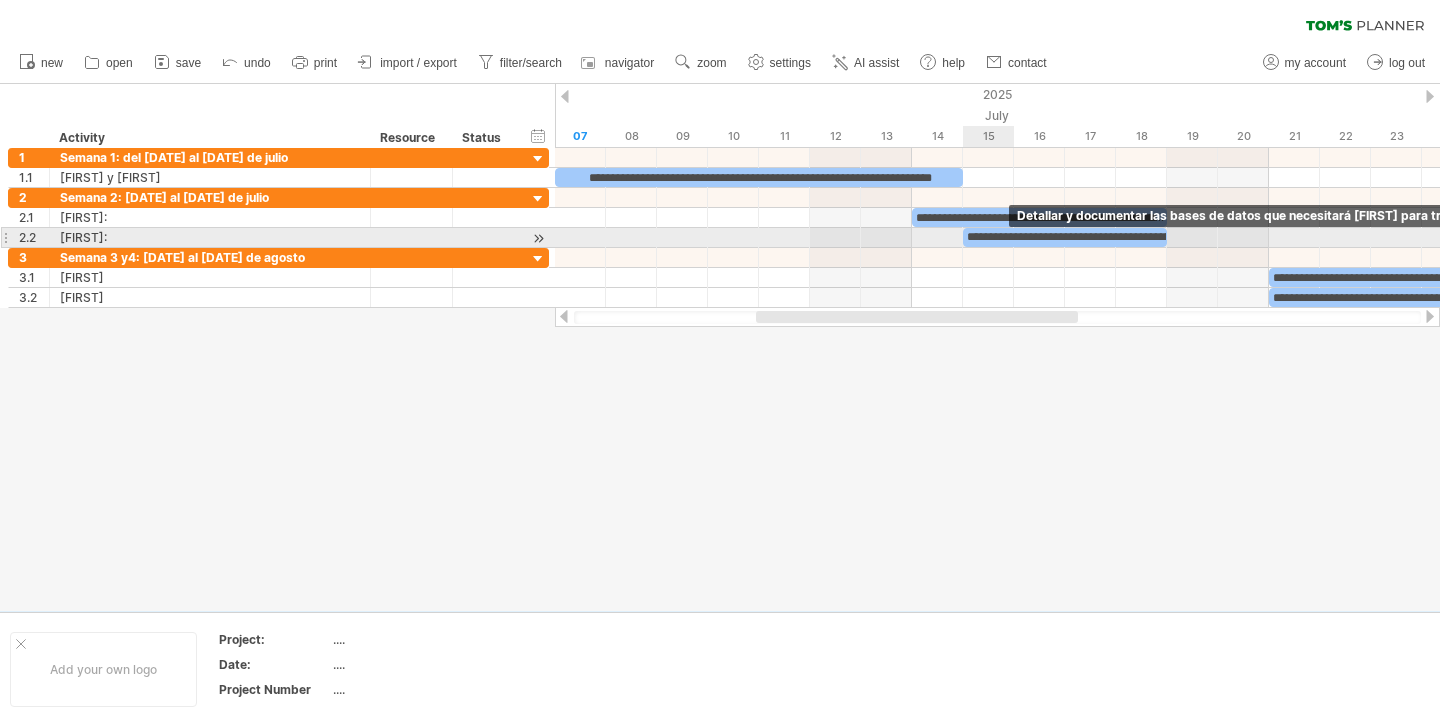 click on "**********" at bounding box center (1065, 237) 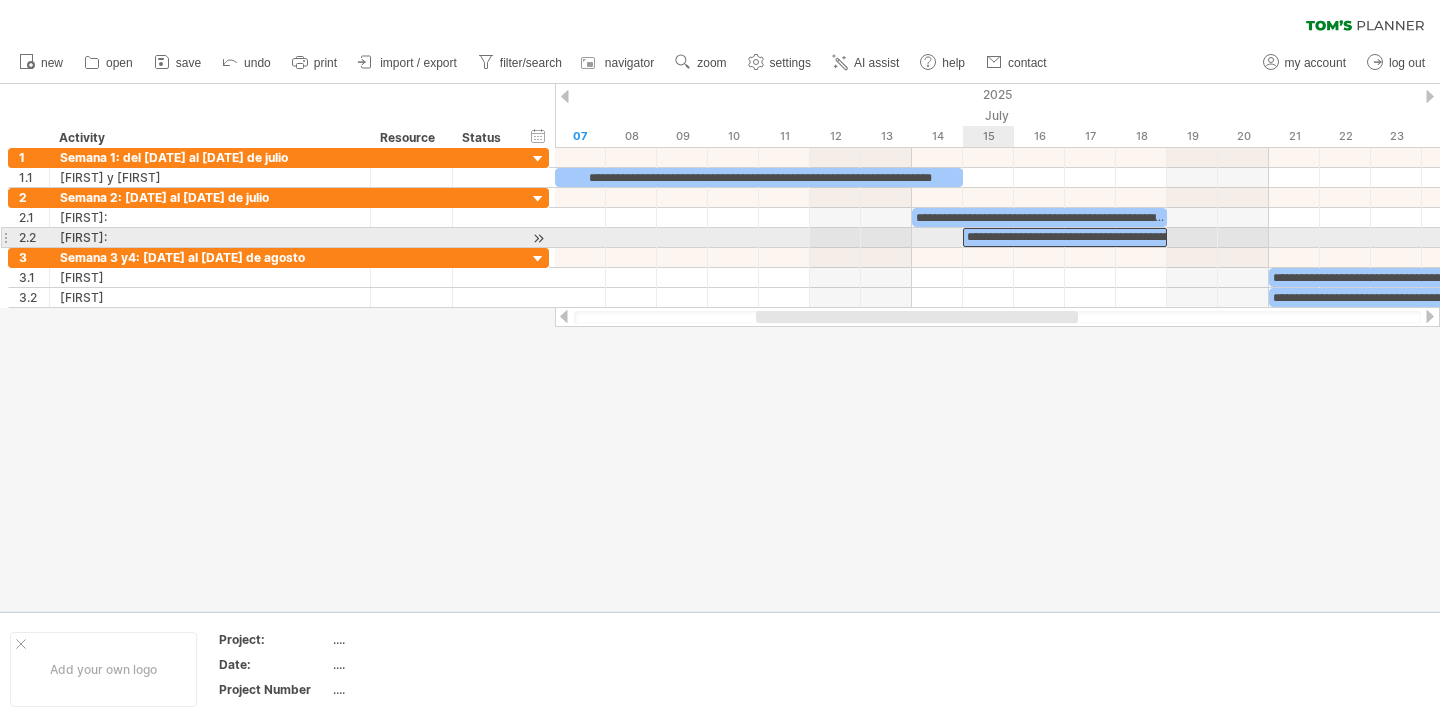 click on "**********" at bounding box center [1065, 237] 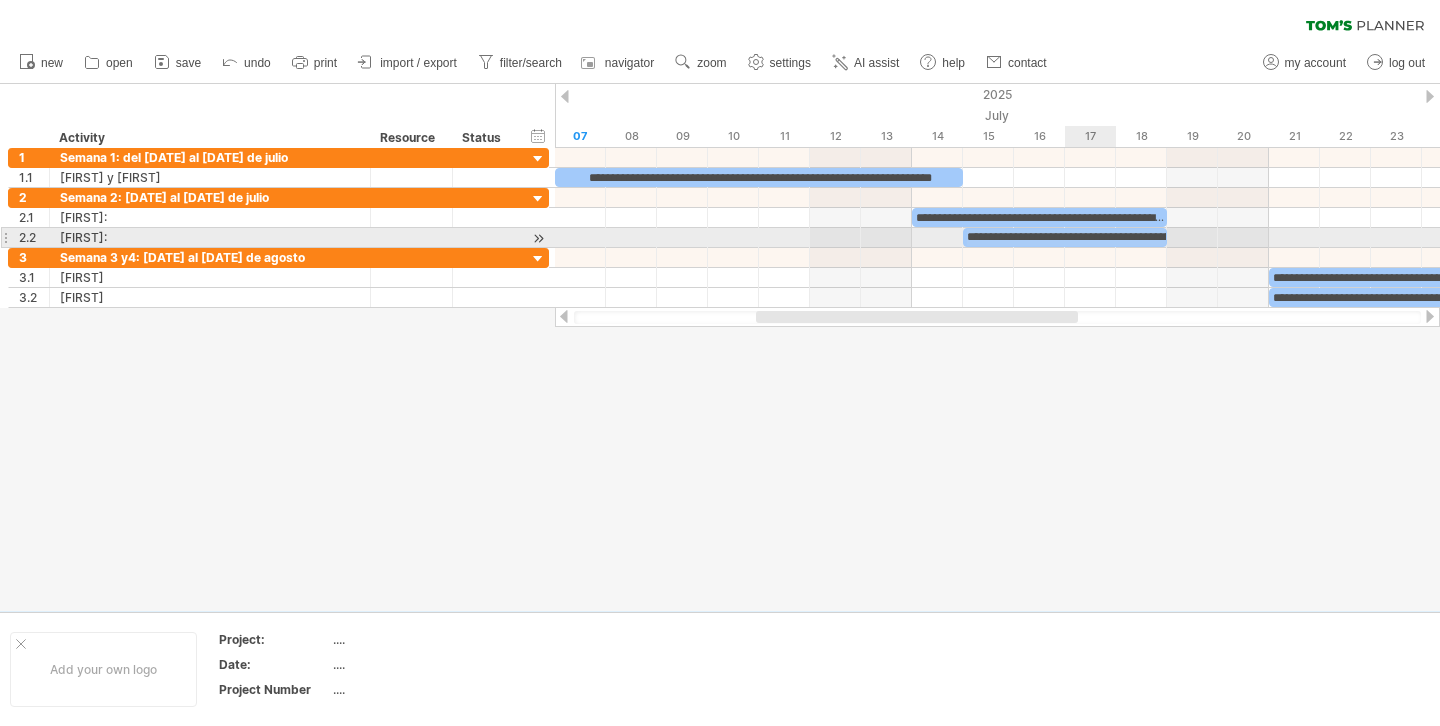 click on "**********" at bounding box center [1065, 237] 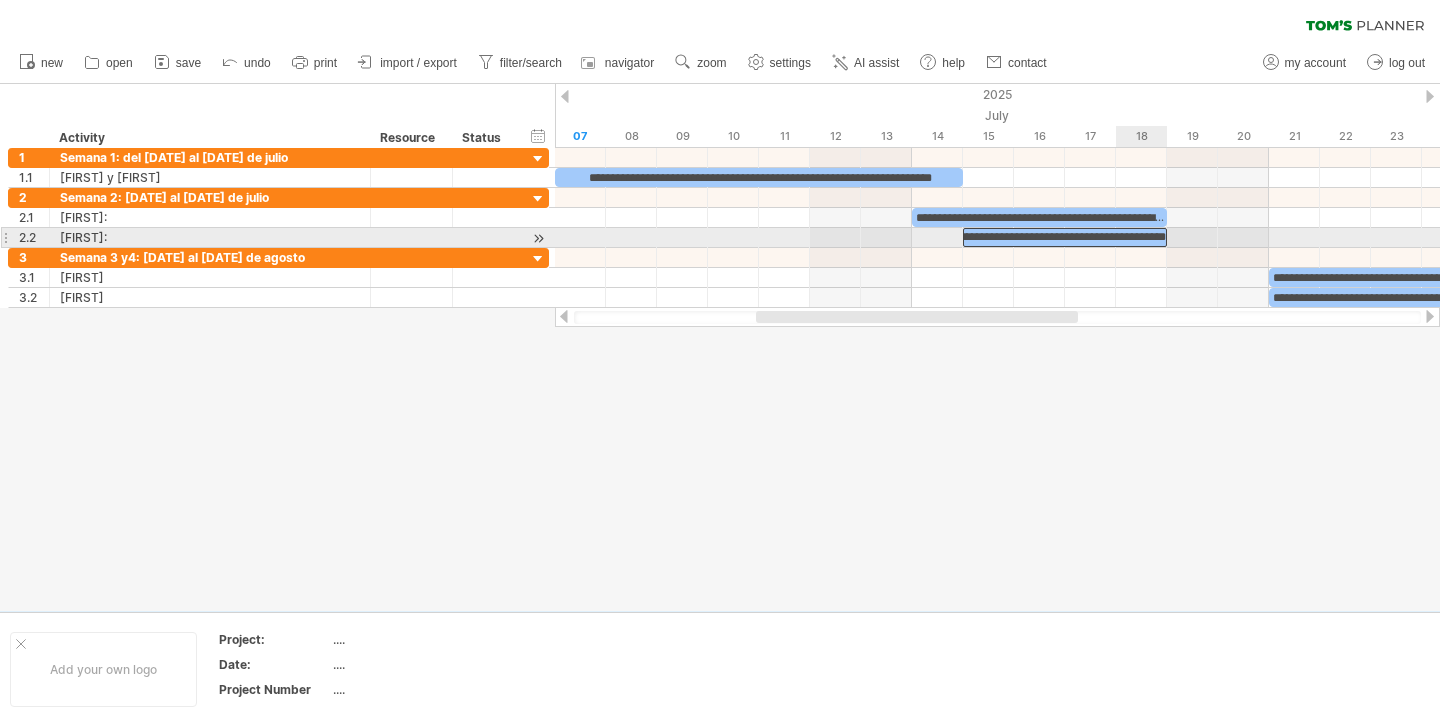 scroll, scrollTop: 1, scrollLeft: 263, axis: both 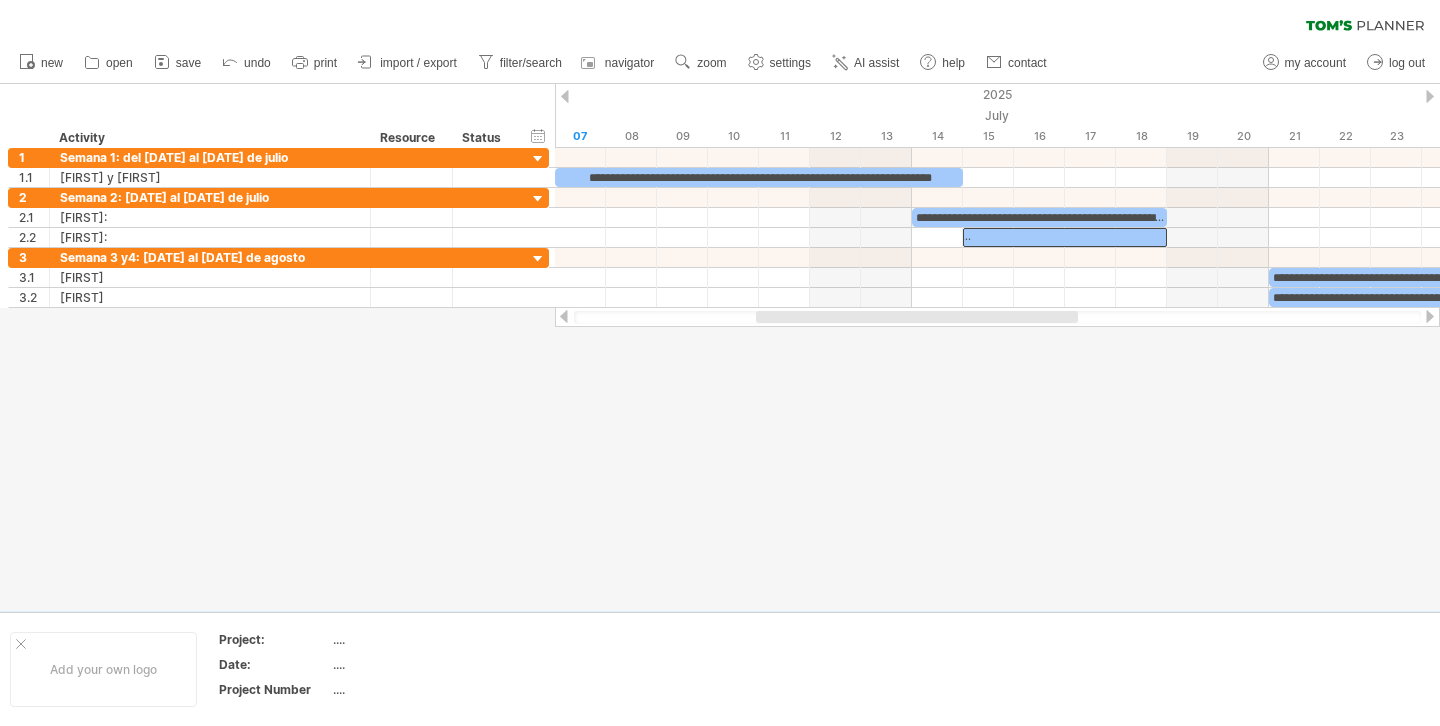 click at bounding box center [720, 347] 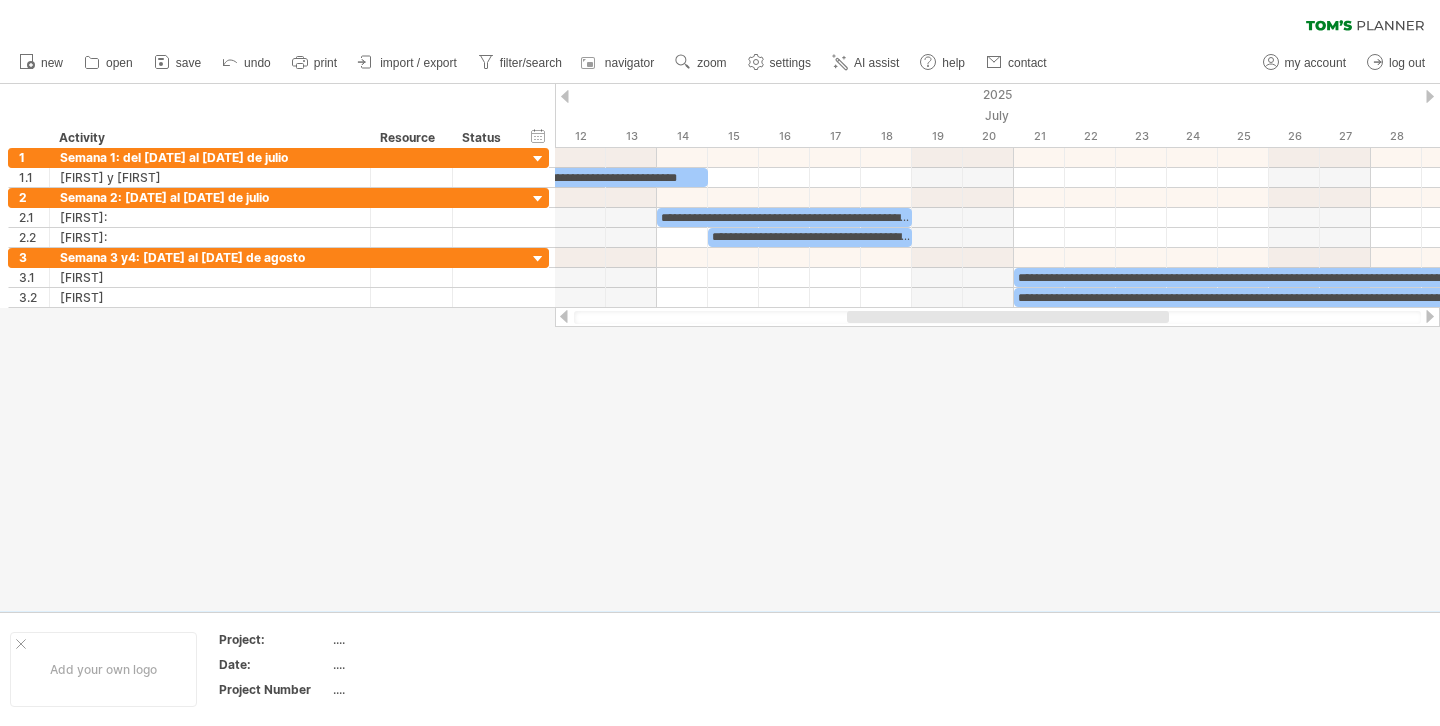 drag, startPoint x: 1068, startPoint y: 316, endPoint x: 1159, endPoint y: 321, distance: 91.13726 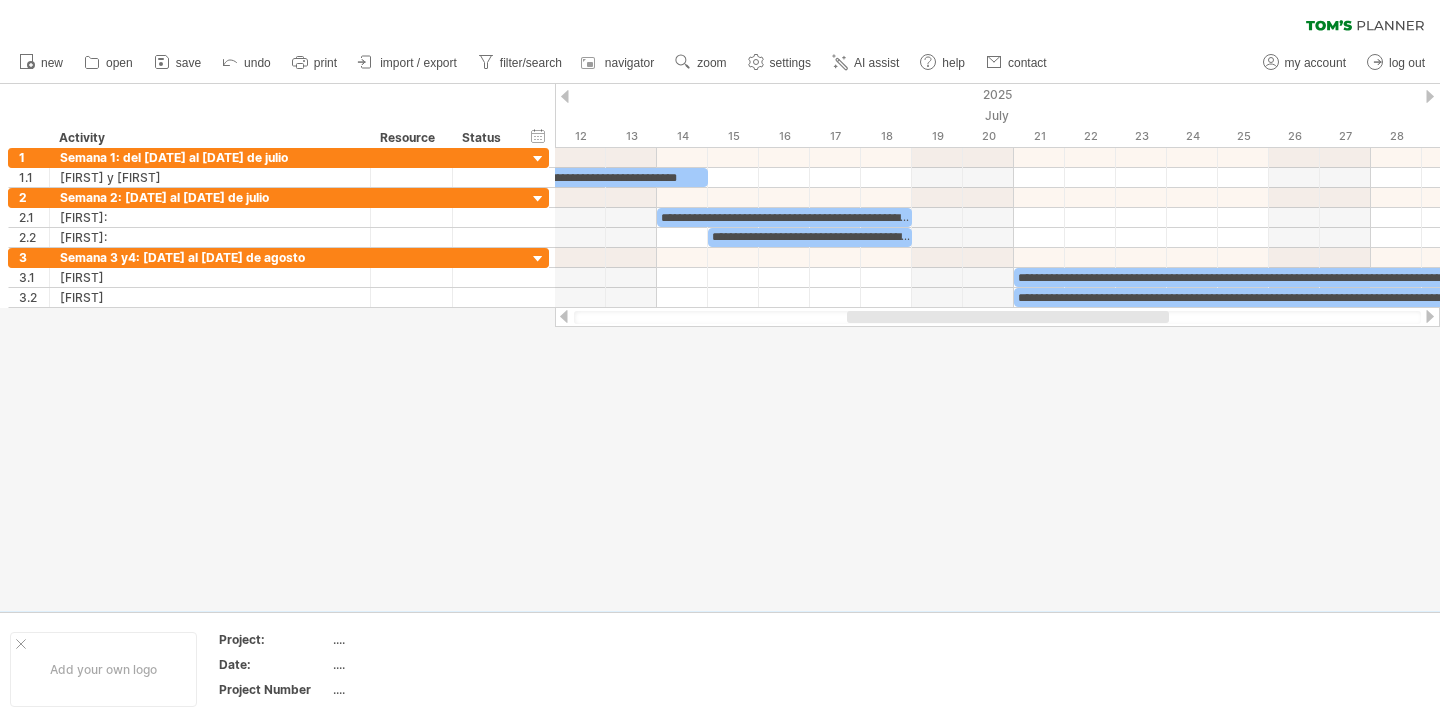 click at bounding box center [1008, 317] 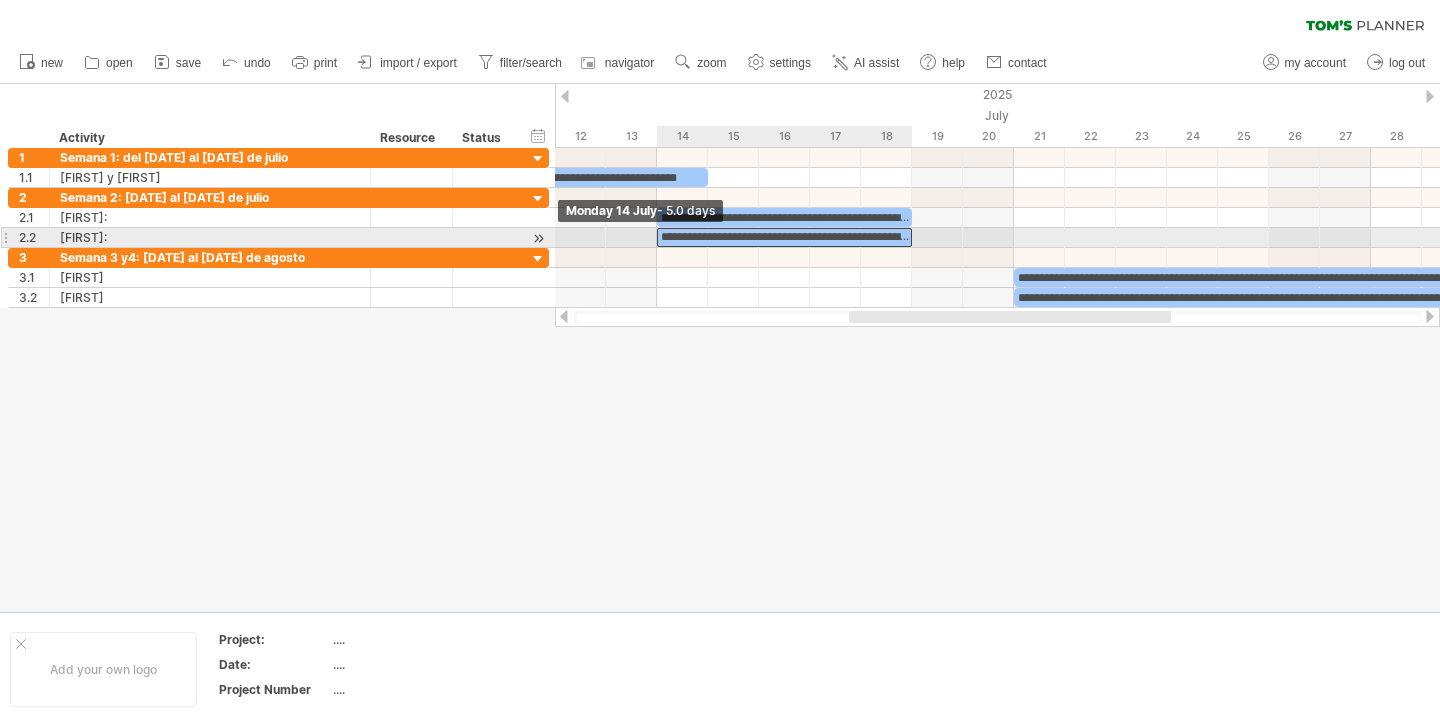 drag, startPoint x: 707, startPoint y: 237, endPoint x: 663, endPoint y: 237, distance: 44 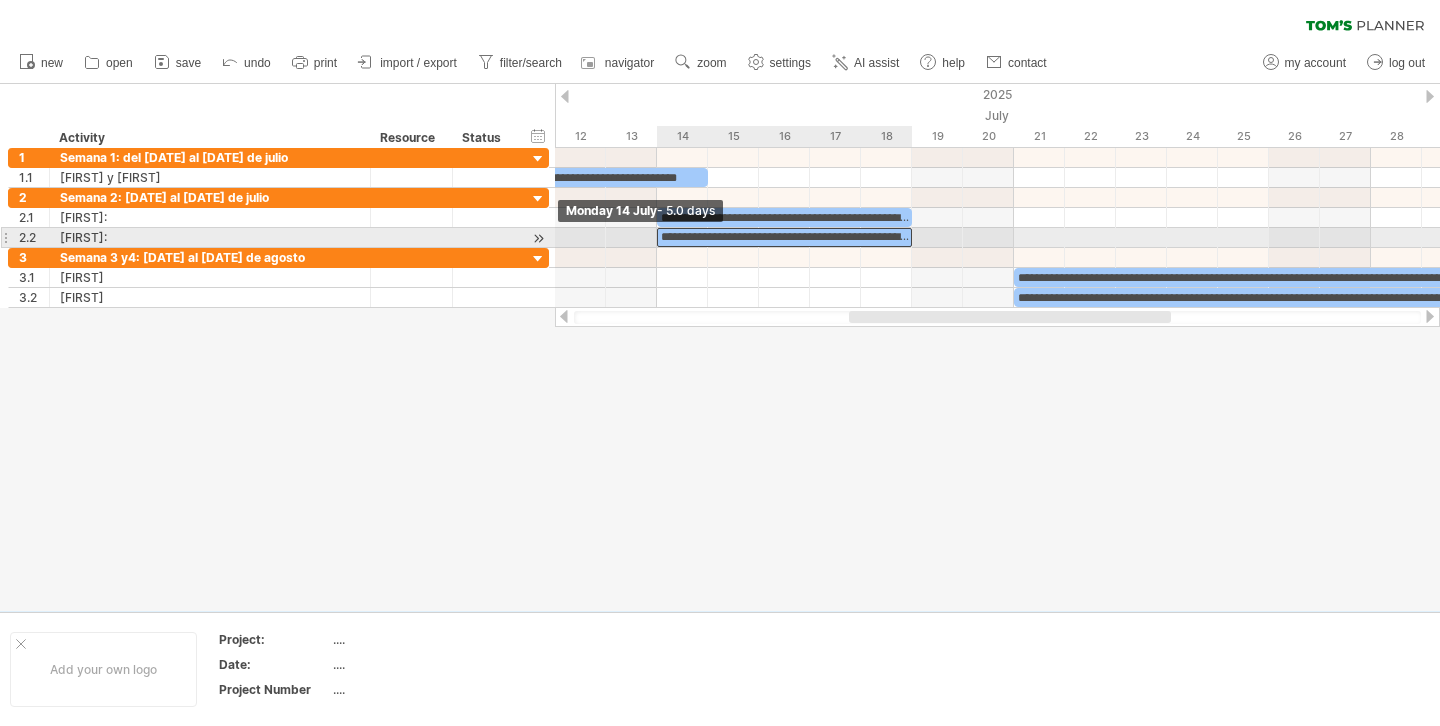 click on "**********" at bounding box center [784, 237] 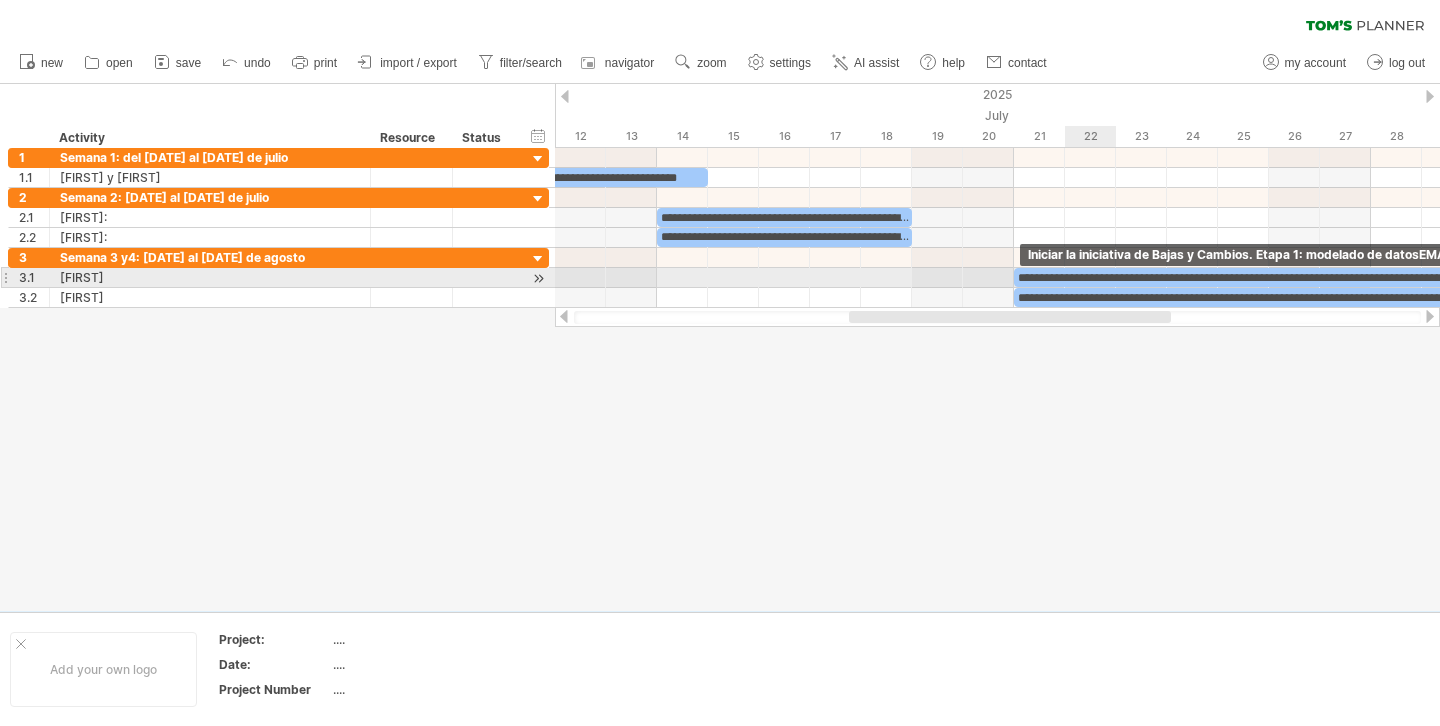 click on "**********" at bounding box center (1320, 277) 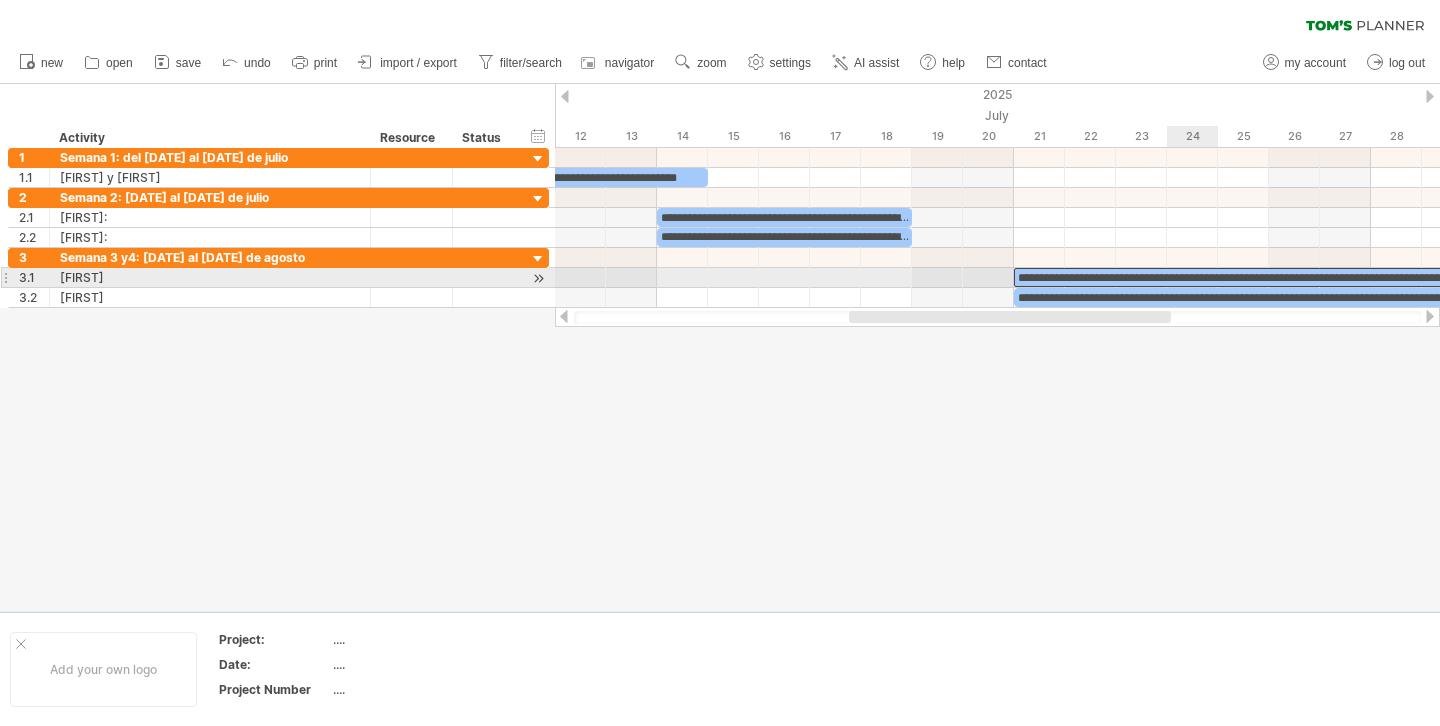 click on "**********" at bounding box center [1320, 277] 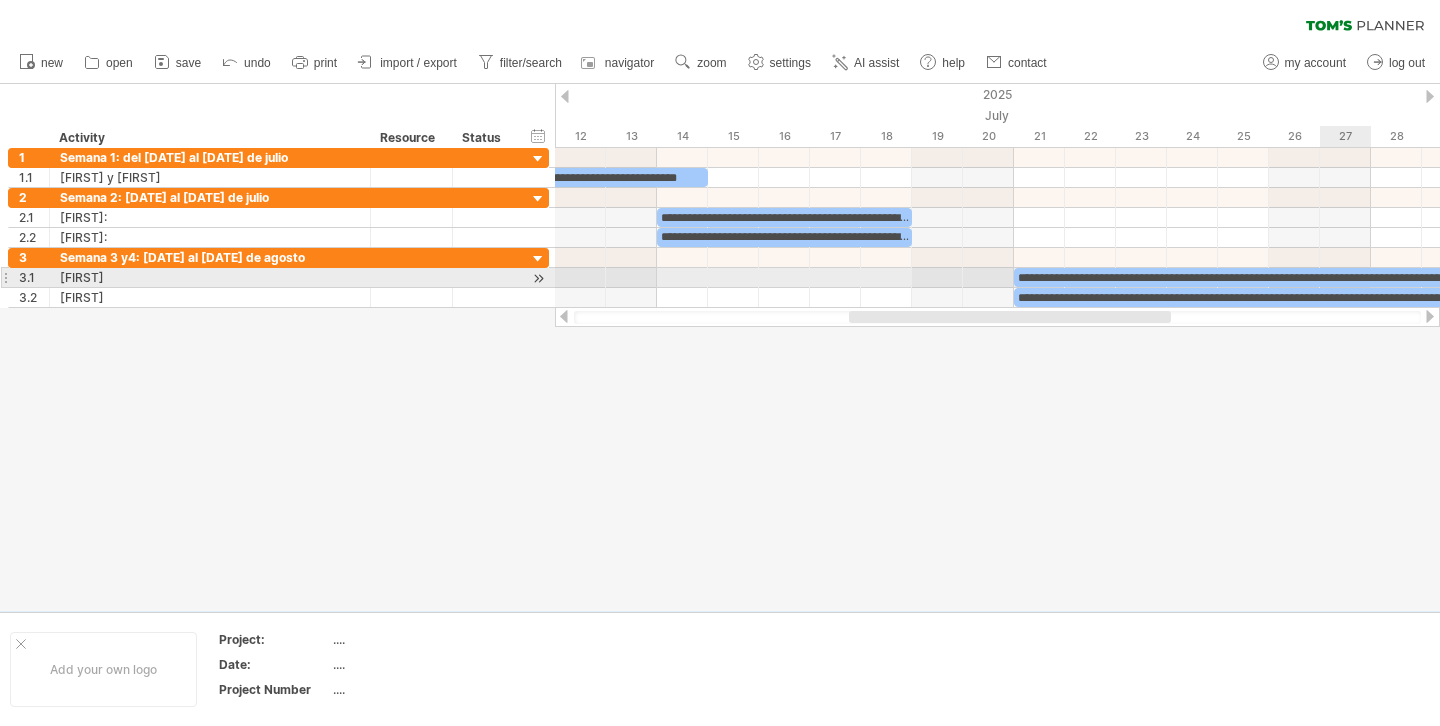 click on "**********" at bounding box center (1320, 277) 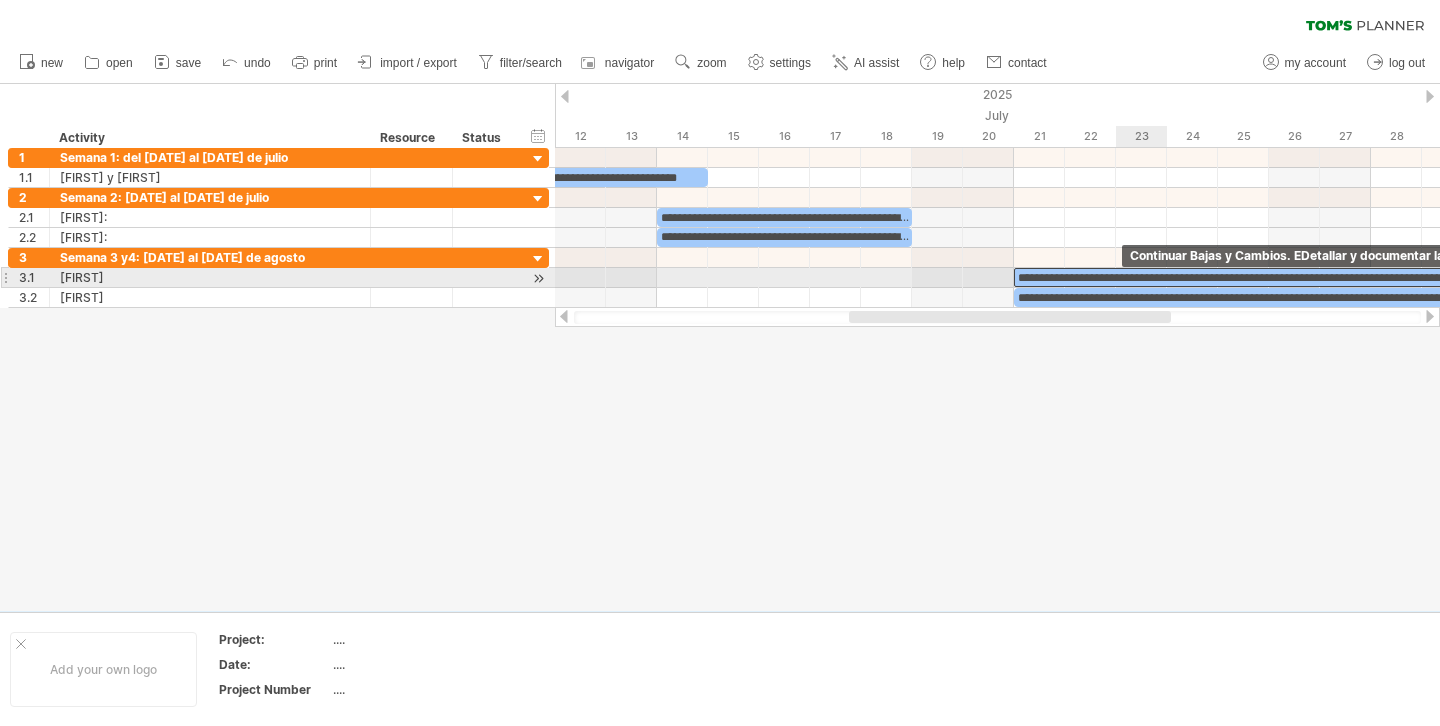 click on "**********" at bounding box center [1320, 277] 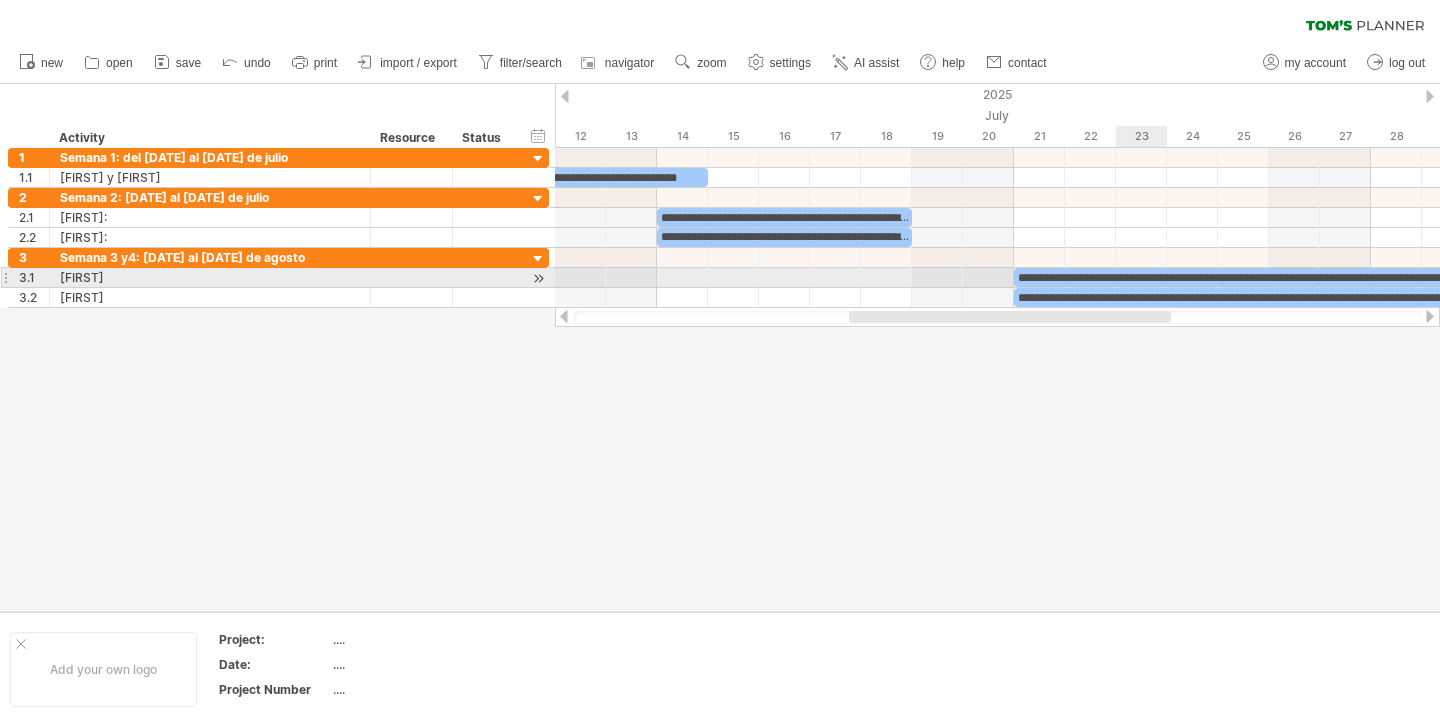 click on "**********" at bounding box center (1320, 277) 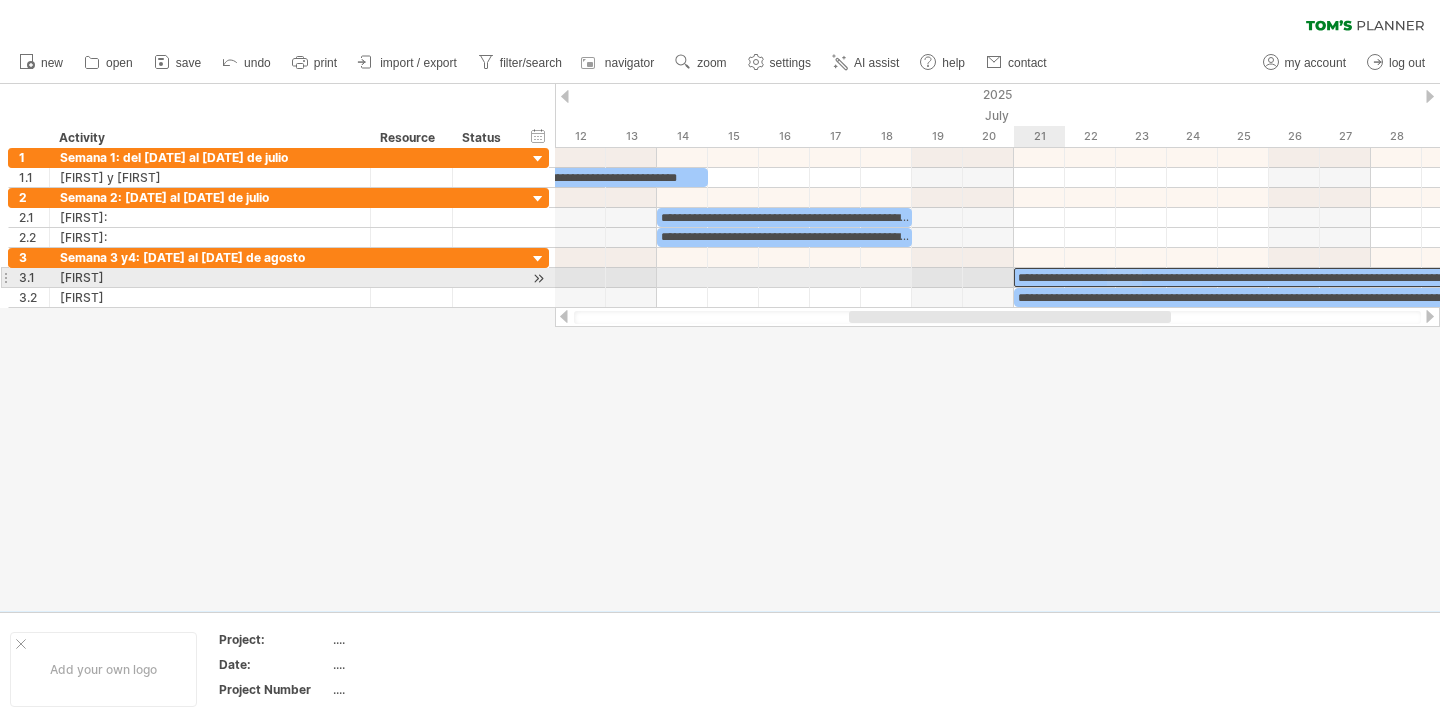 click on "**********" at bounding box center (1320, 277) 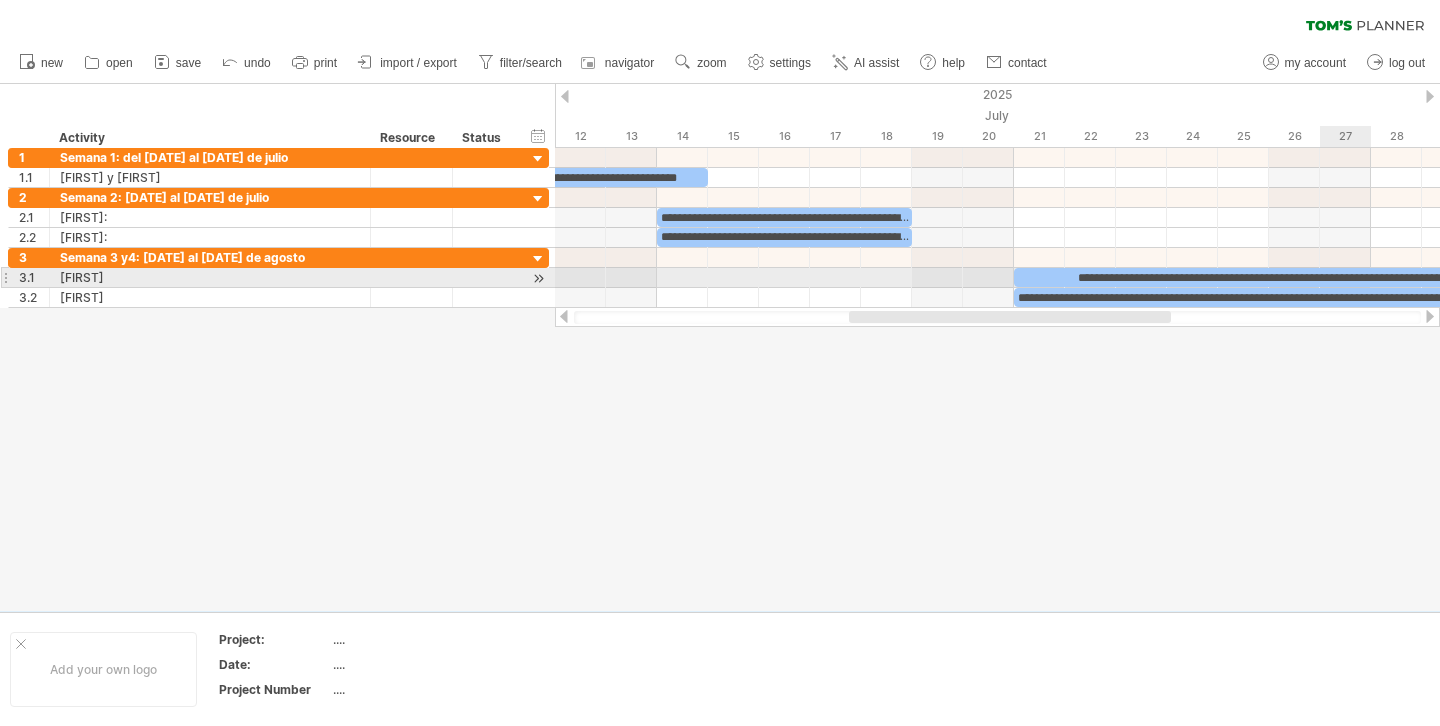 click on "**********" at bounding box center (1320, 277) 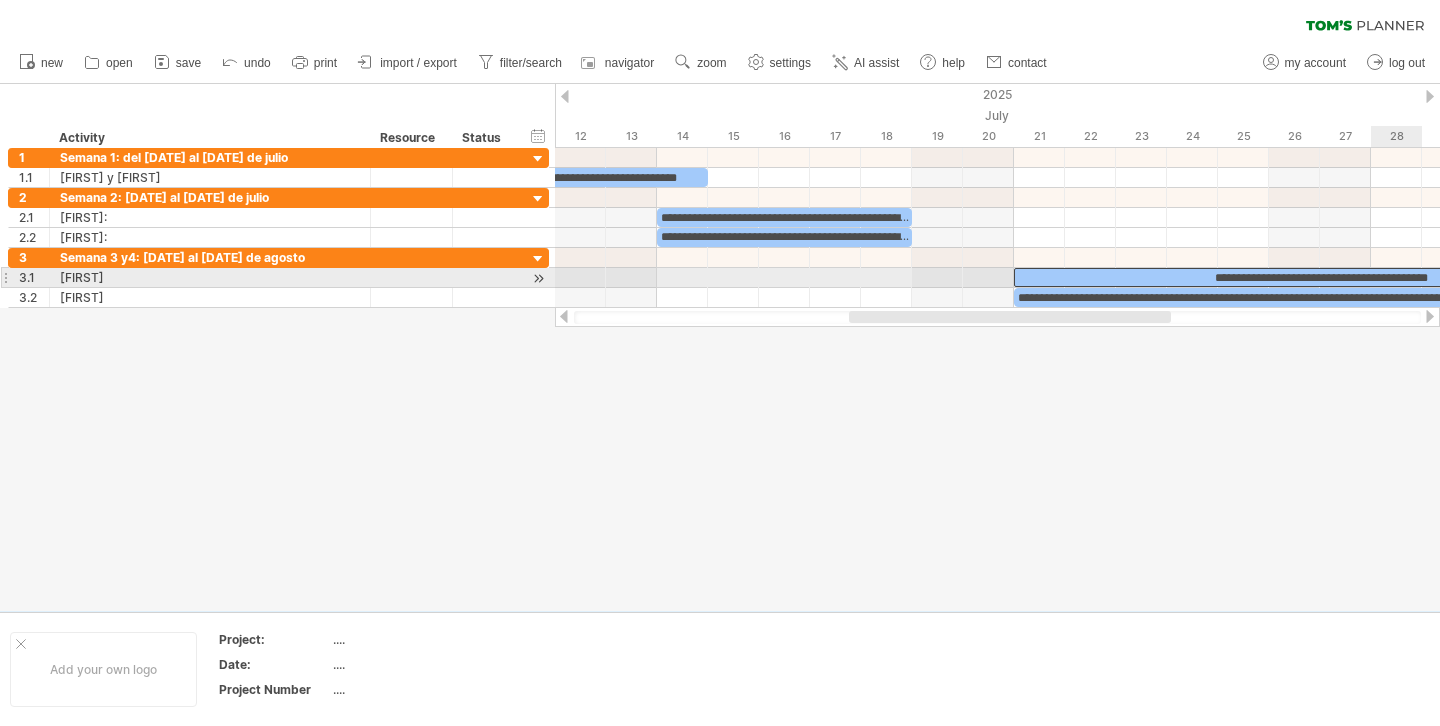 click on "**********" at bounding box center (1320, 277) 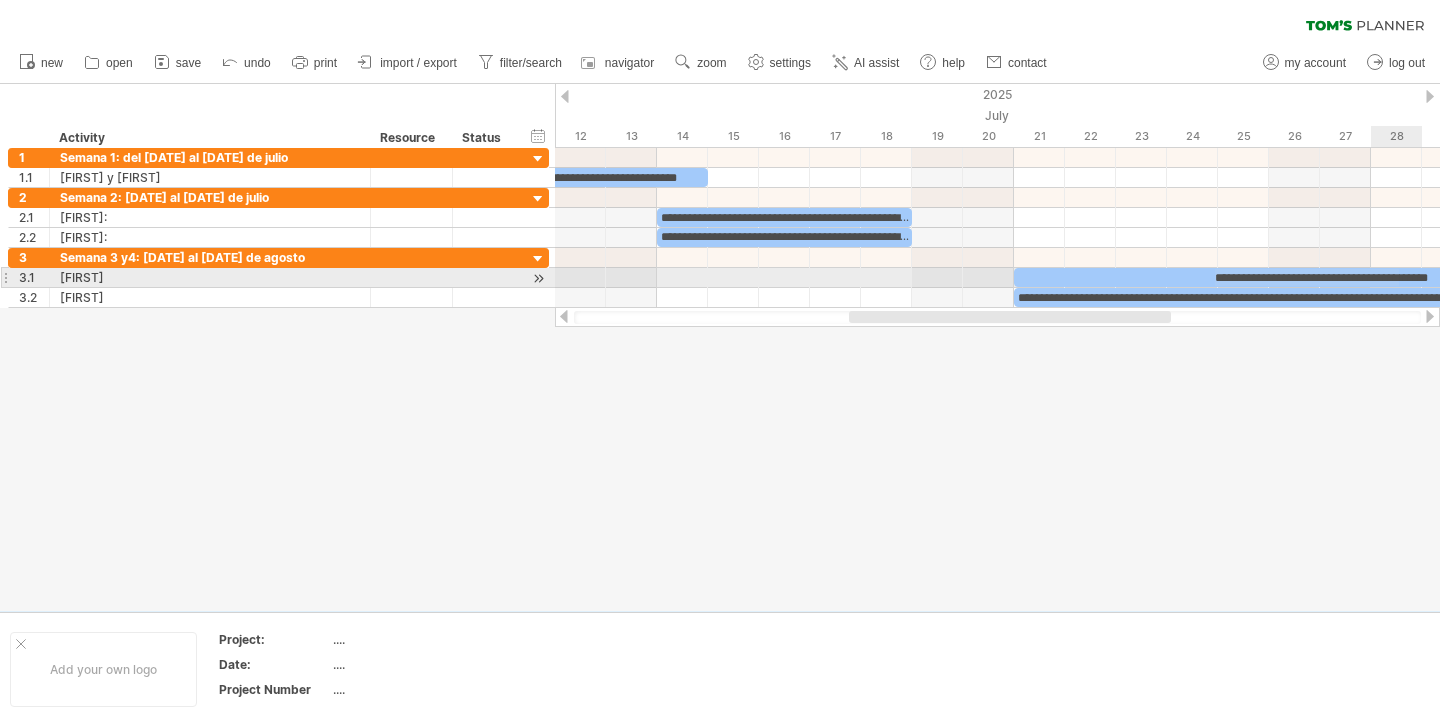 click on "**********" at bounding box center [1320, 277] 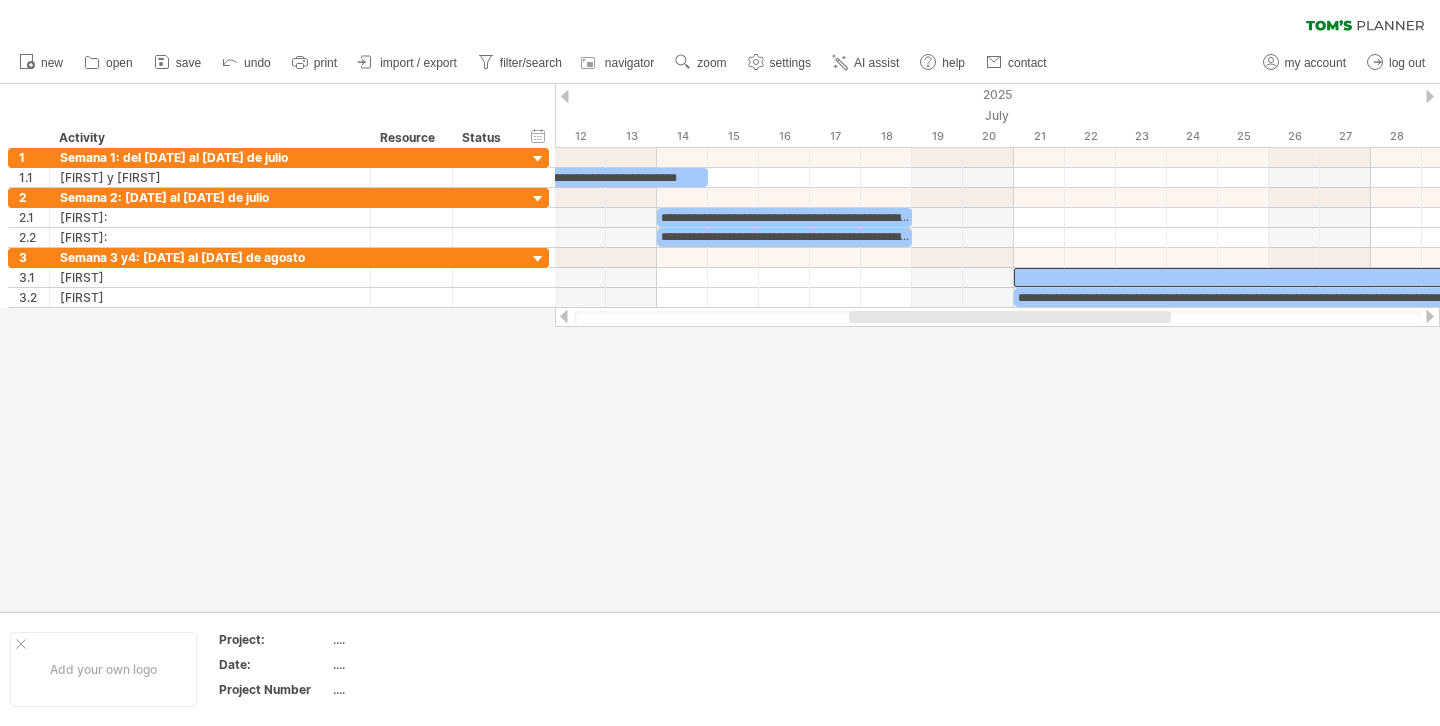 click at bounding box center (720, 347) 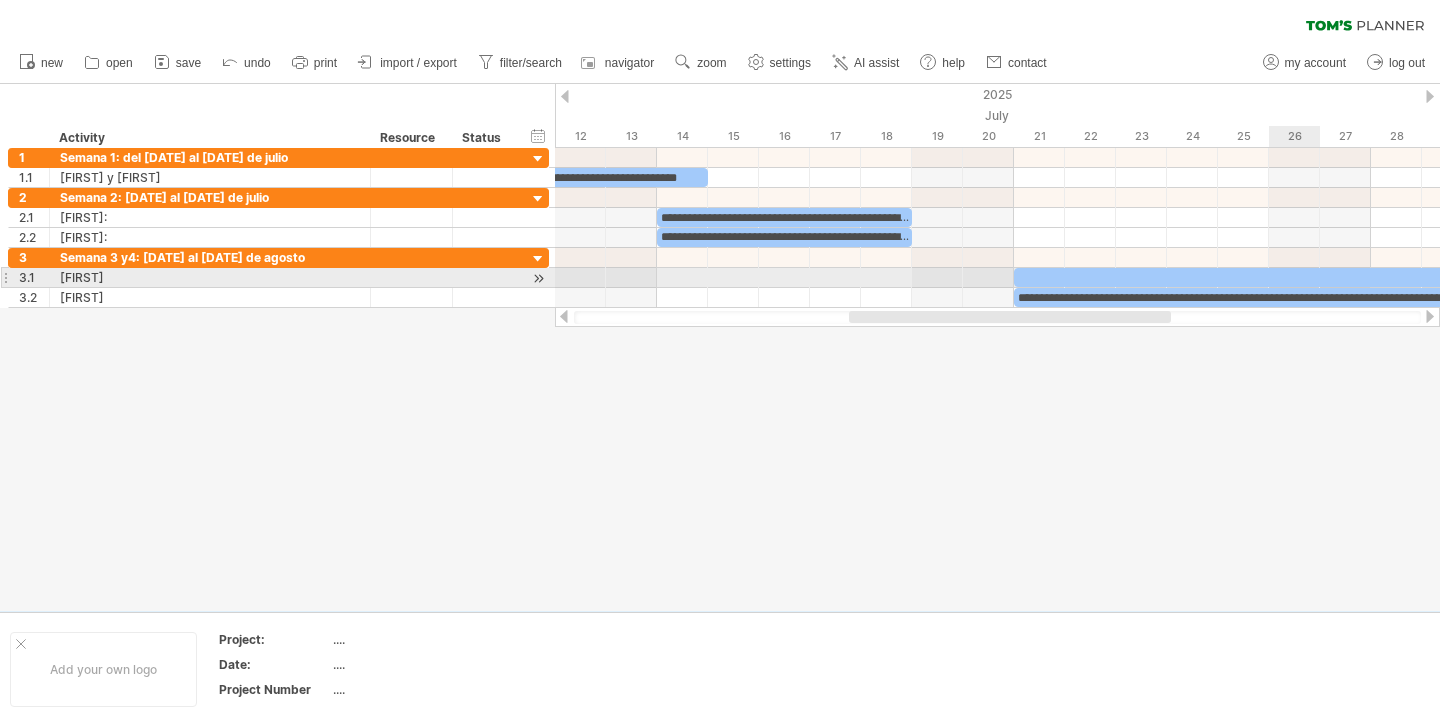 click at bounding box center [1320, 277] 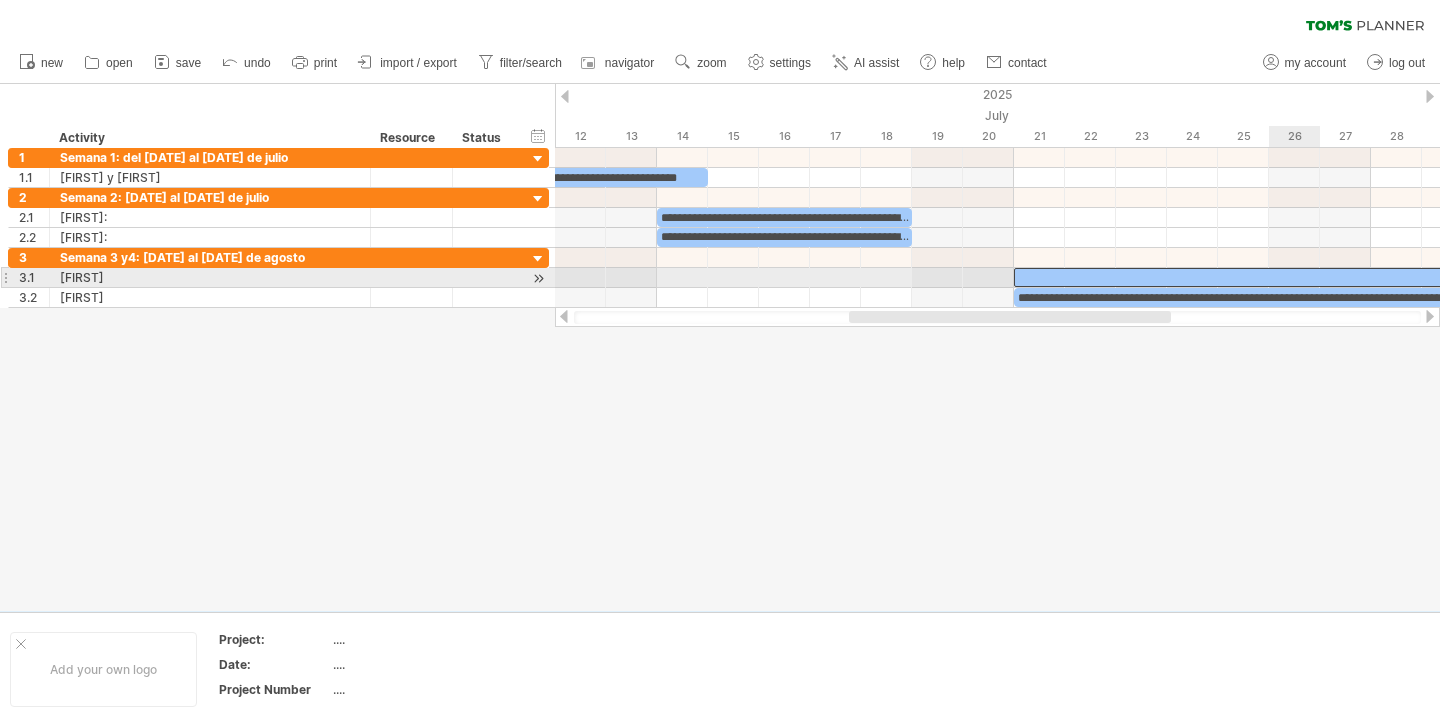 click at bounding box center [1320, 277] 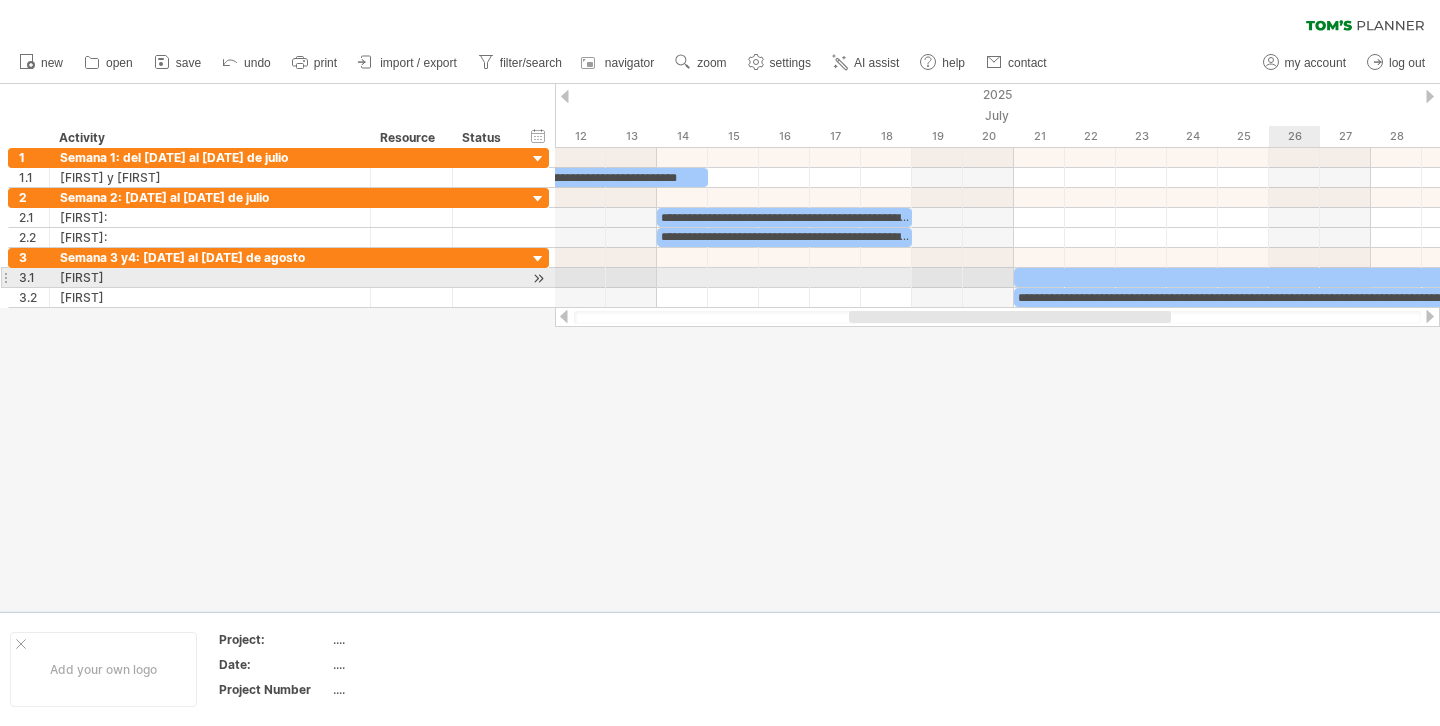 scroll, scrollTop: 0, scrollLeft: 0, axis: both 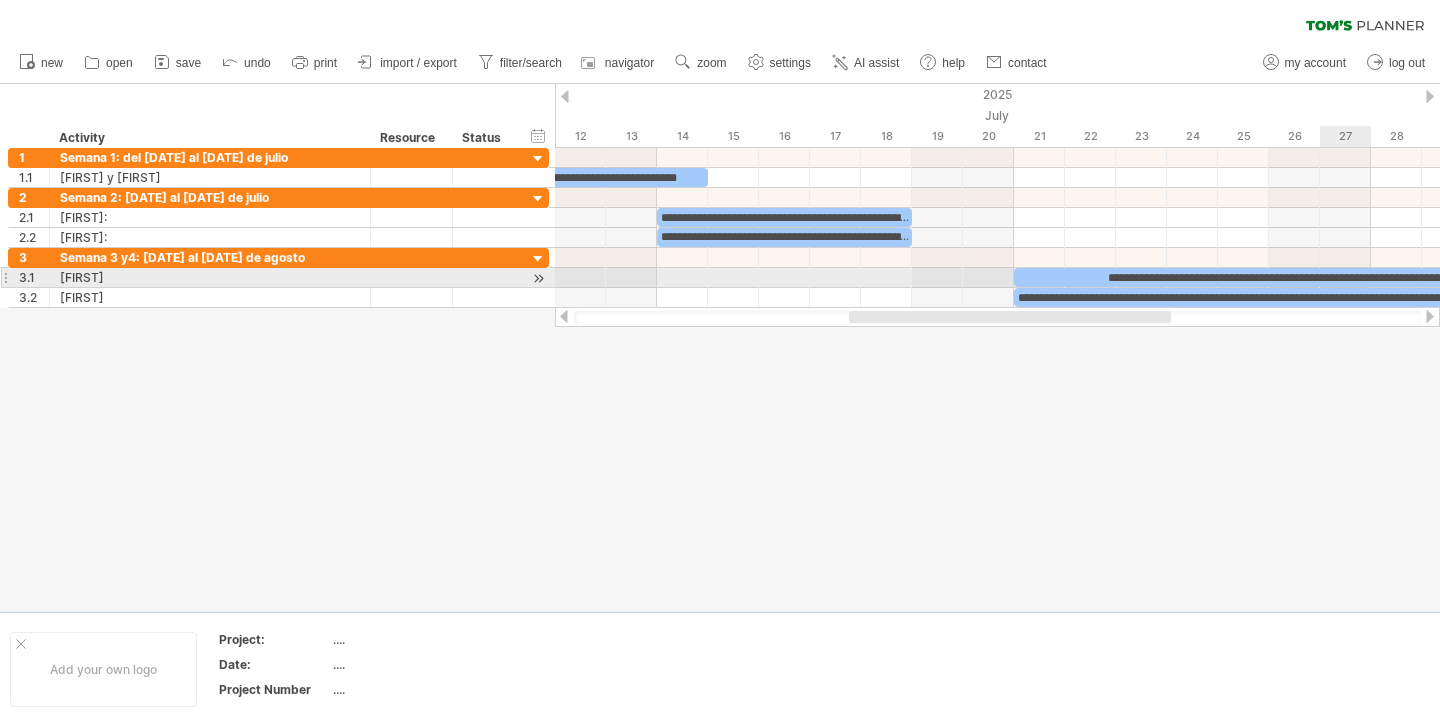 click on "**********" at bounding box center [1320, 277] 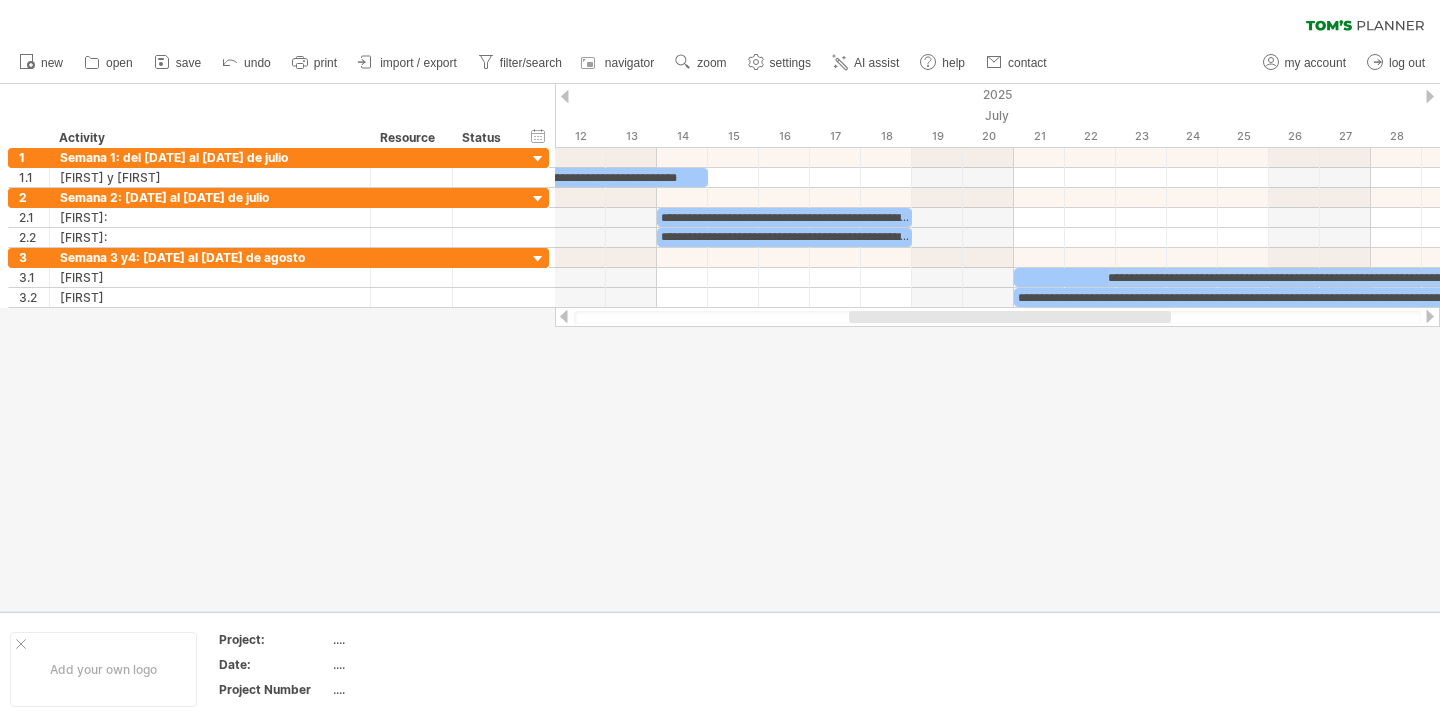 click at bounding box center [720, 347] 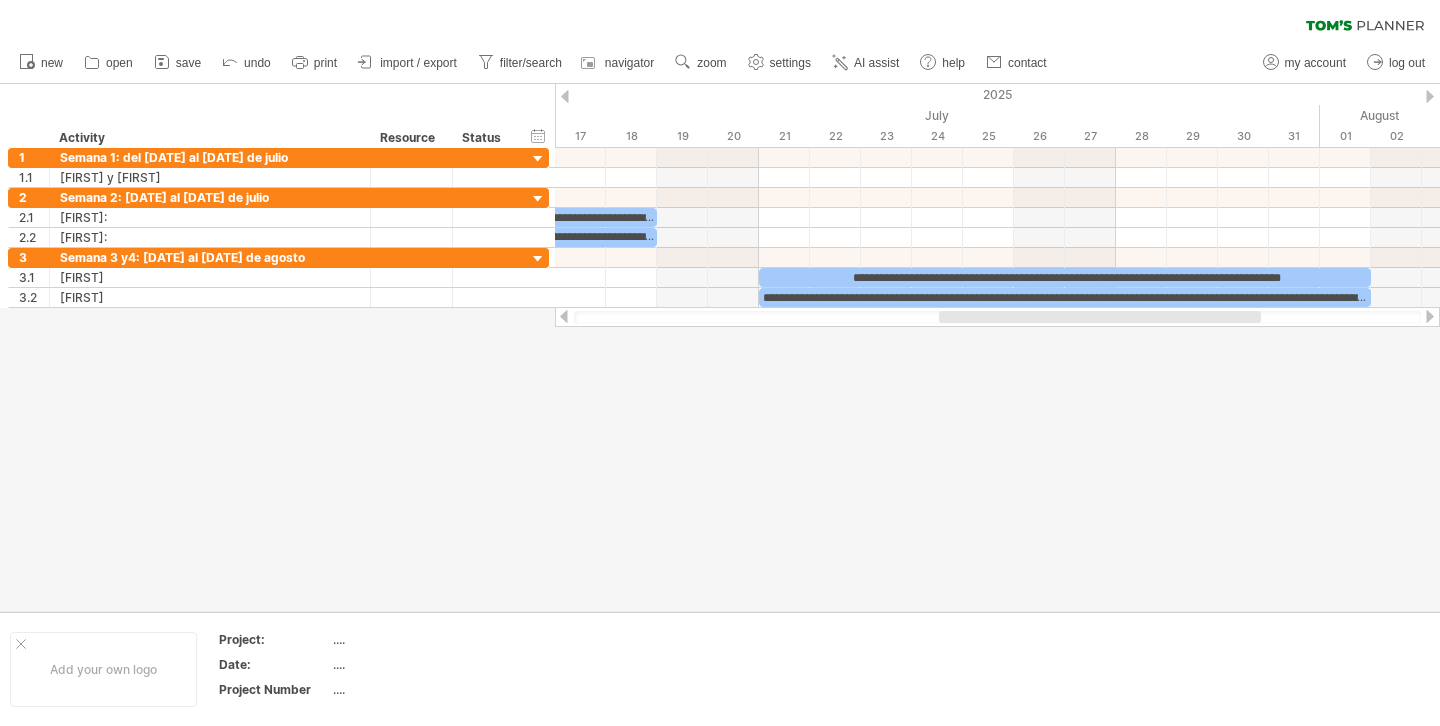 drag, startPoint x: 1157, startPoint y: 318, endPoint x: 1247, endPoint y: 322, distance: 90.088844 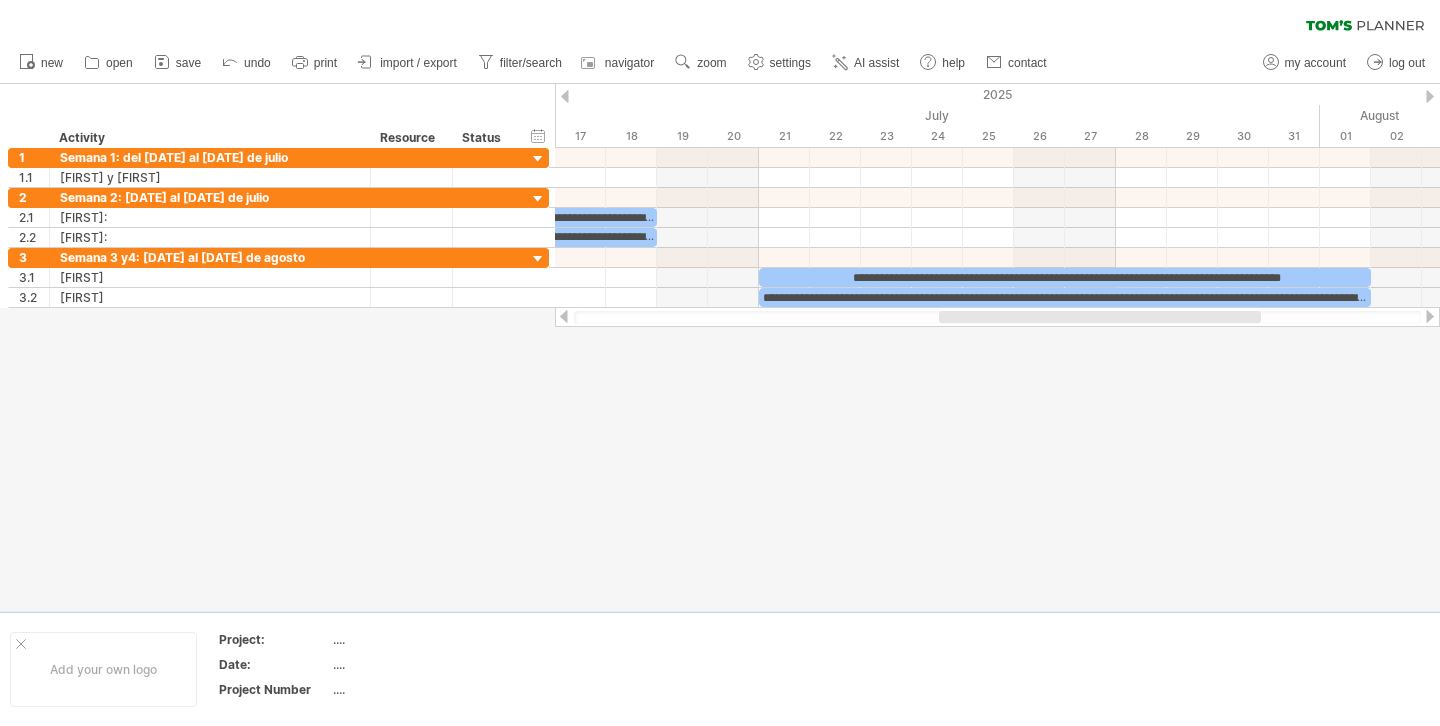 click at bounding box center (1100, 317) 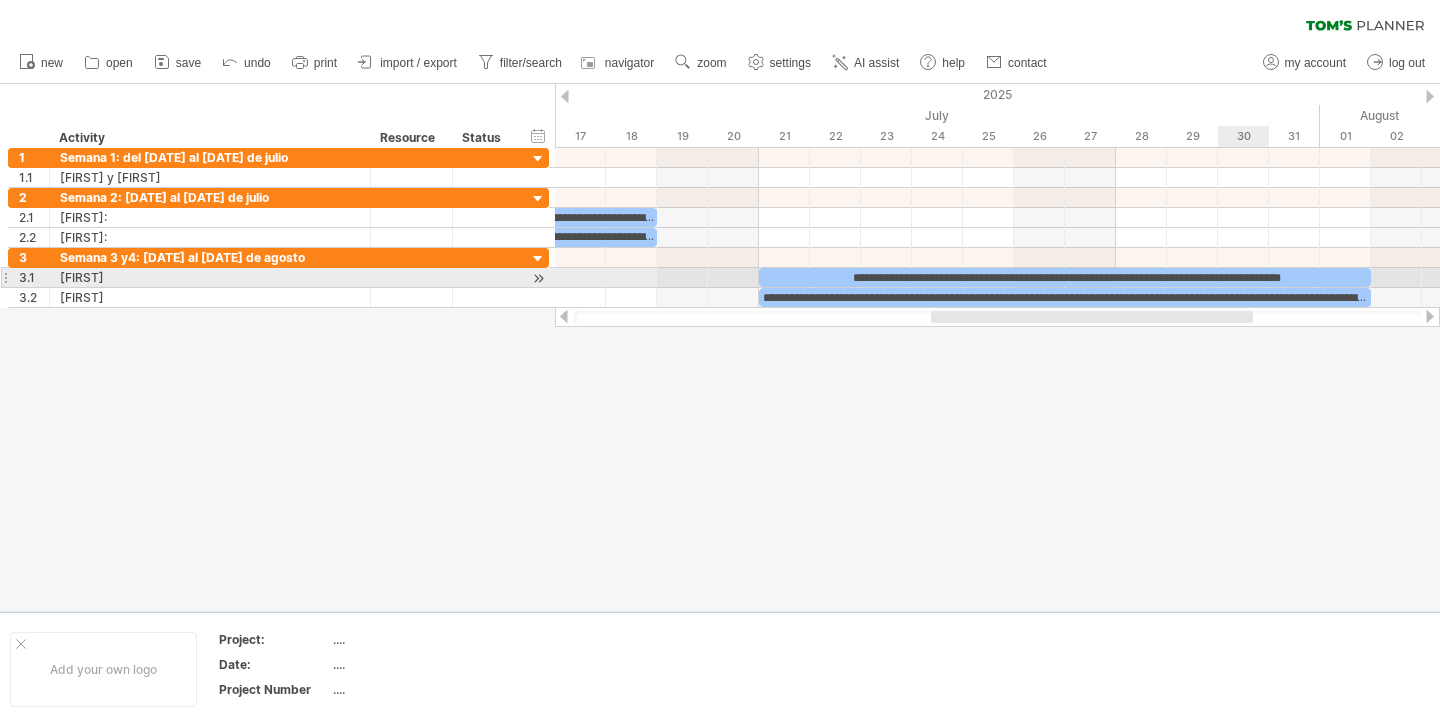 click on "**********" at bounding box center (1065, 277) 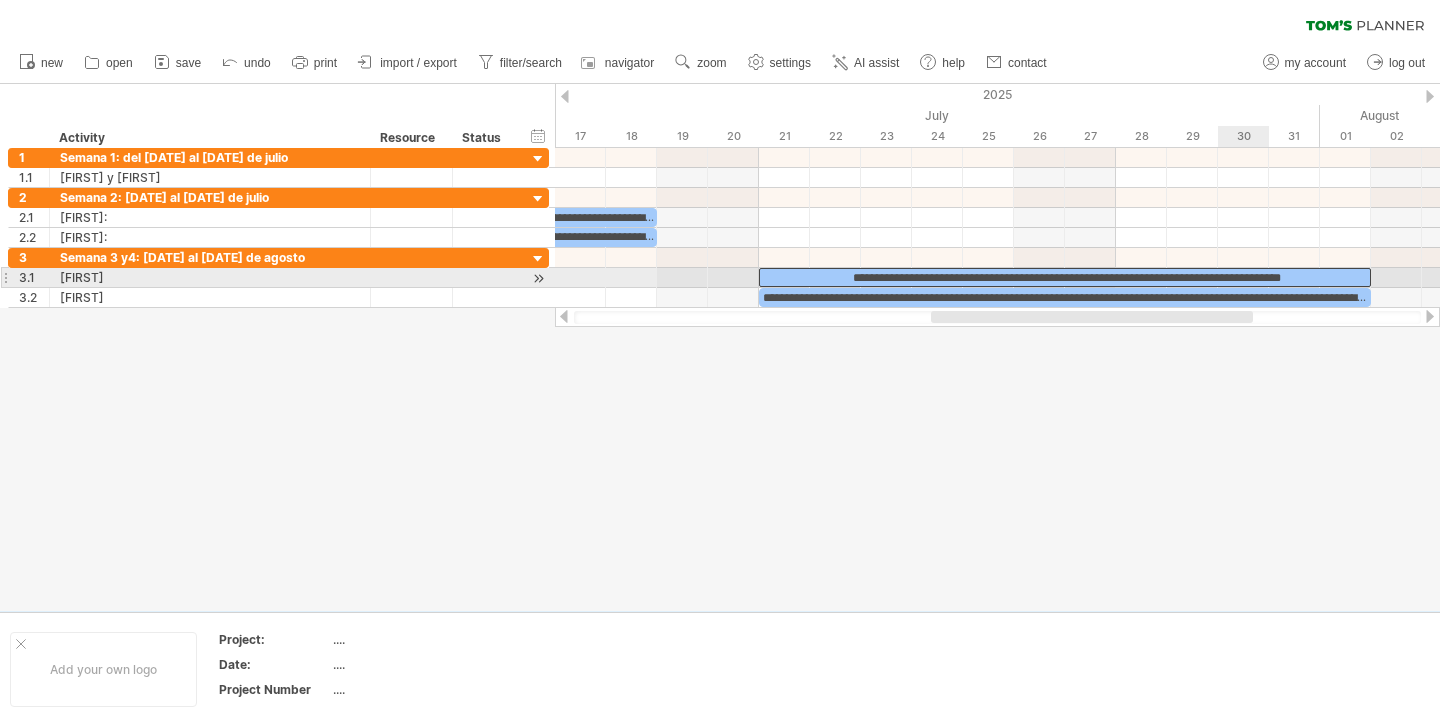 click on "**********" at bounding box center (1065, 277) 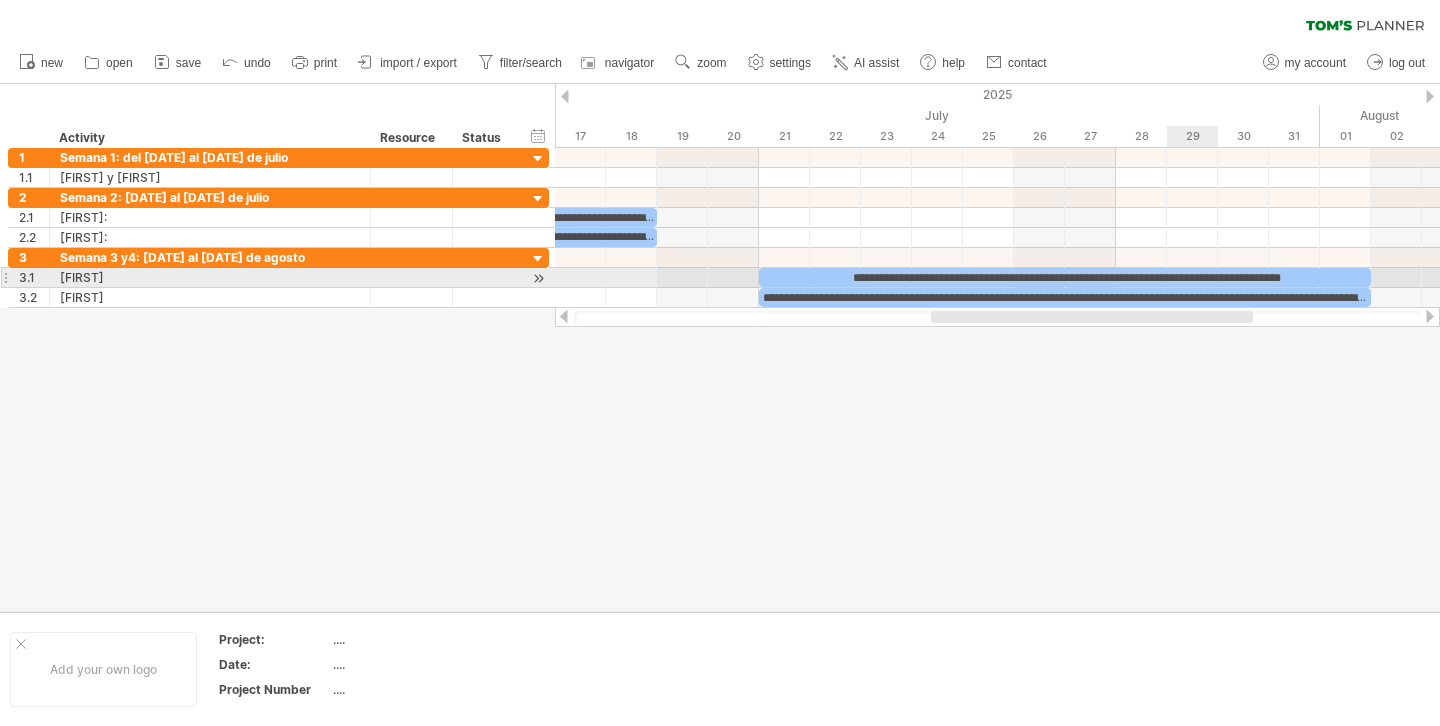 click on "**********" at bounding box center (1065, 277) 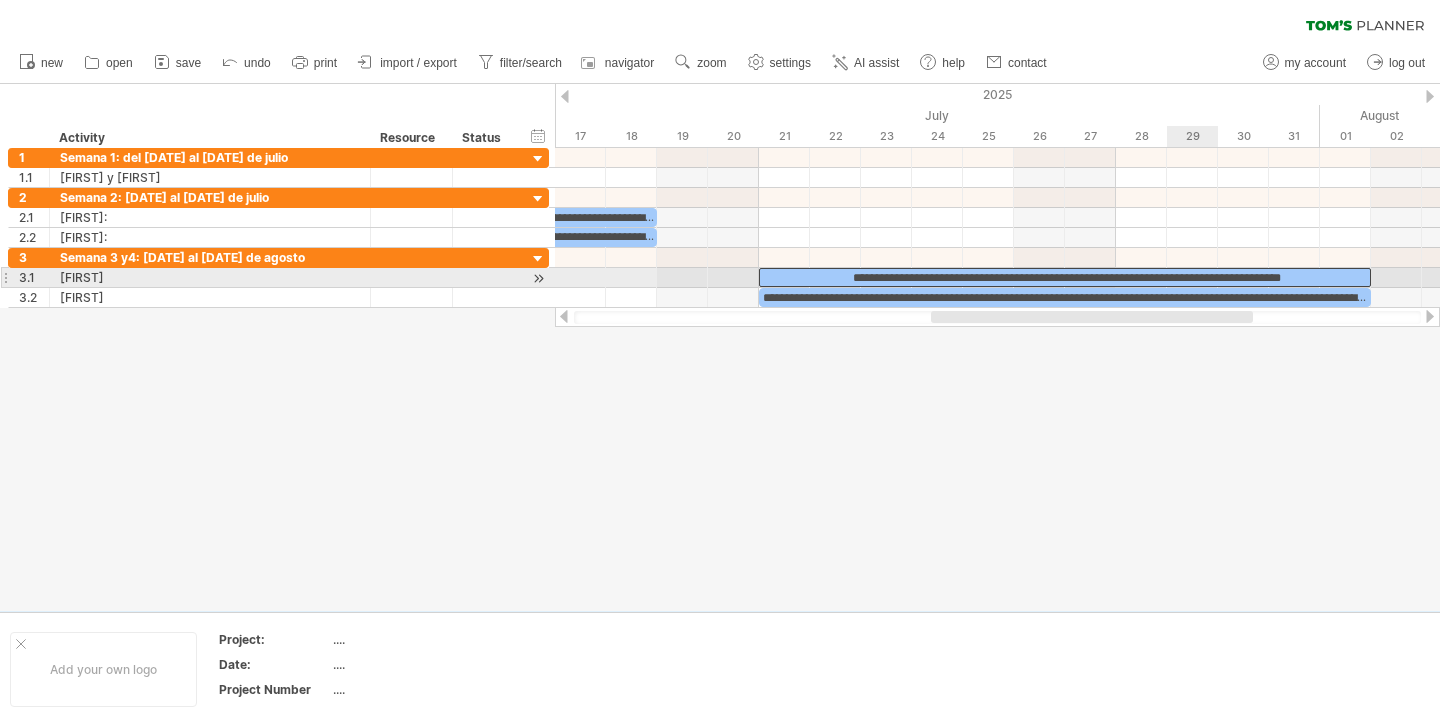 click on "**********" at bounding box center (1065, 277) 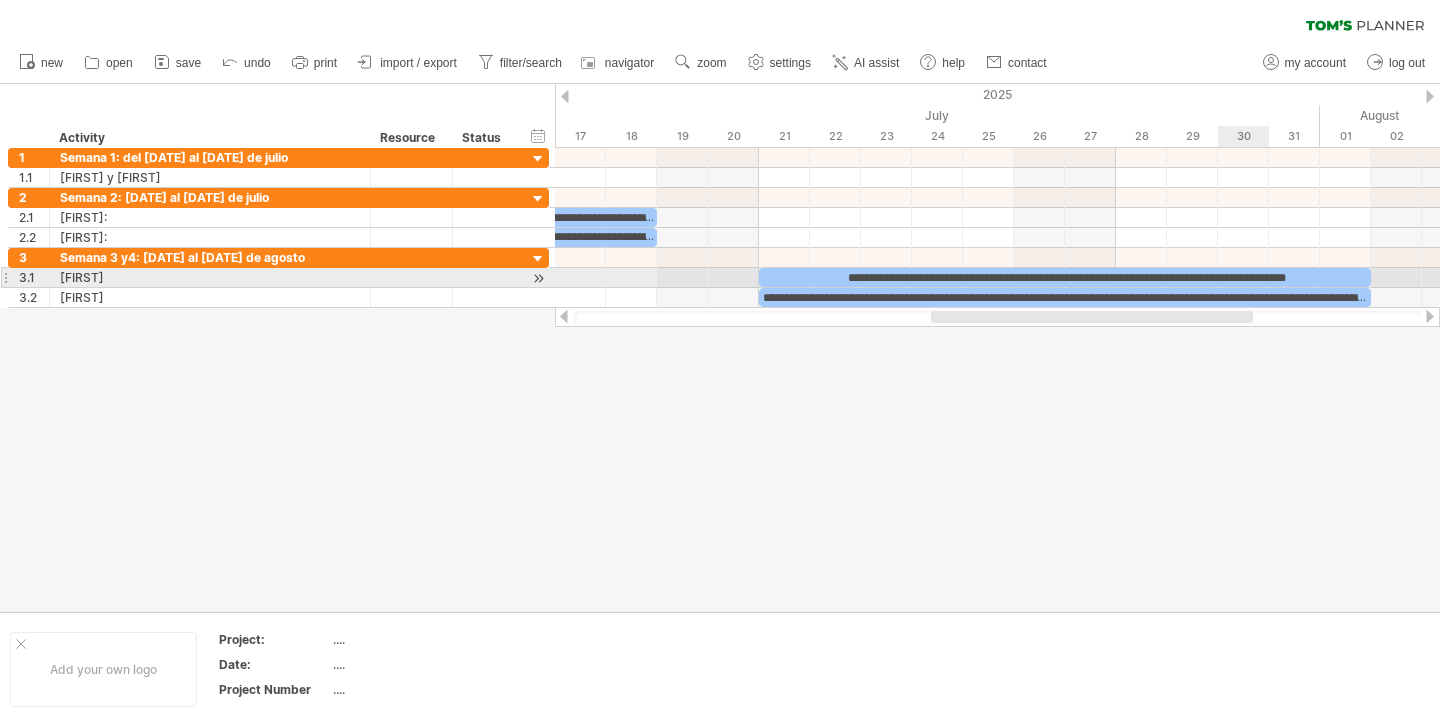 click on "**********" at bounding box center (1065, 277) 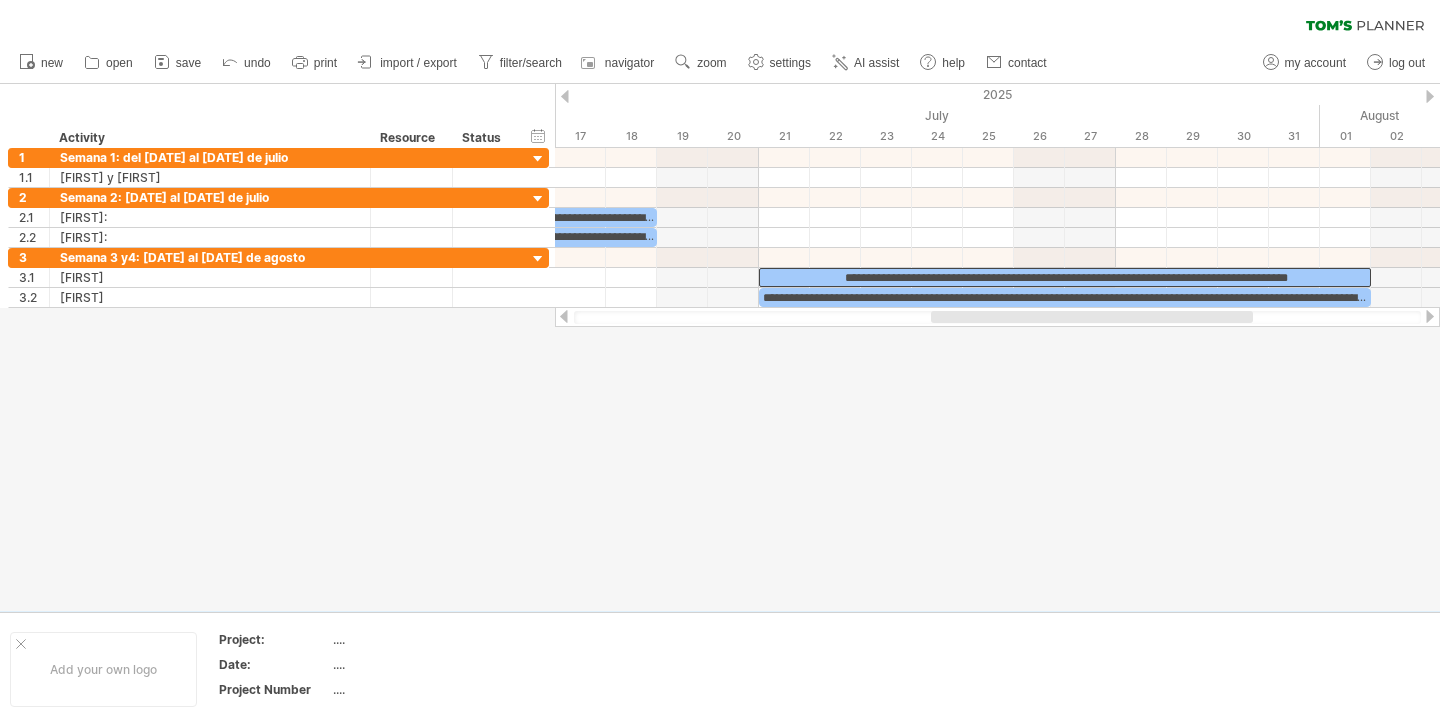 click at bounding box center [720, 347] 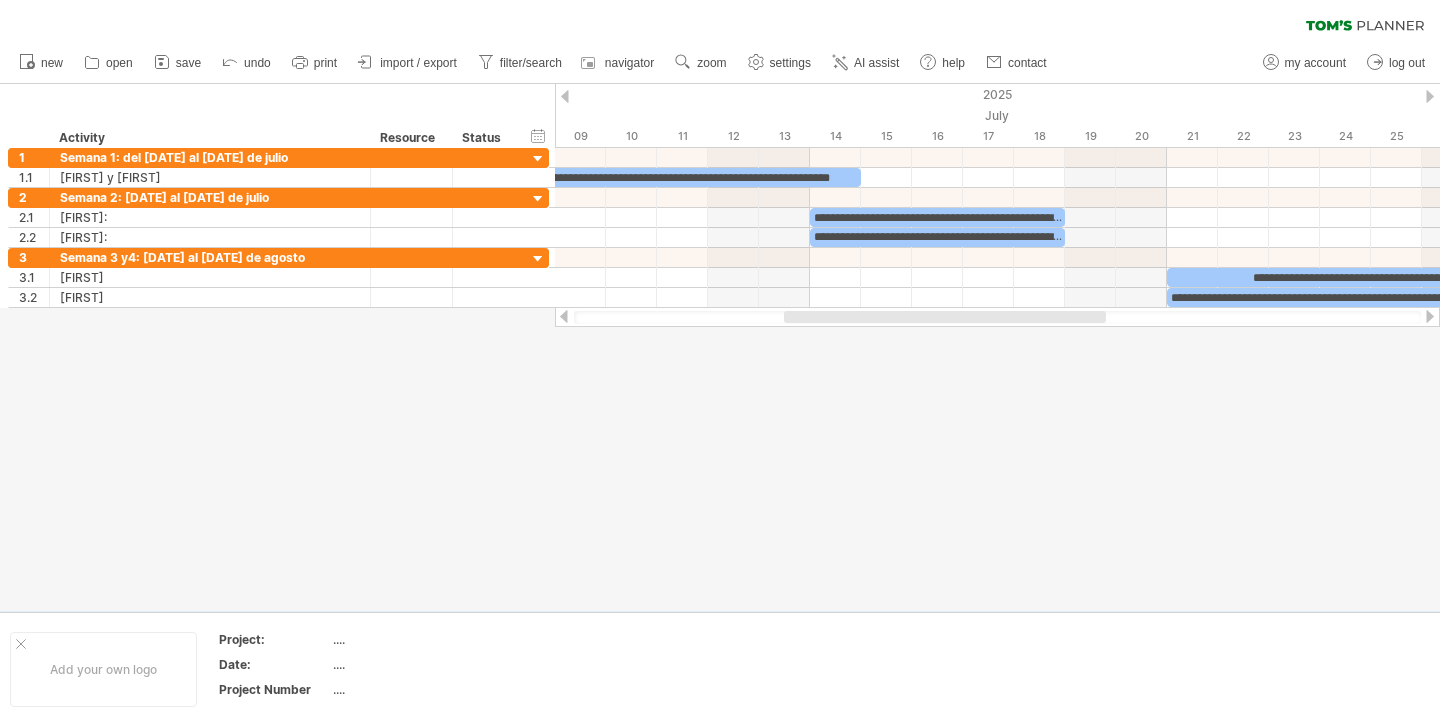 drag, startPoint x: 961, startPoint y: 315, endPoint x: 814, endPoint y: 315, distance: 147 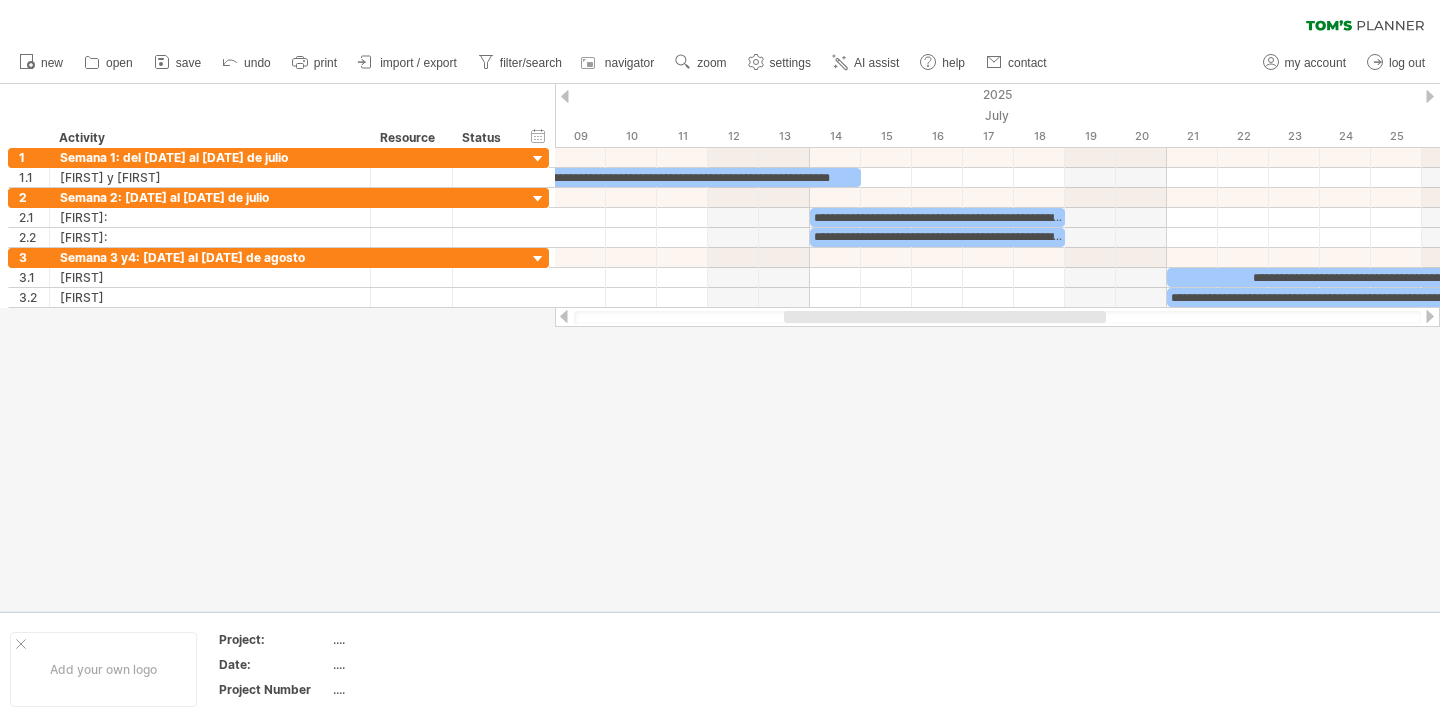 click at bounding box center [945, 317] 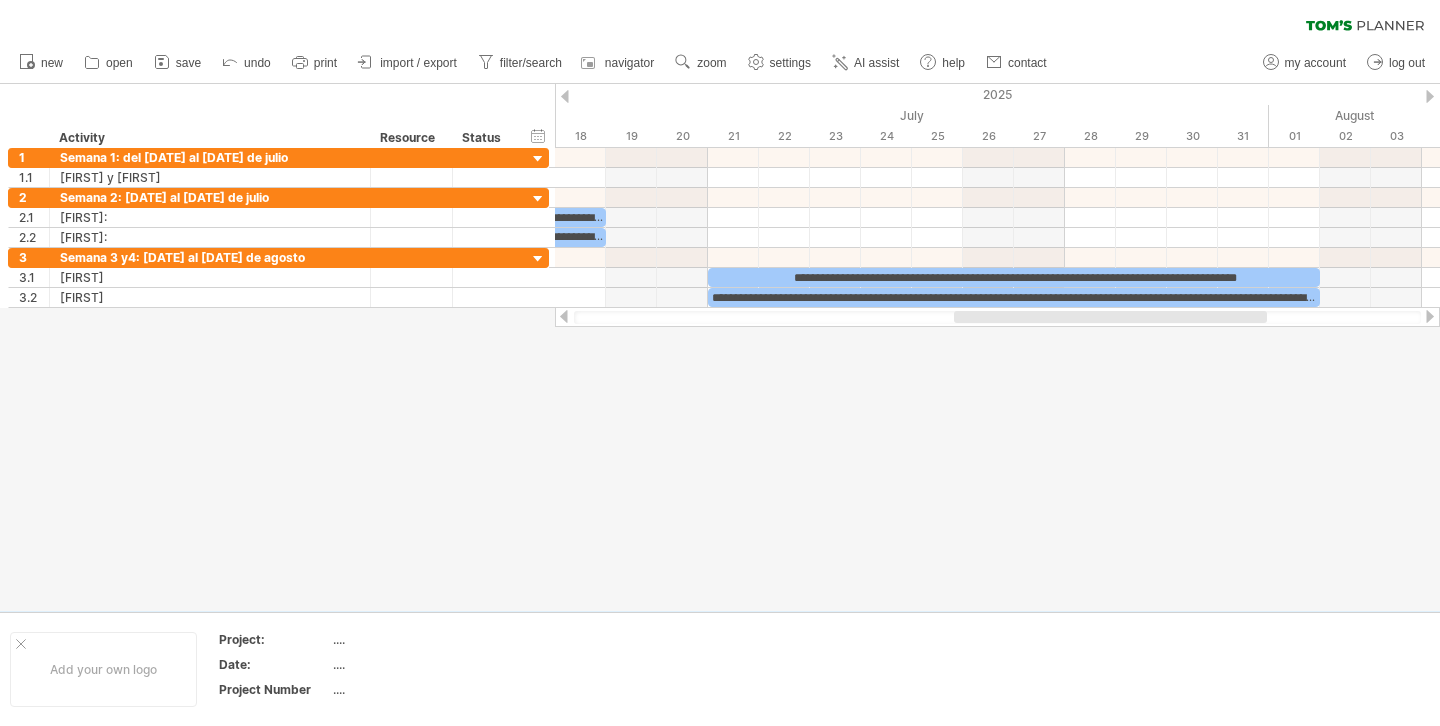 drag, startPoint x: 865, startPoint y: 316, endPoint x: 1026, endPoint y: 319, distance: 161.02795 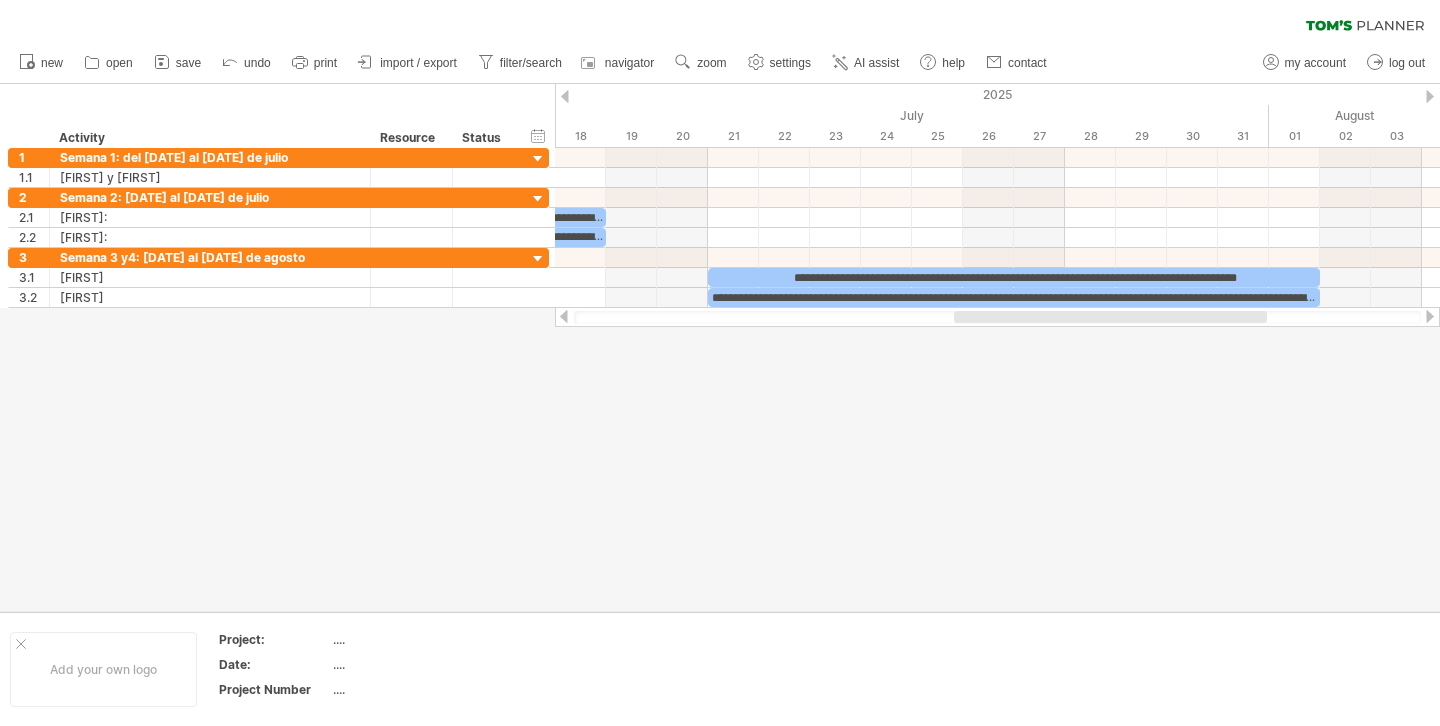 click at bounding box center [1110, 317] 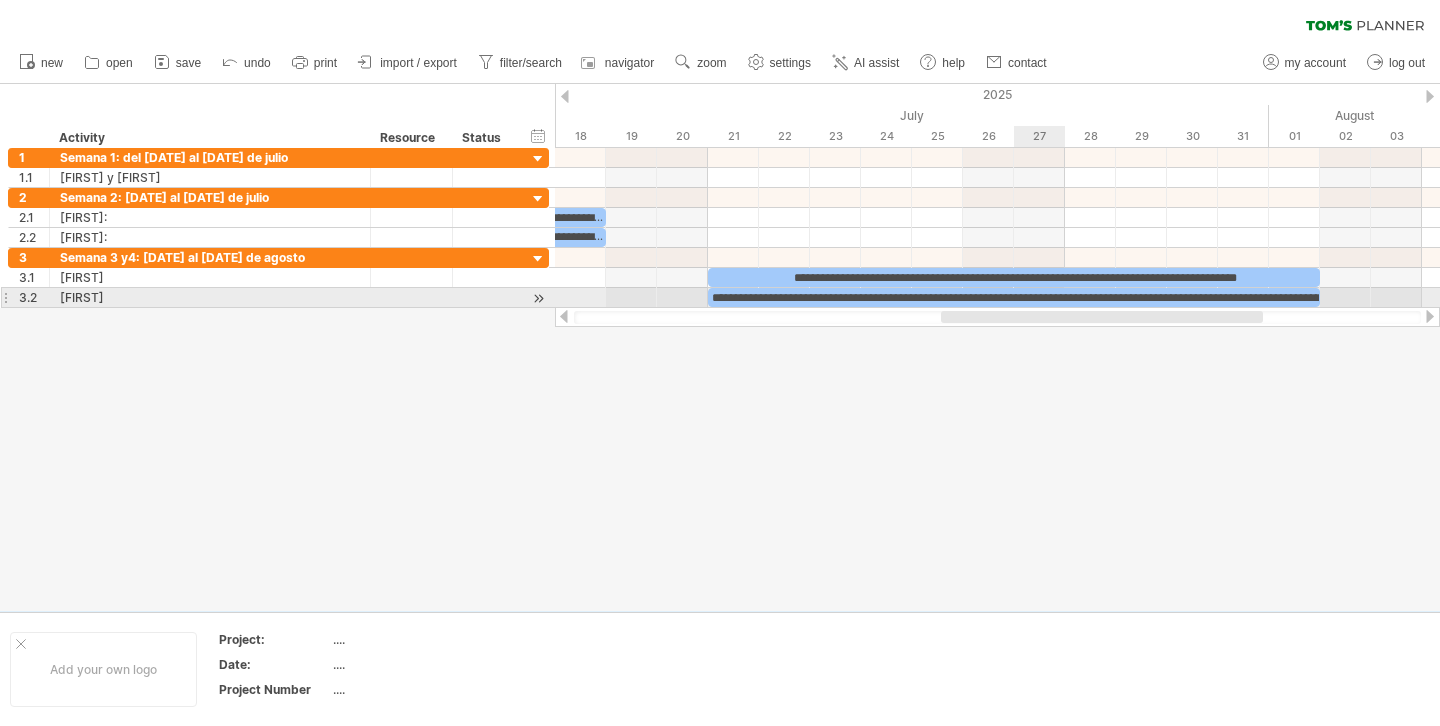 click on "**********" at bounding box center [1014, 297] 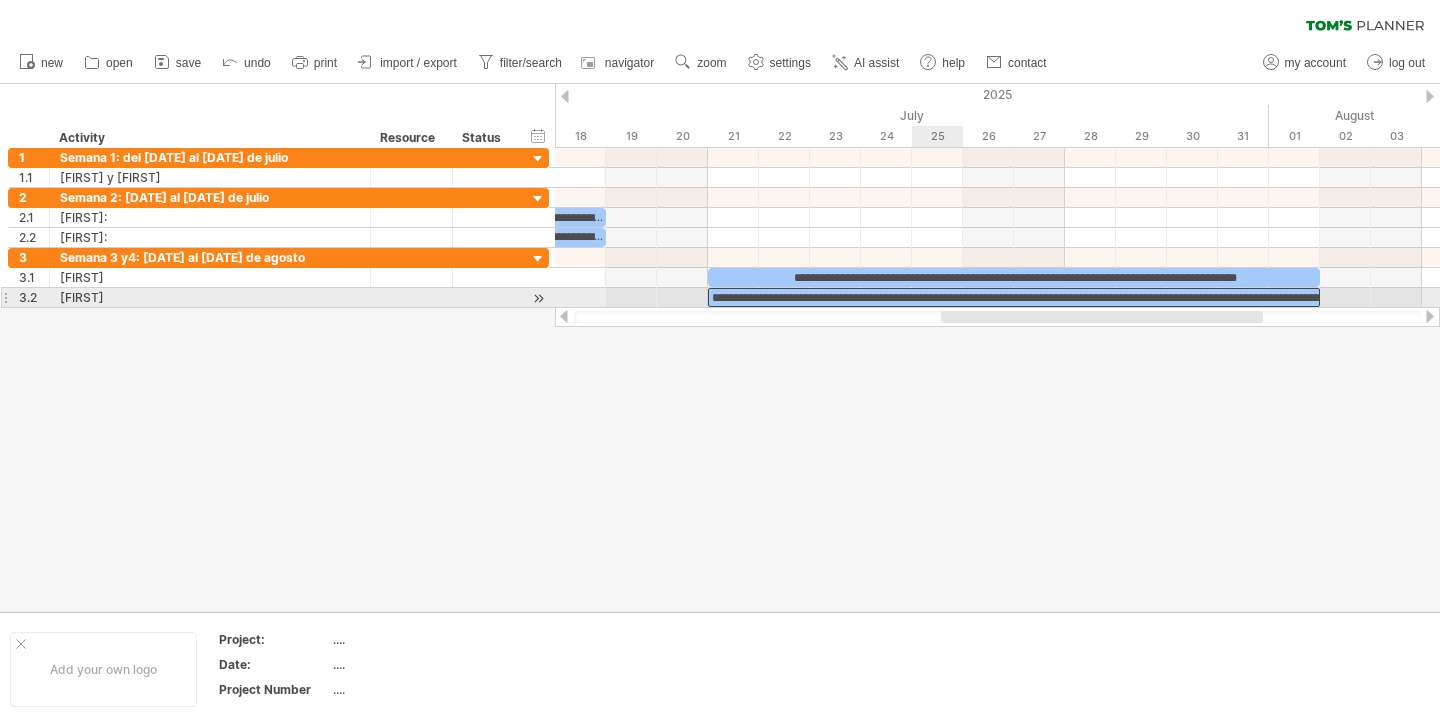 click on "**********" at bounding box center (1014, 297) 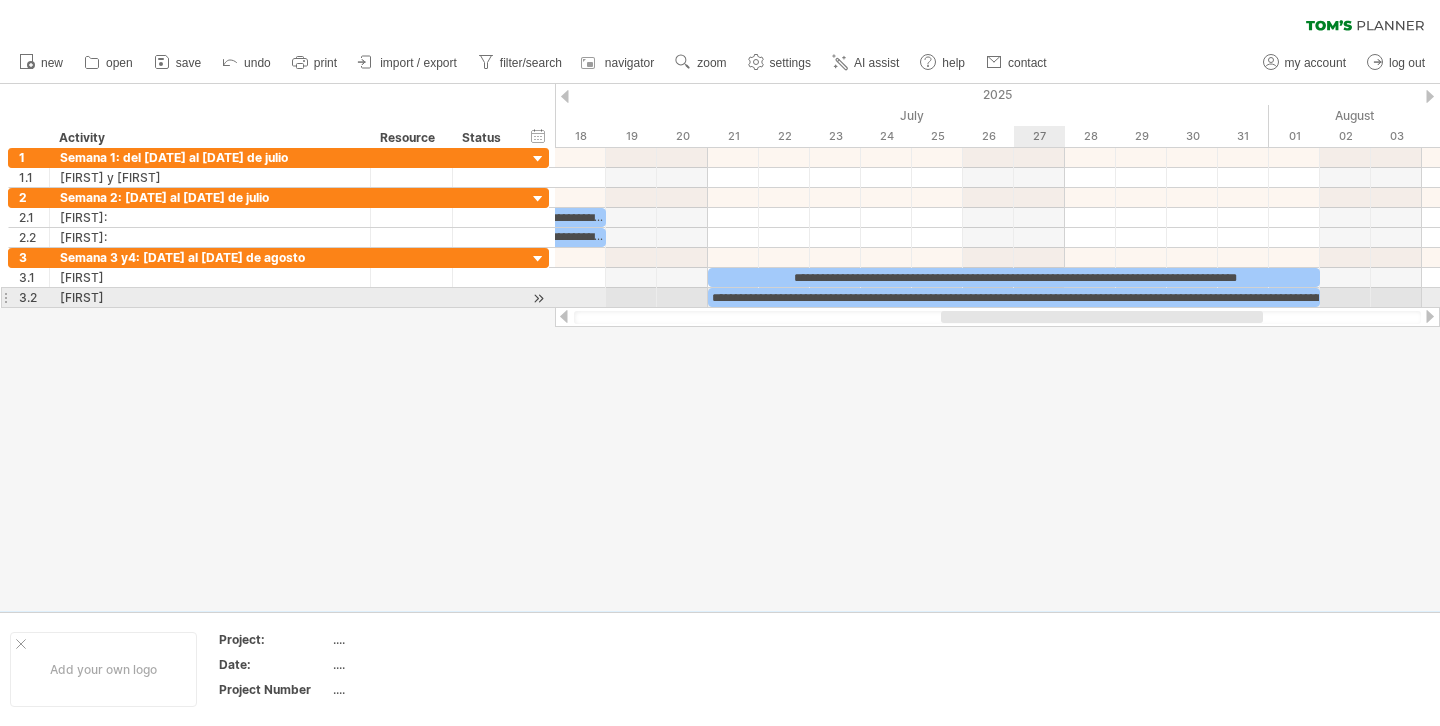 click on "**********" at bounding box center (1014, 297) 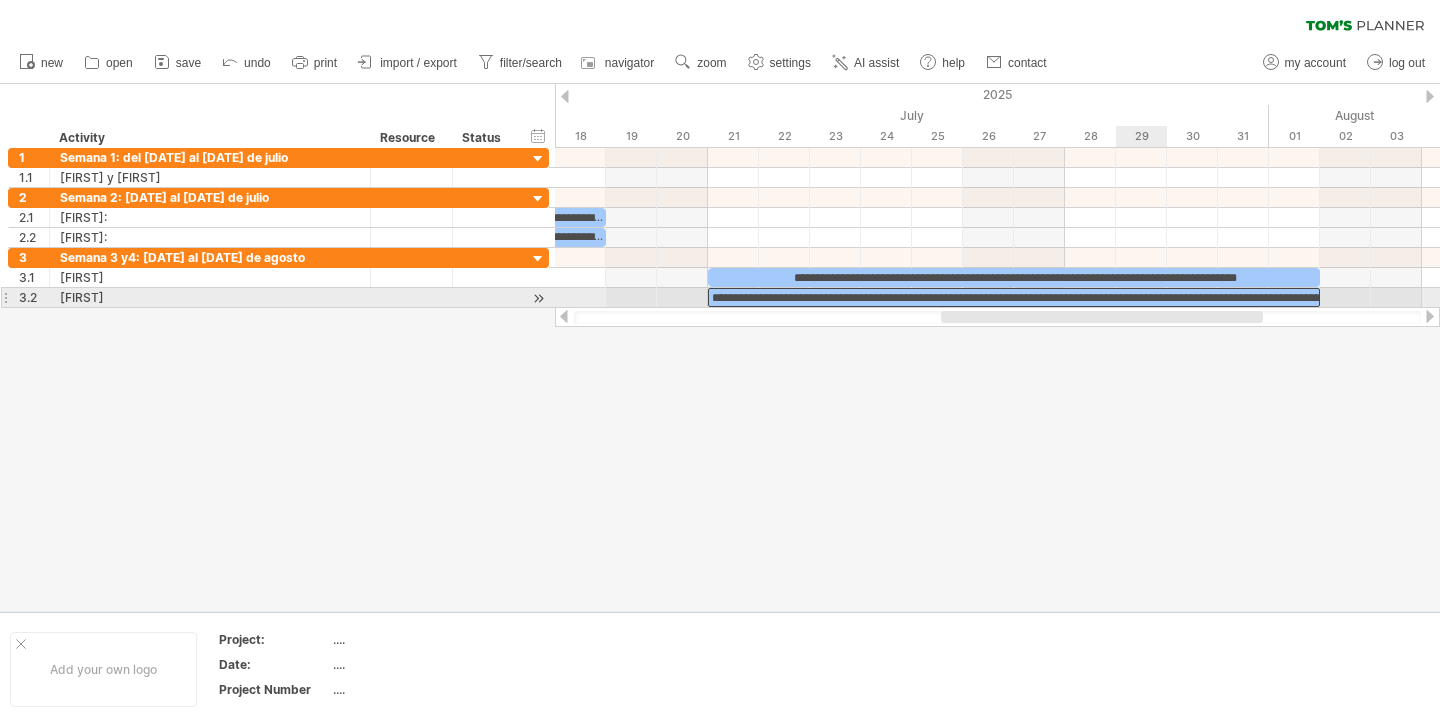 click on "**********" at bounding box center (1014, 297) 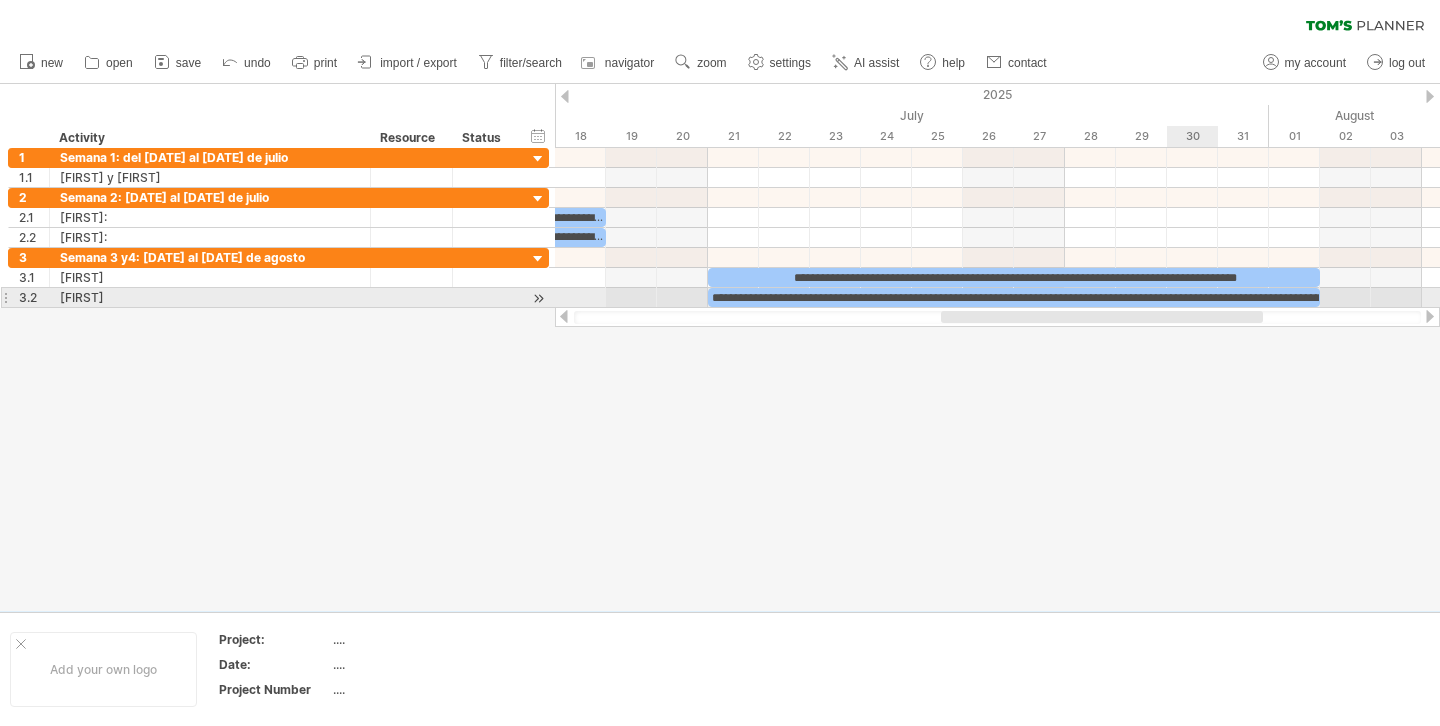 click on "**********" at bounding box center (1014, 297) 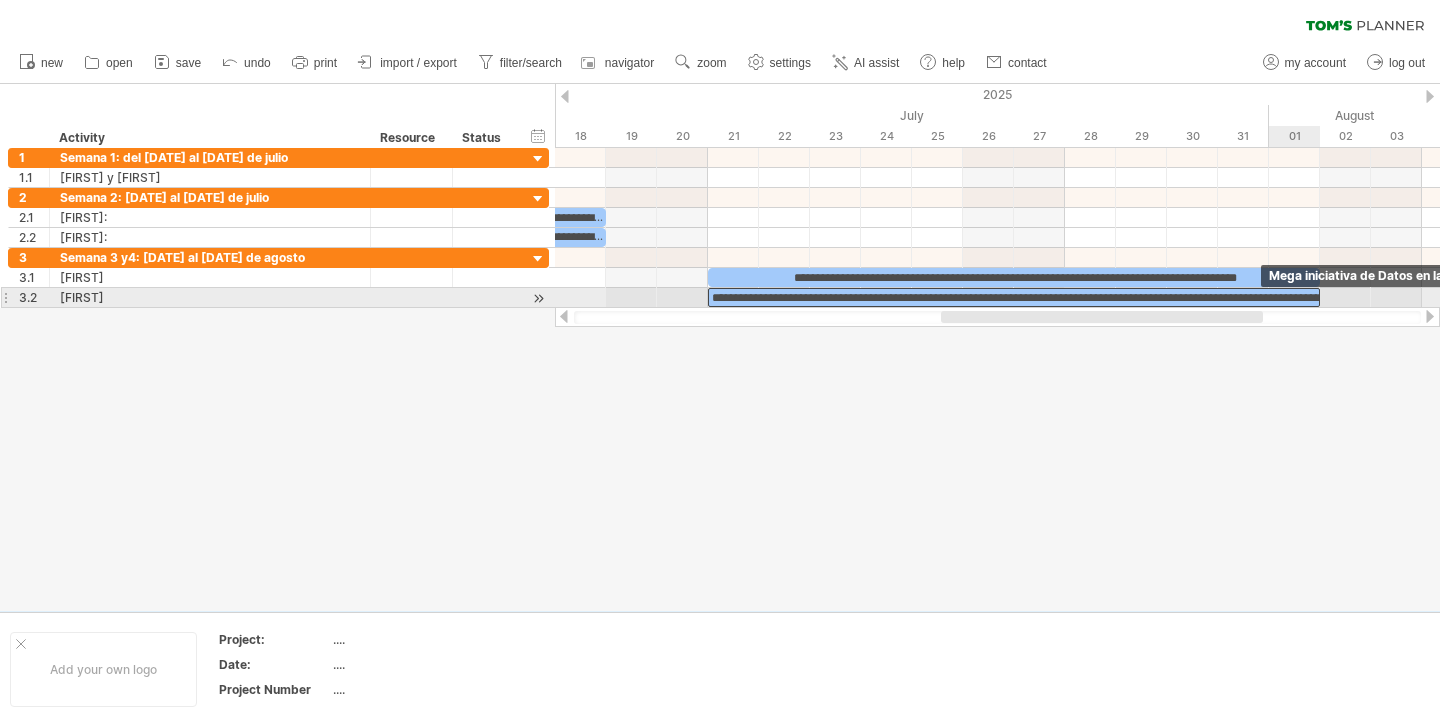 click on "**********" at bounding box center (1014, 297) 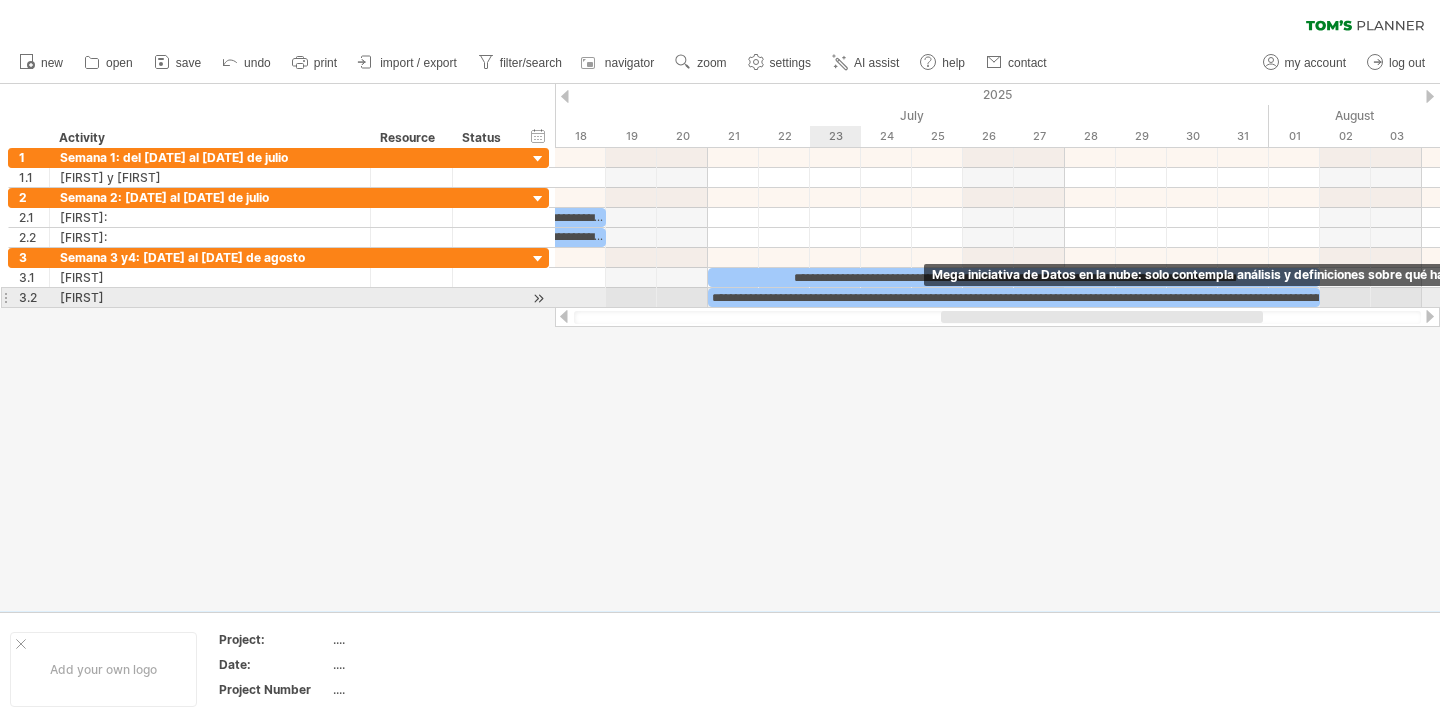 click on "**********" at bounding box center [1014, 297] 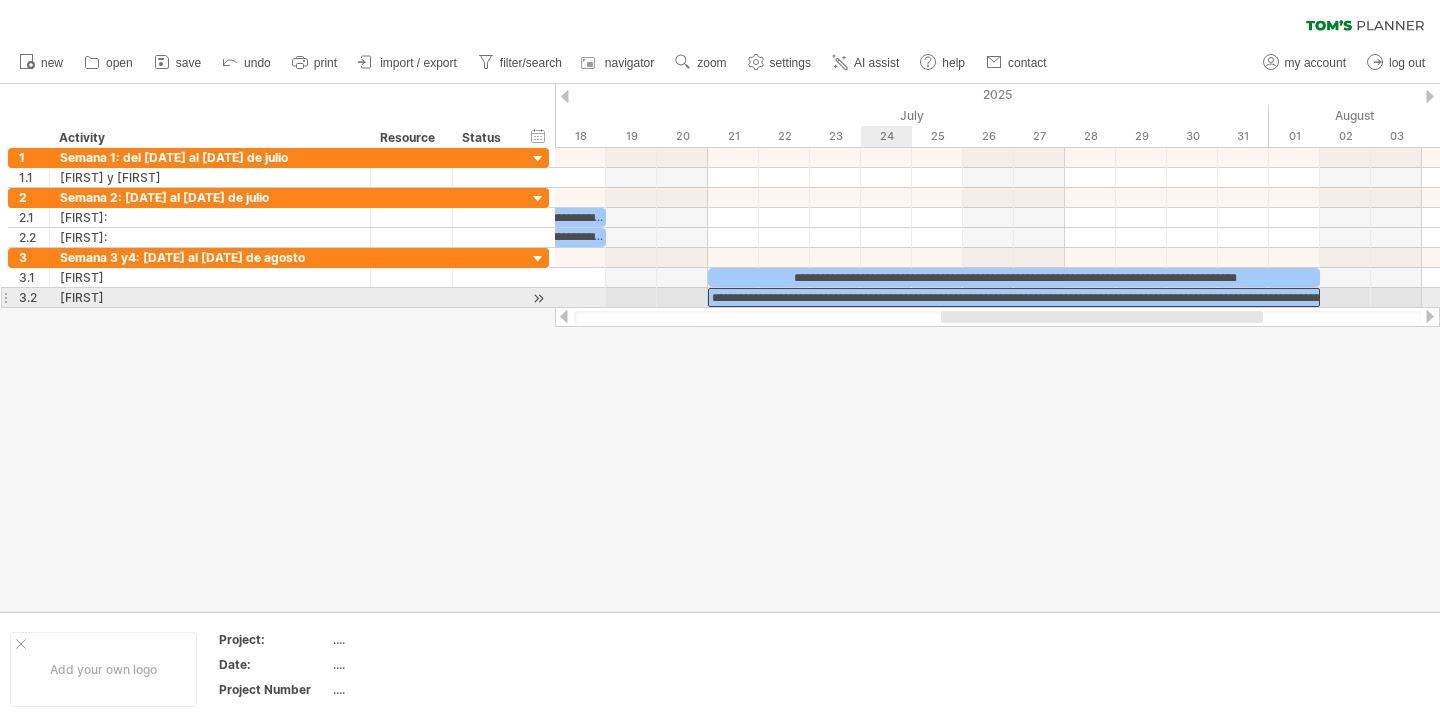 click on "**********" at bounding box center (1014, 297) 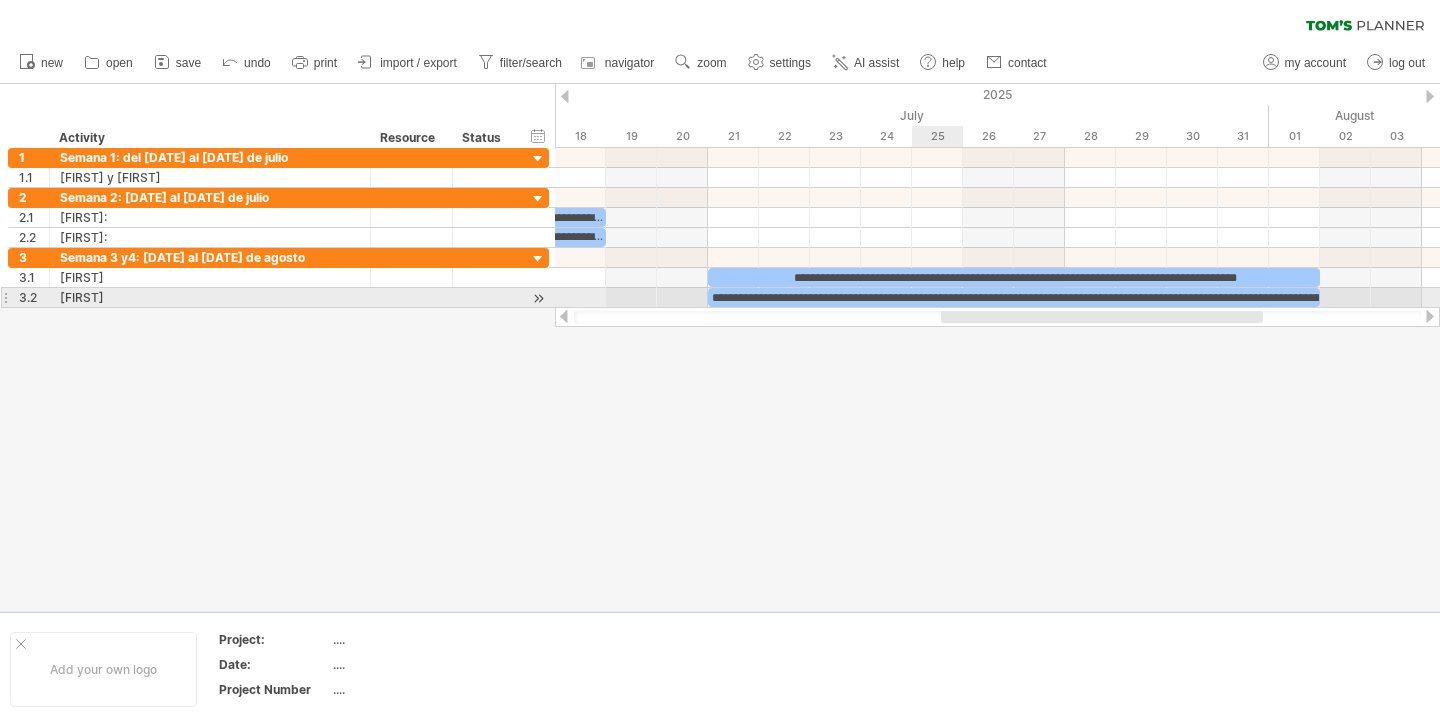 click on "**********" at bounding box center (1014, 297) 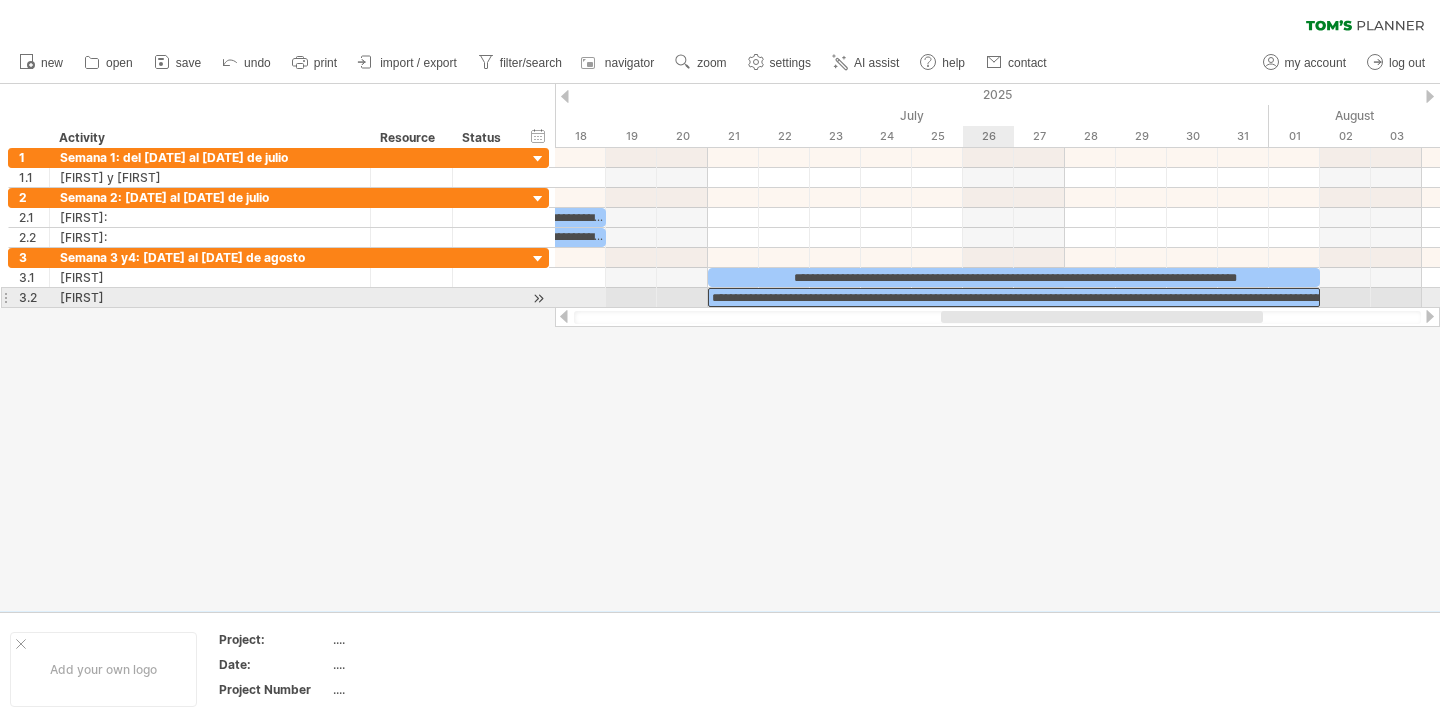 click on "**********" at bounding box center (1014, 297) 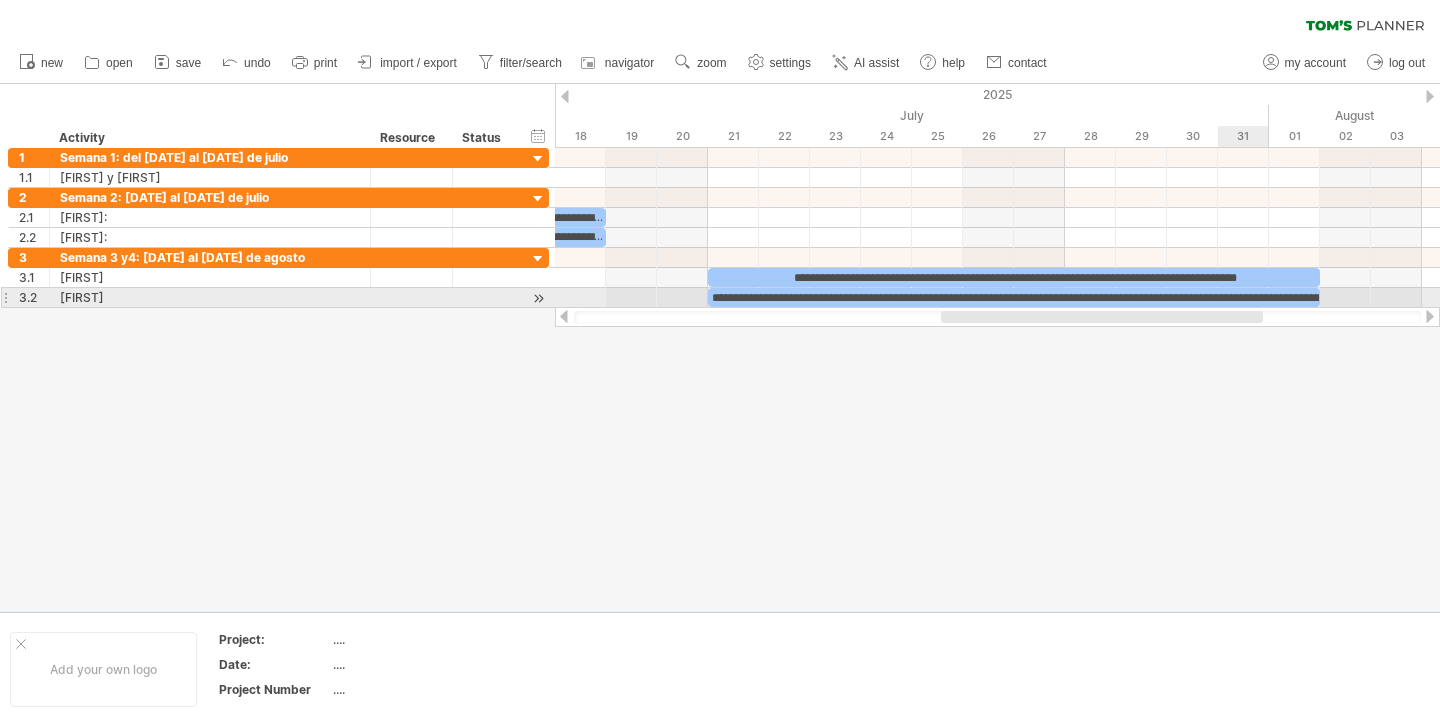 click on "**********" at bounding box center [1014, 297] 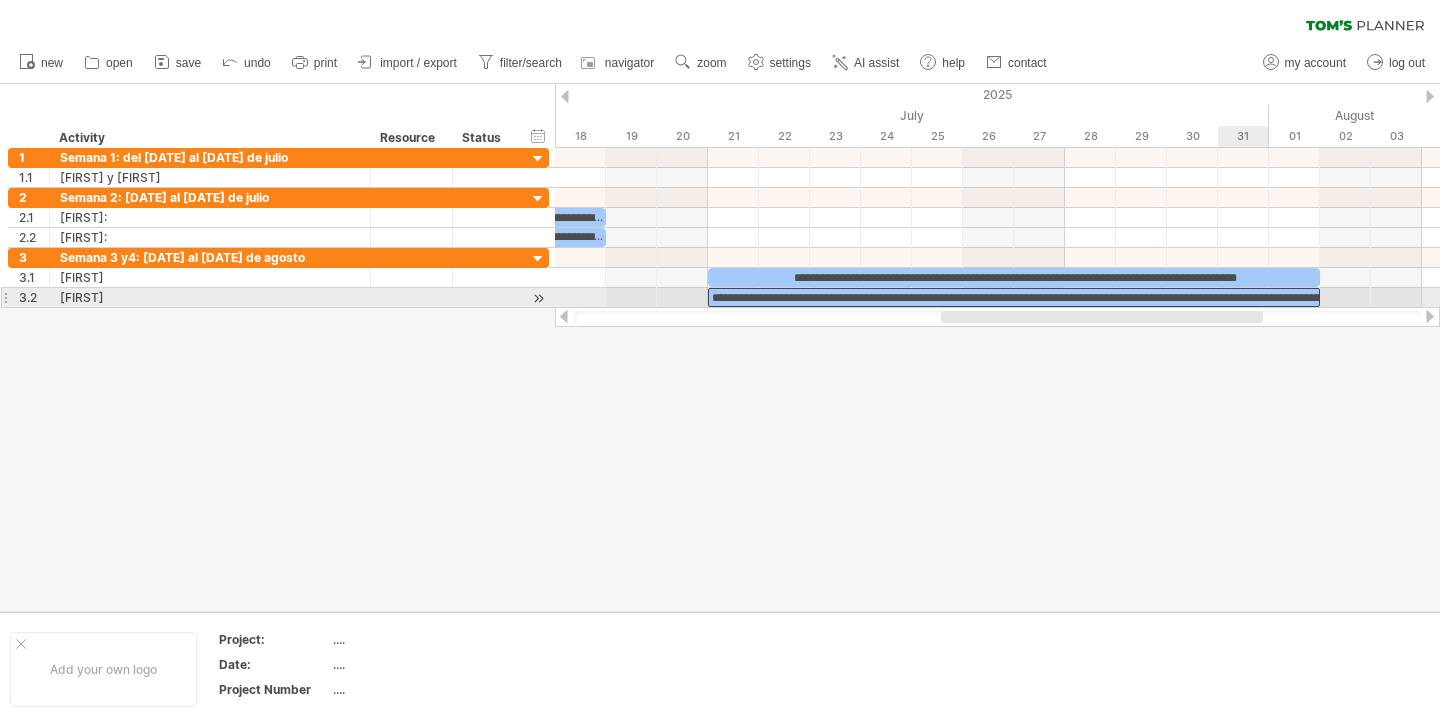 click on "**********" at bounding box center (1014, 297) 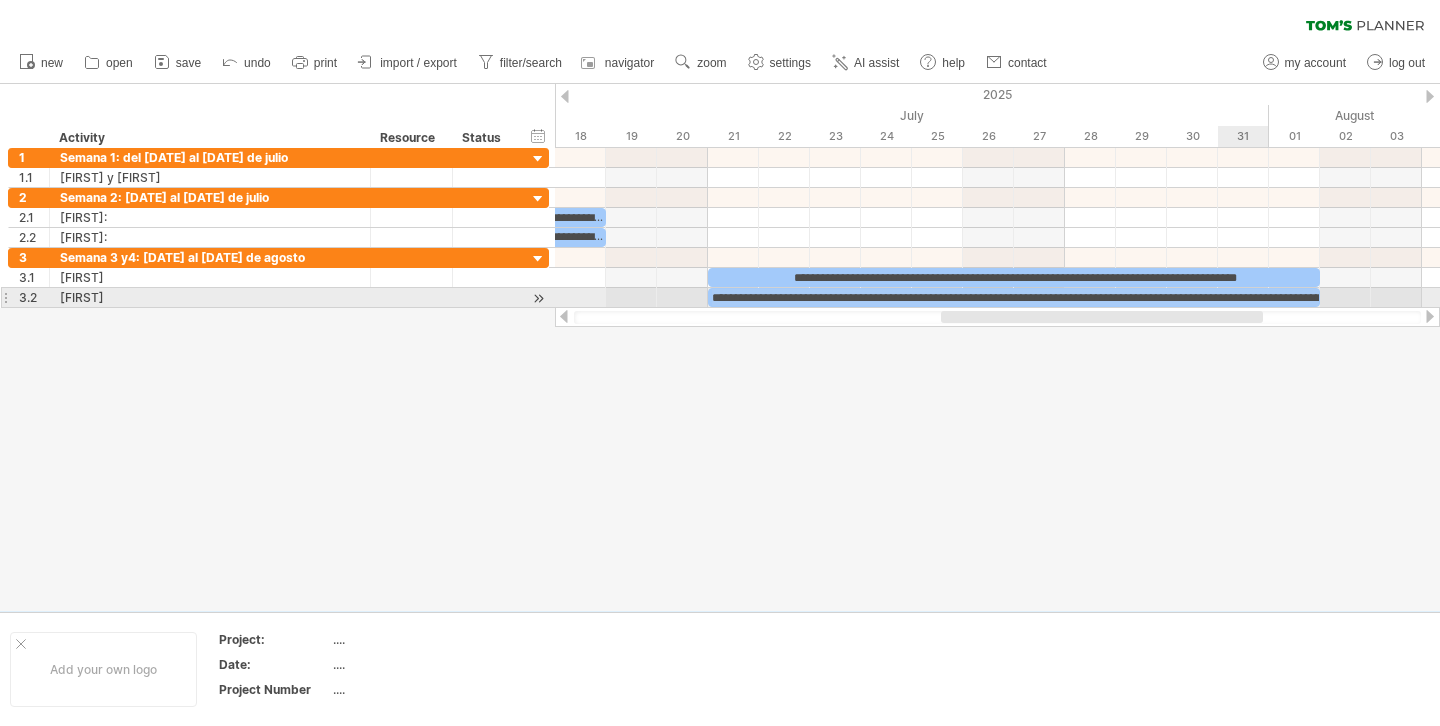 click on "**********" at bounding box center (1014, 297) 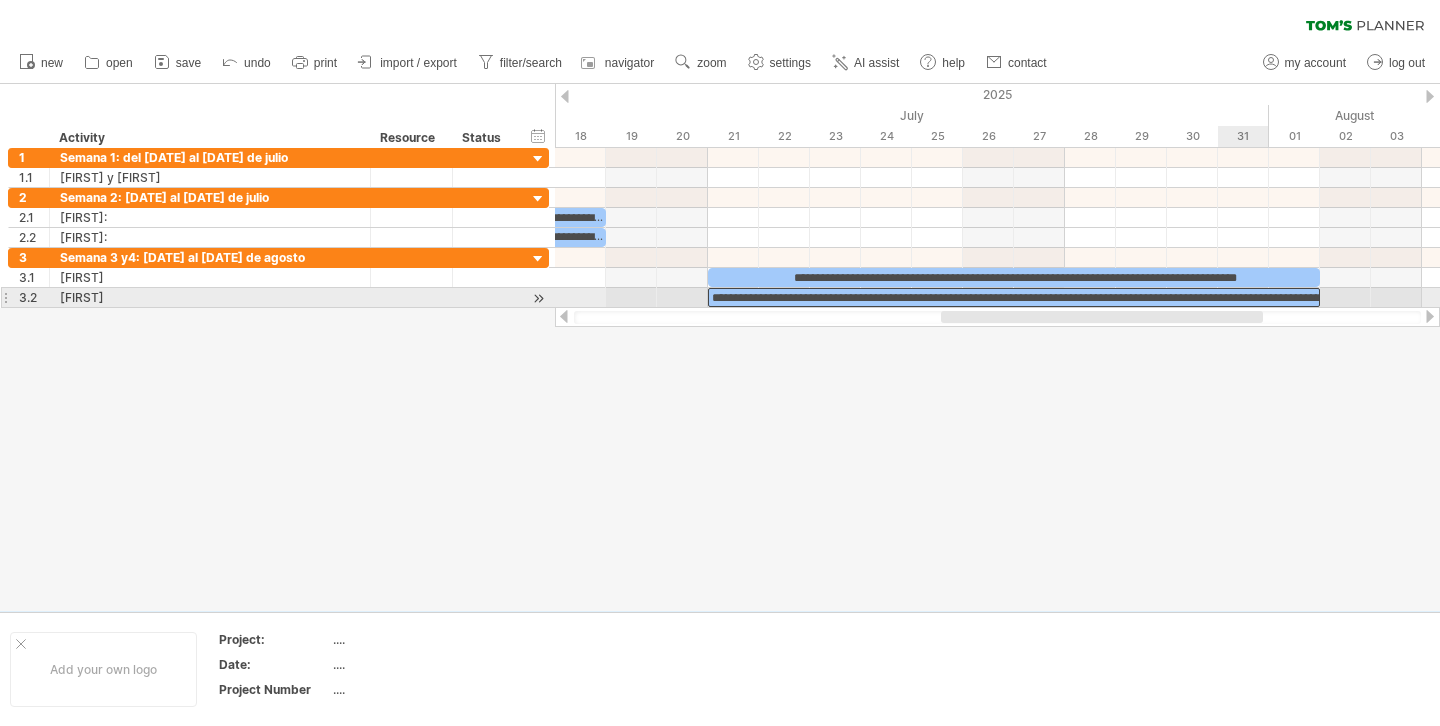 click on "**********" at bounding box center (1014, 297) 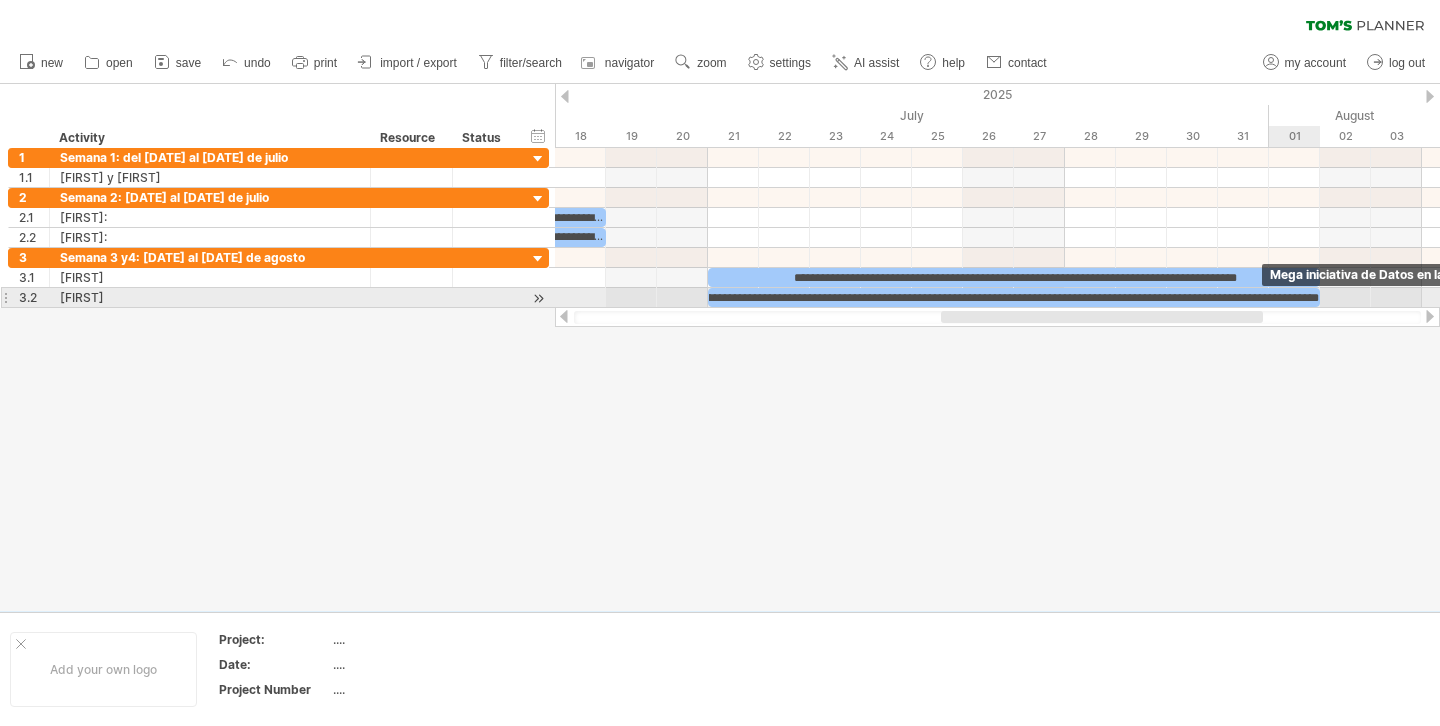 scroll, scrollTop: 0, scrollLeft: 256, axis: horizontal 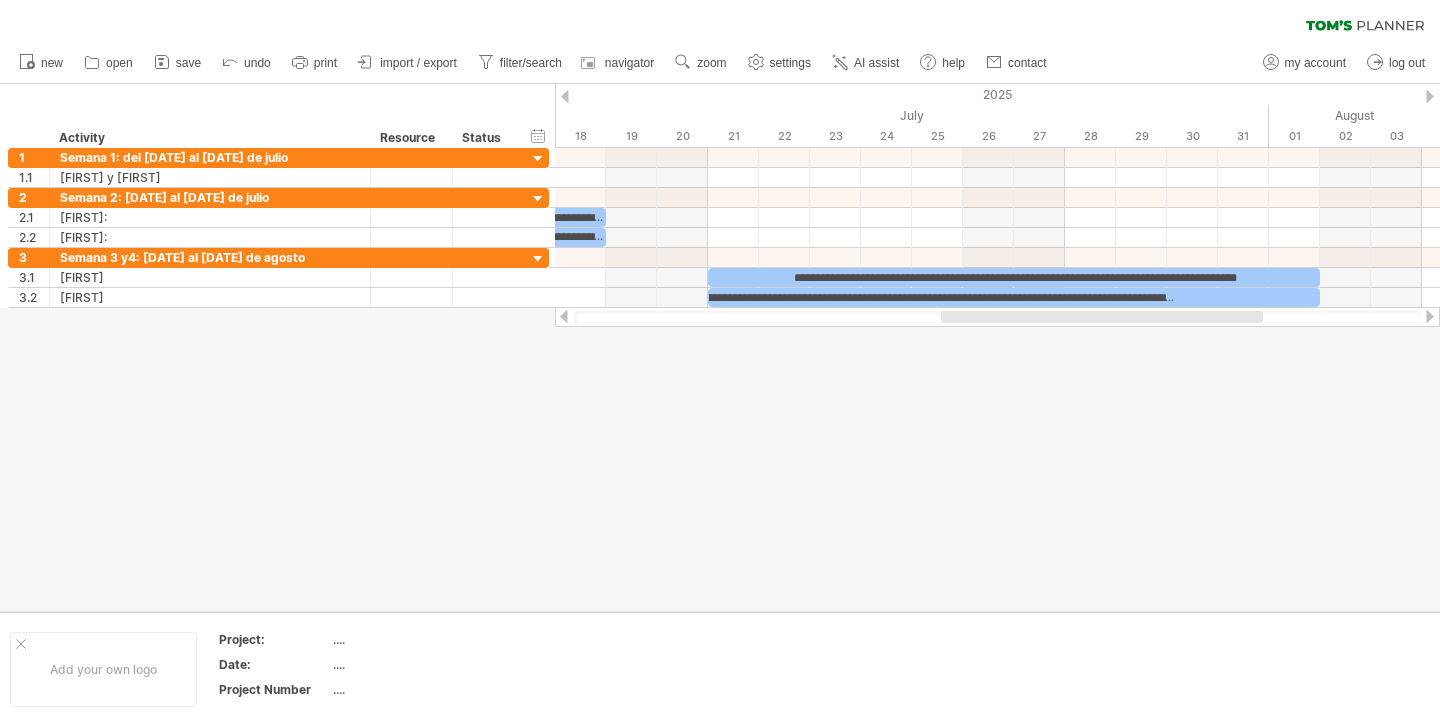 click at bounding box center (720, 347) 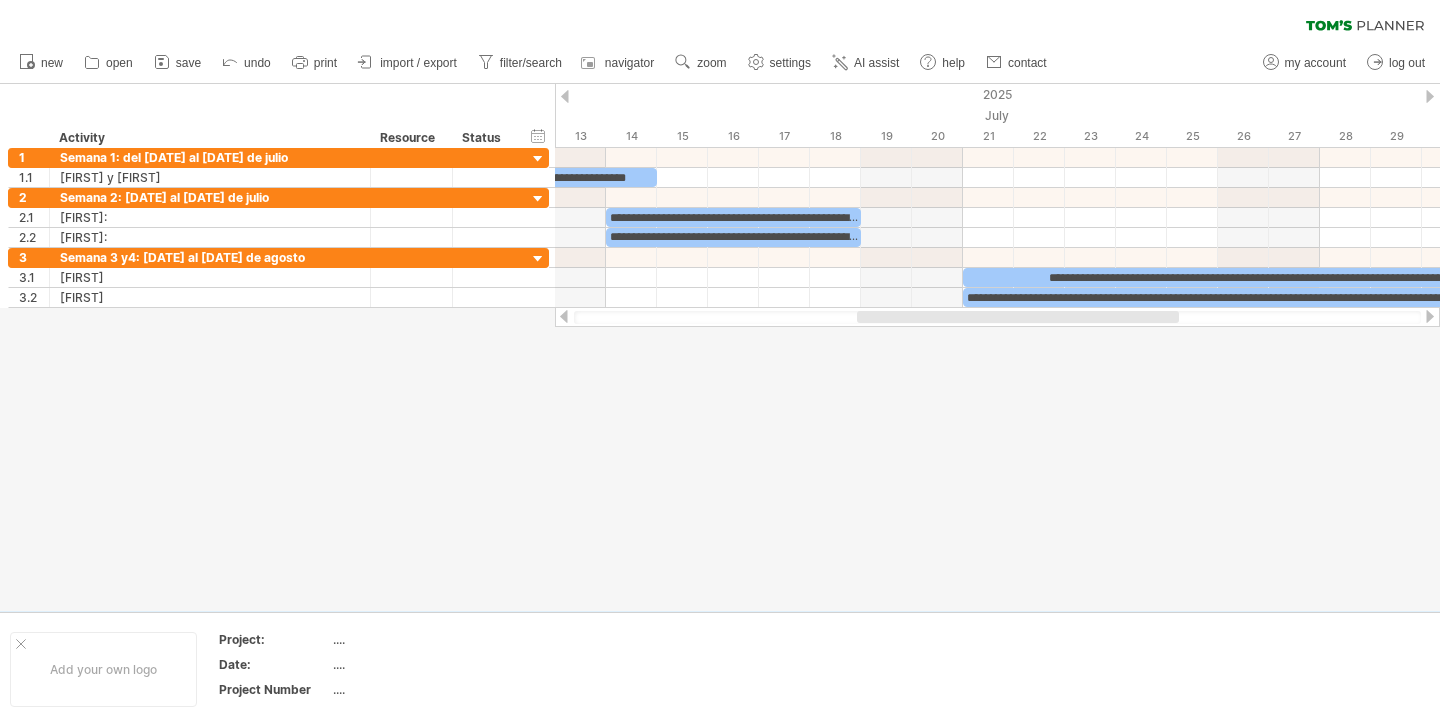 drag, startPoint x: 1095, startPoint y: 317, endPoint x: 1011, endPoint y: 315, distance: 84.0238 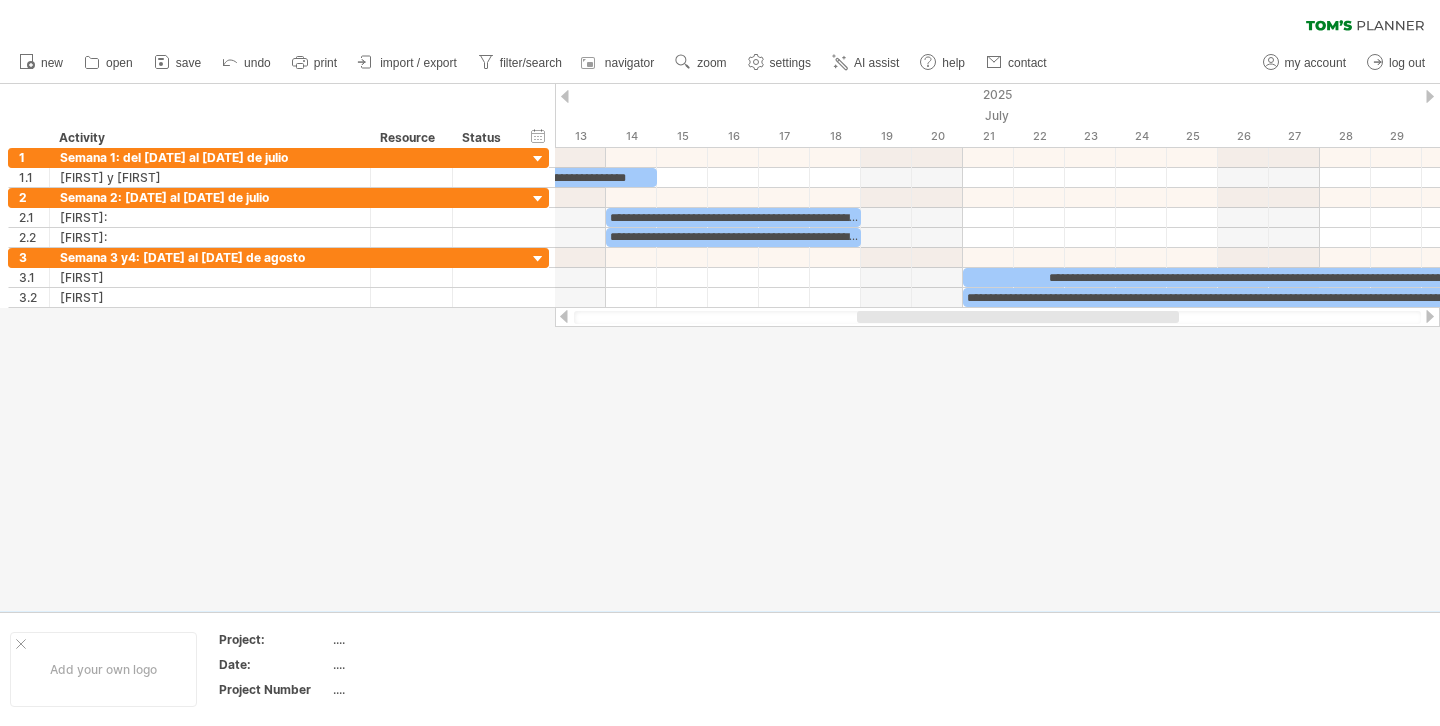 click at bounding box center [1018, 317] 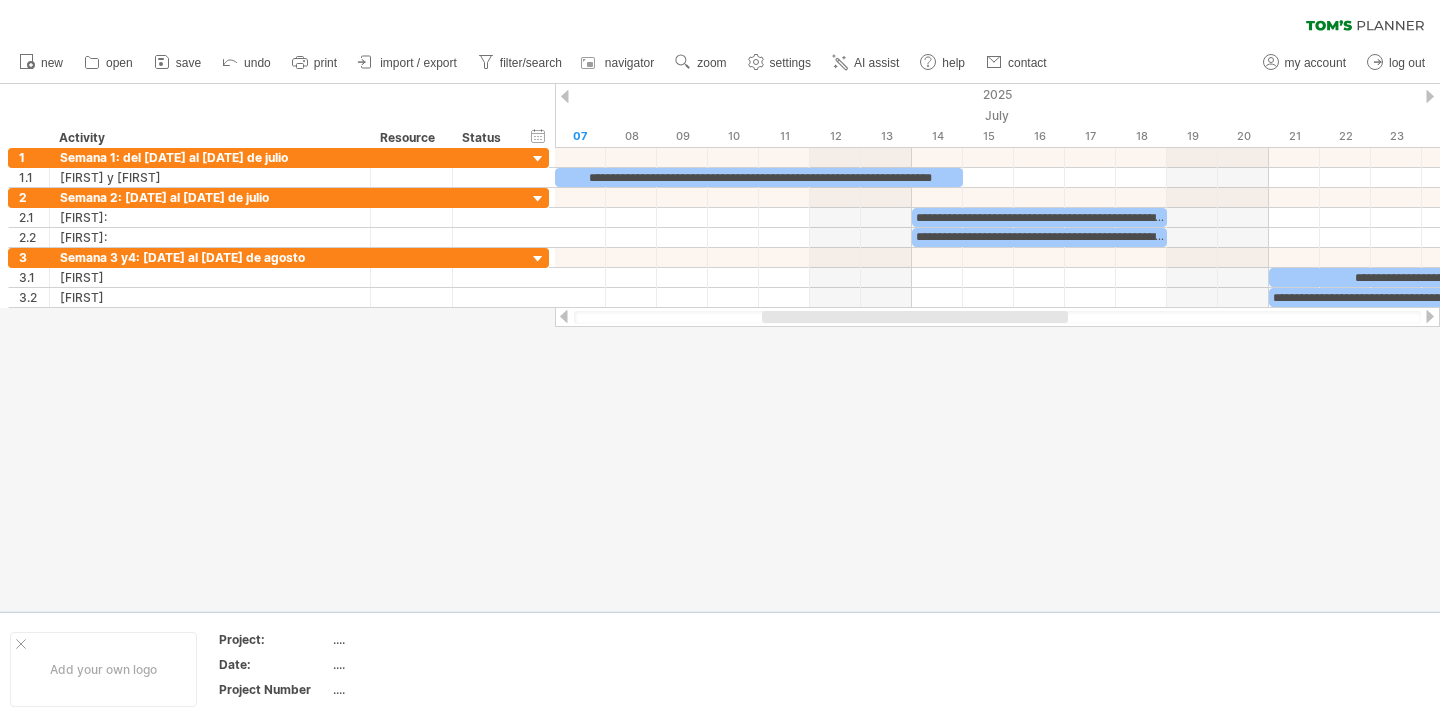 drag, startPoint x: 1011, startPoint y: 314, endPoint x: 905, endPoint y: 333, distance: 107.68937 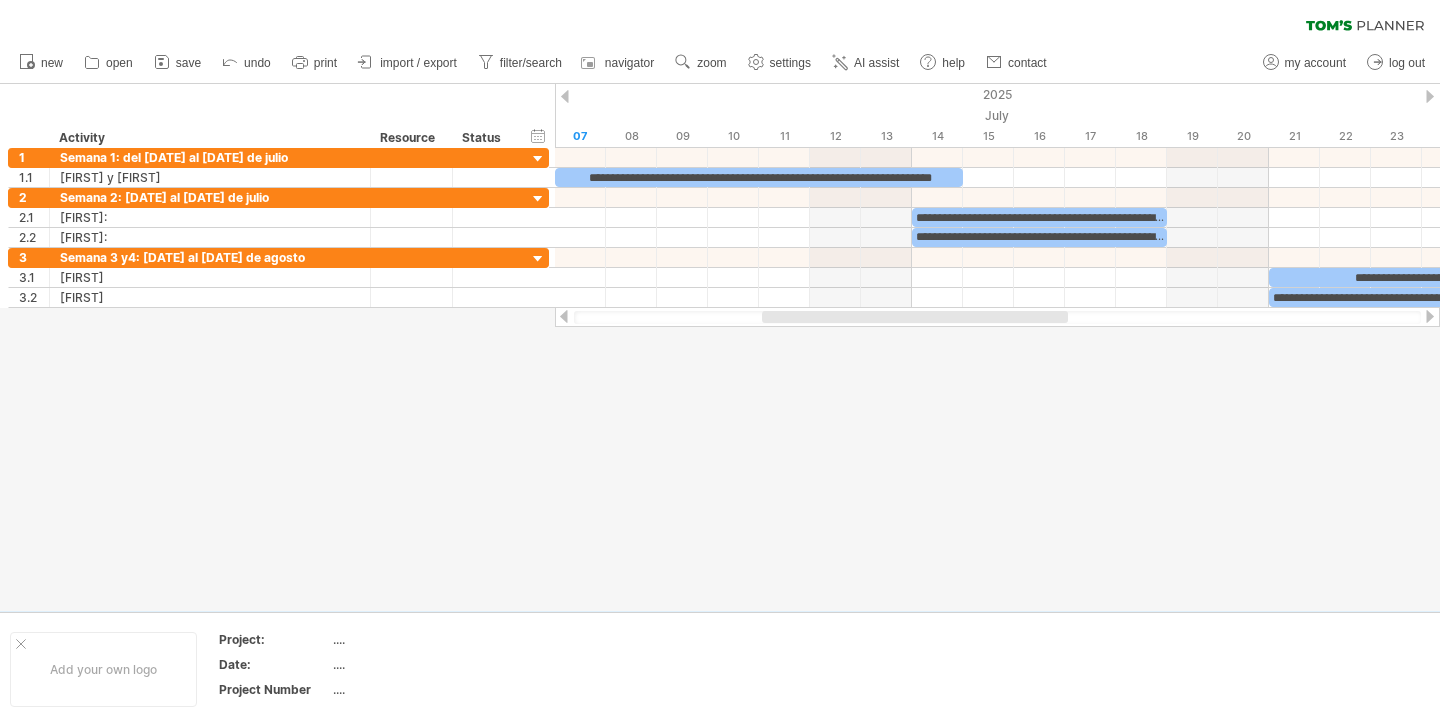 click on "Trying to reach plan.tomsplanner.com
Connected again...
0%
clear filter
new 1" at bounding box center [720, 363] 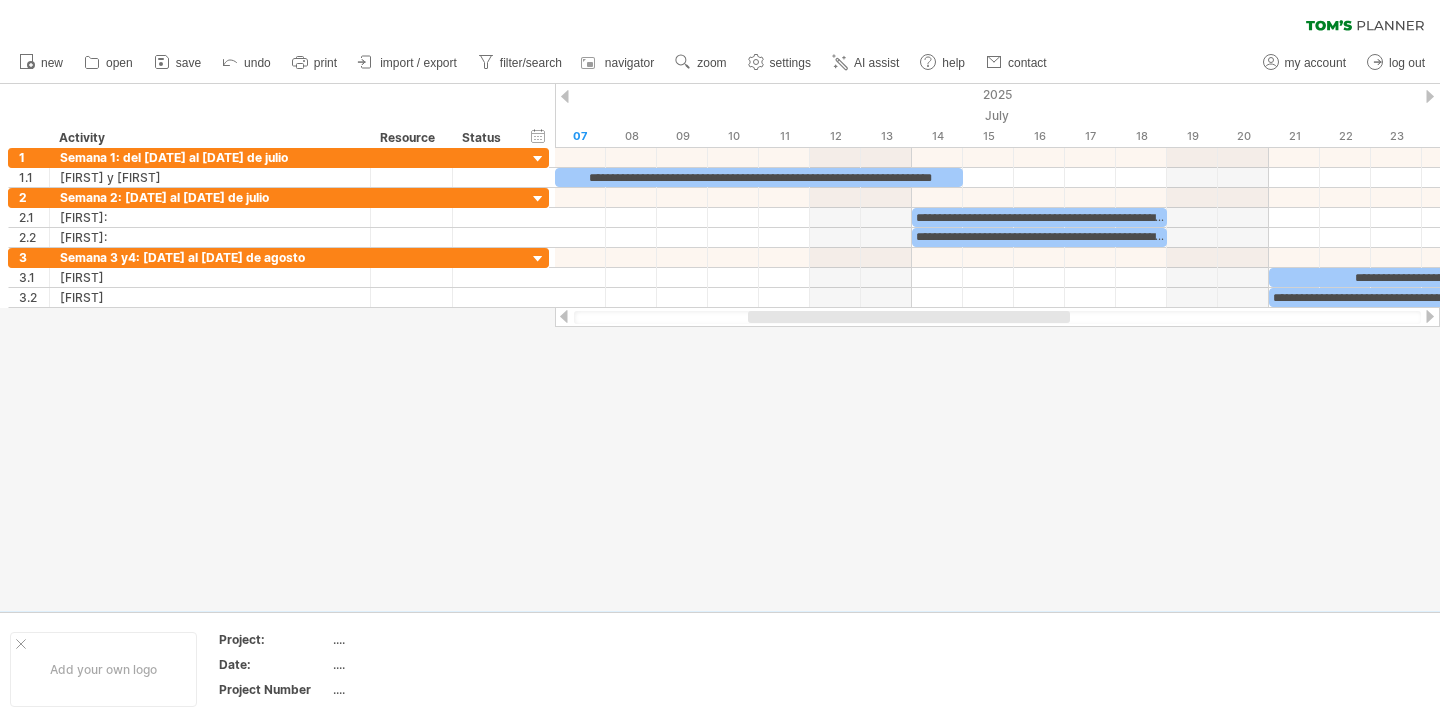 click at bounding box center [909, 317] 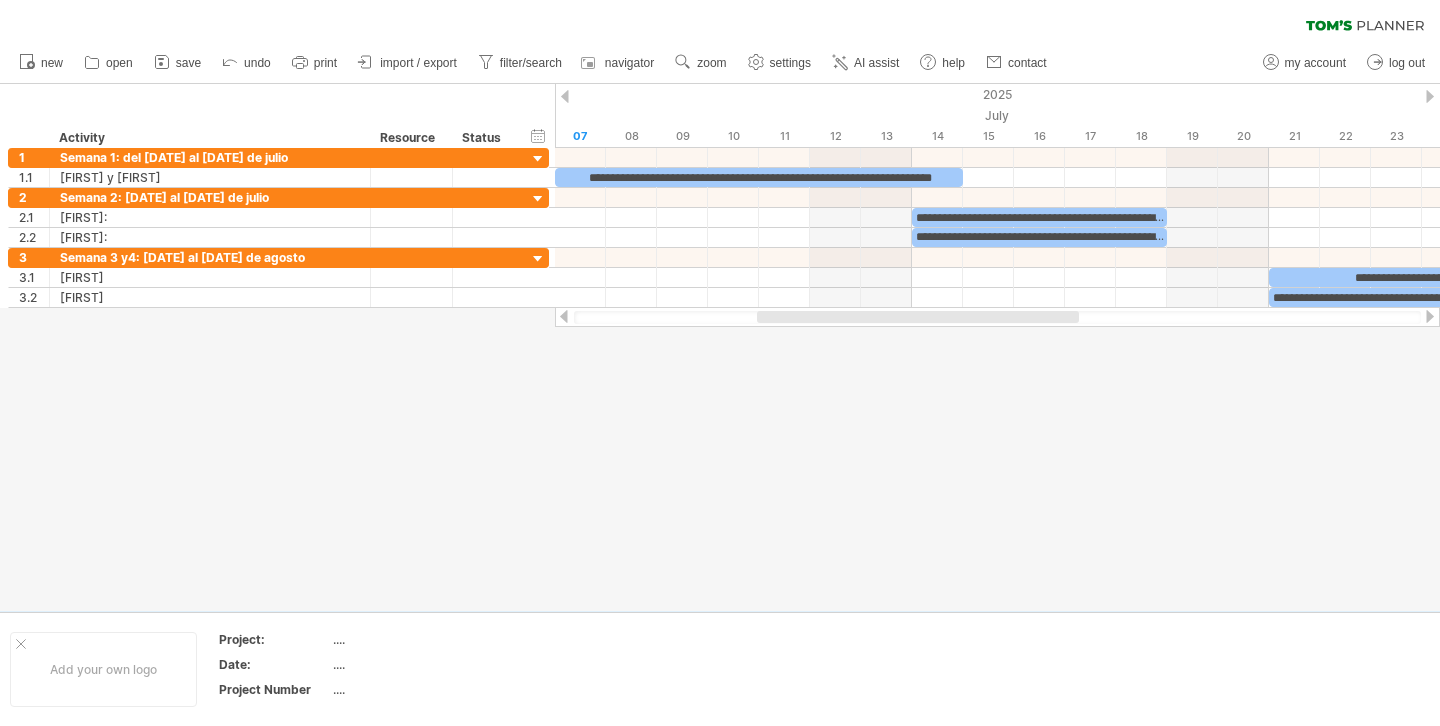 click at bounding box center [918, 317] 